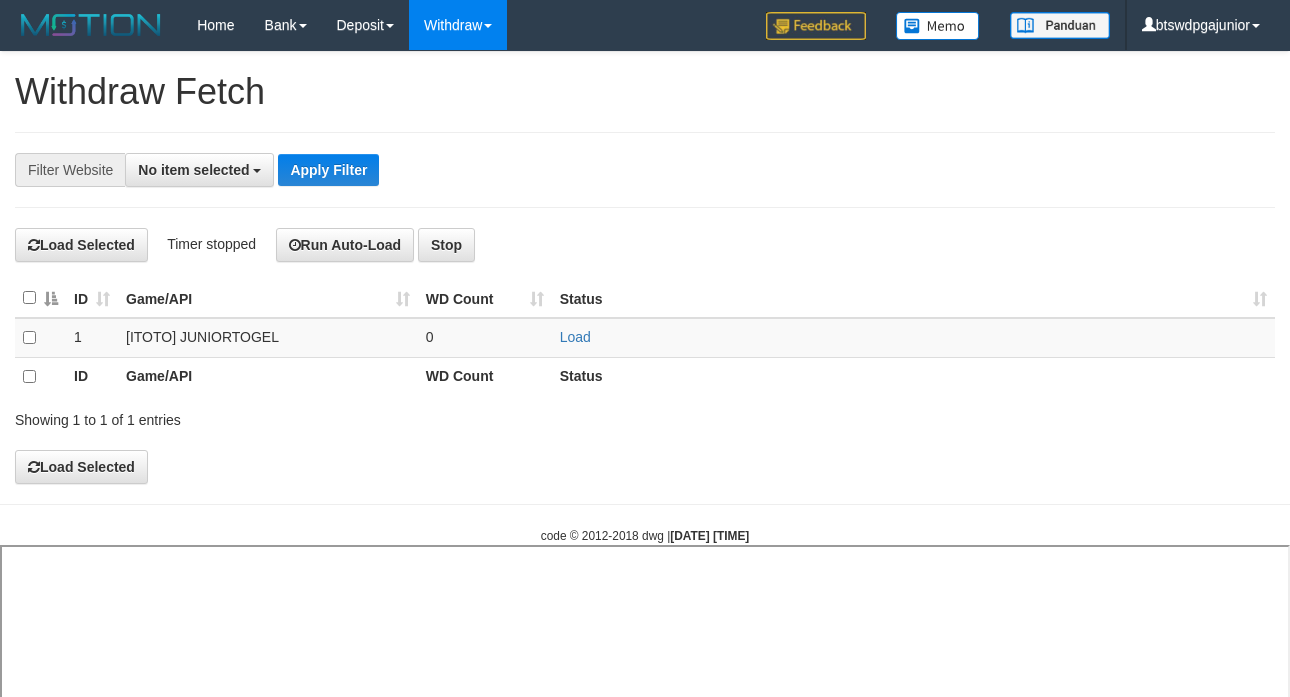 select 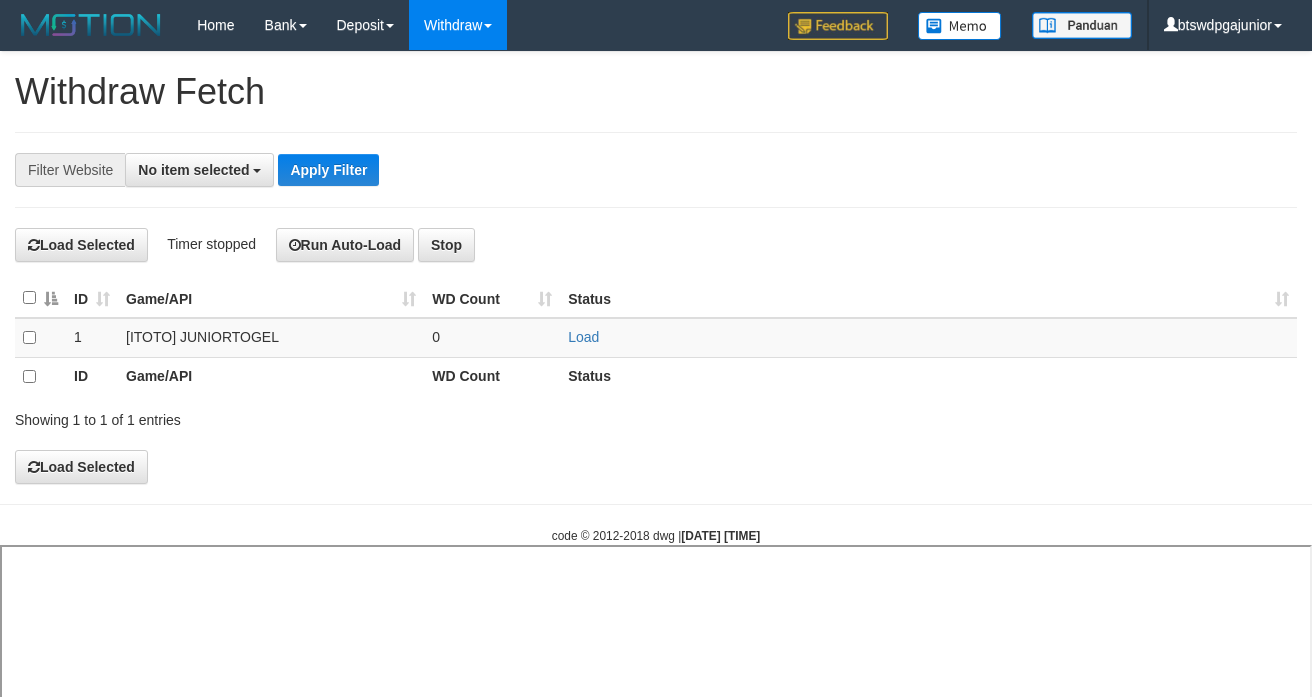 select 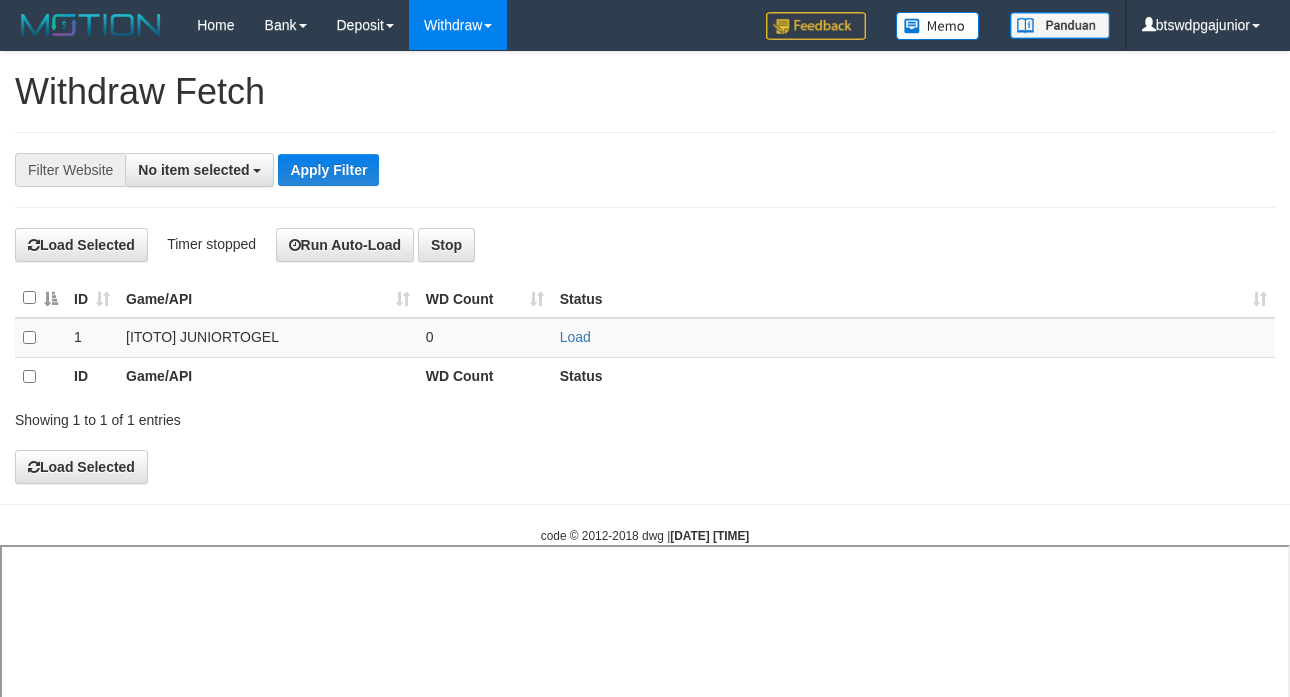 select 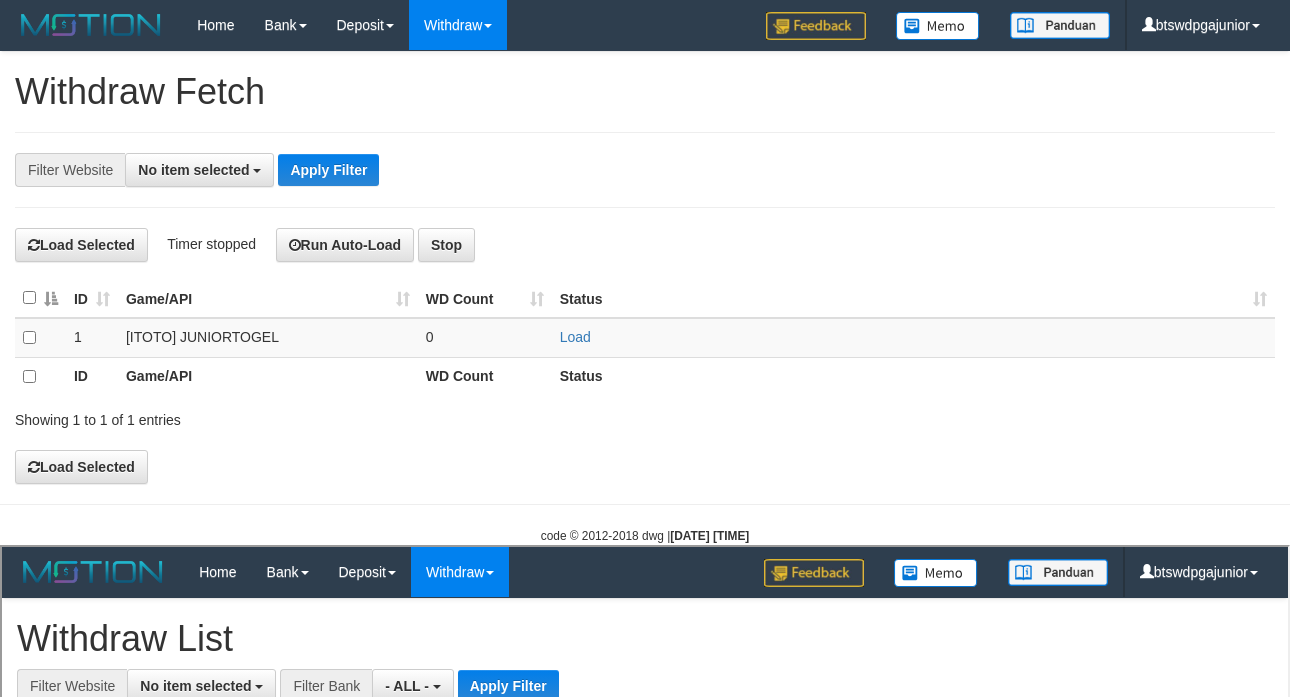 scroll, scrollTop: 0, scrollLeft: 0, axis: both 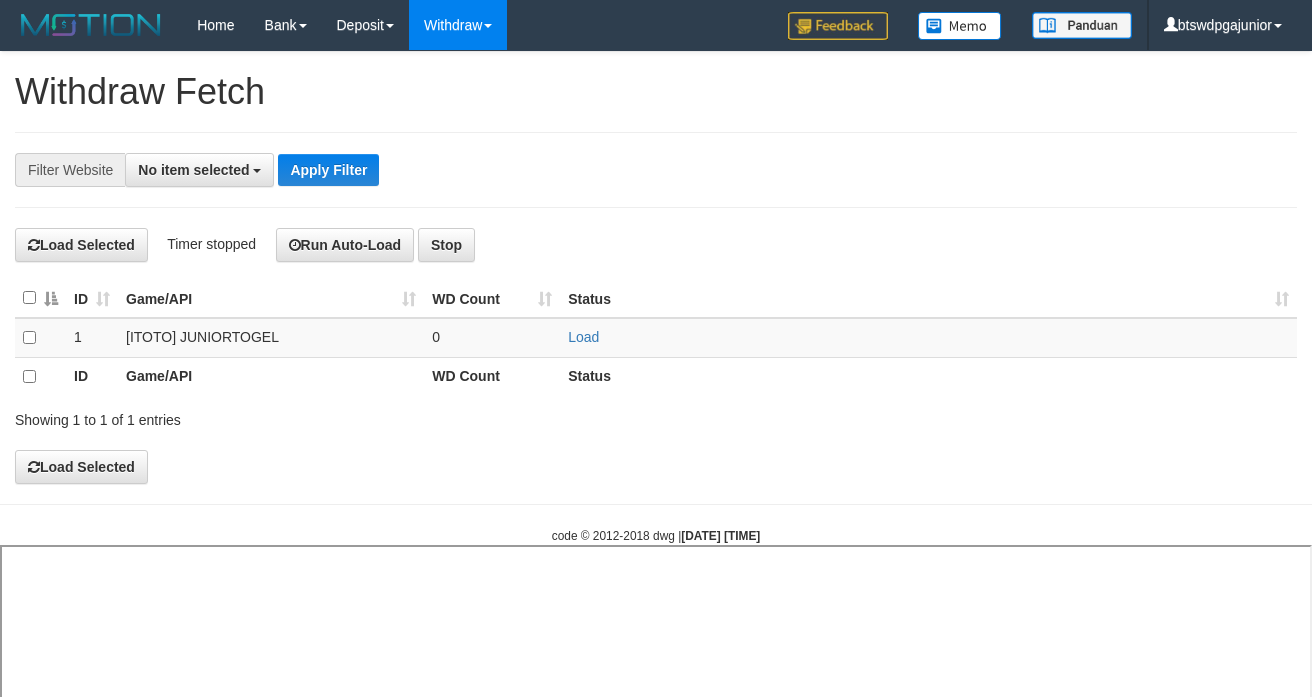 select 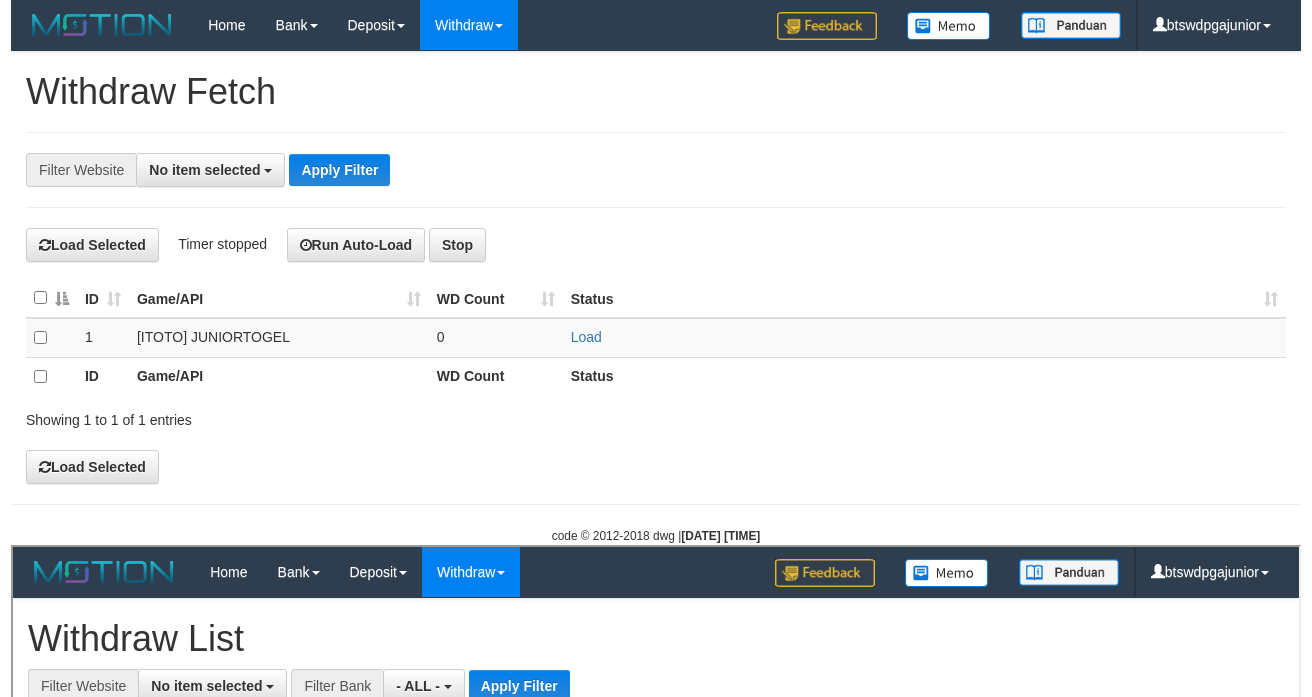 scroll, scrollTop: 0, scrollLeft: 0, axis: both 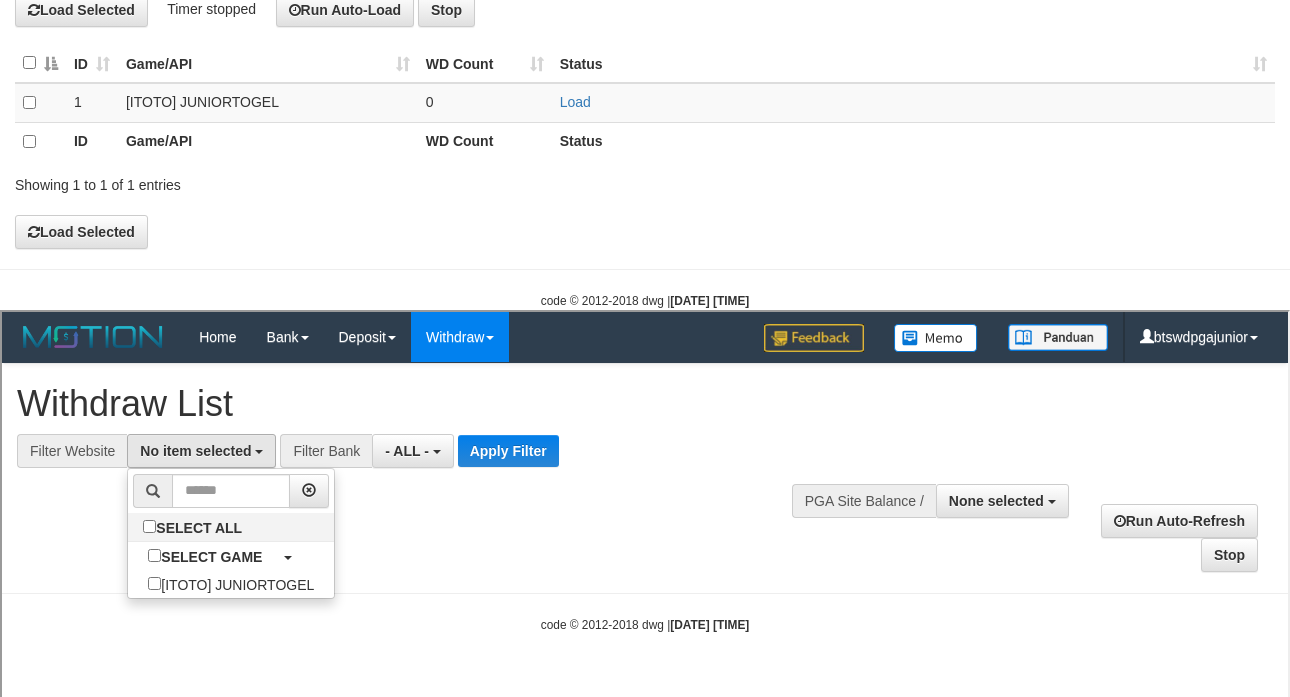 select on "****" 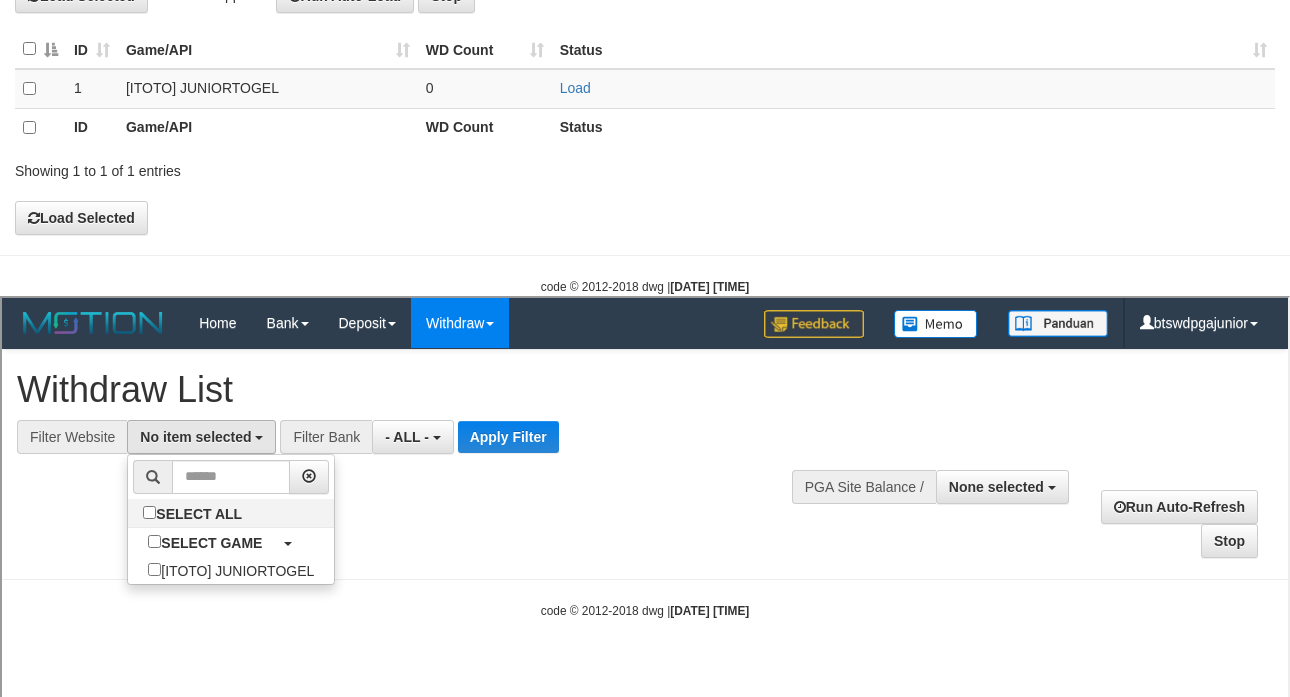scroll, scrollTop: 18, scrollLeft: 0, axis: vertical 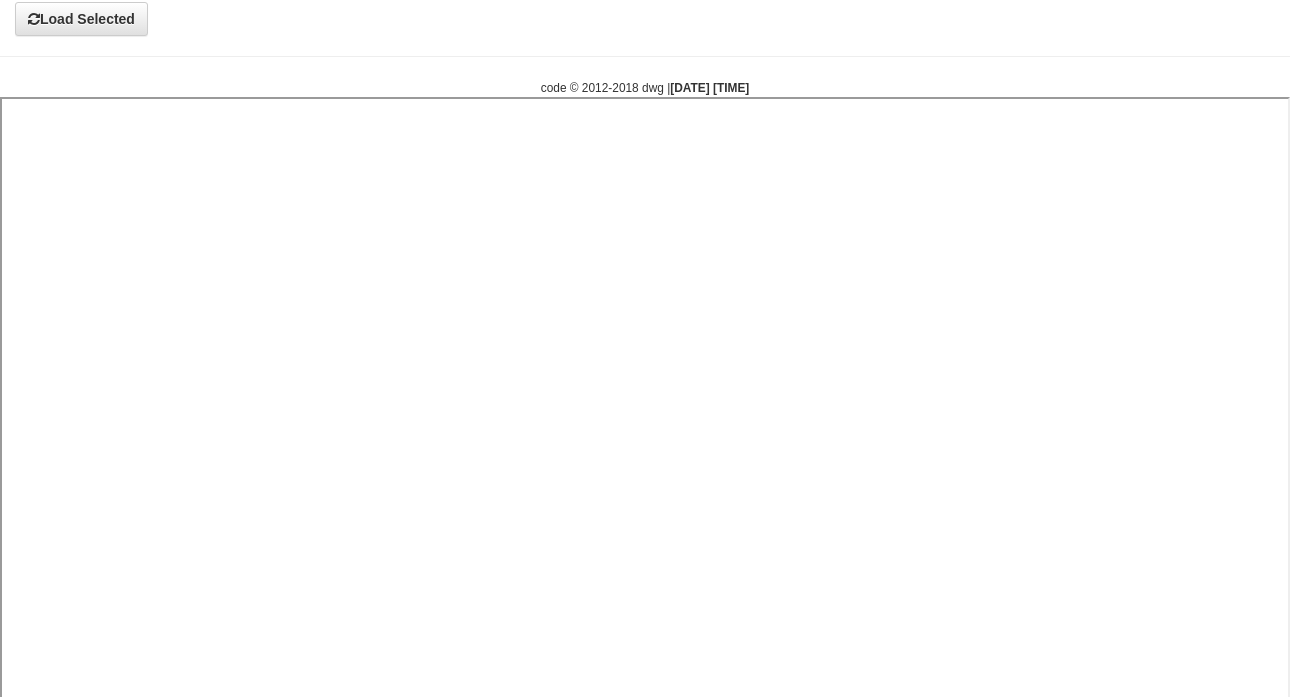 select 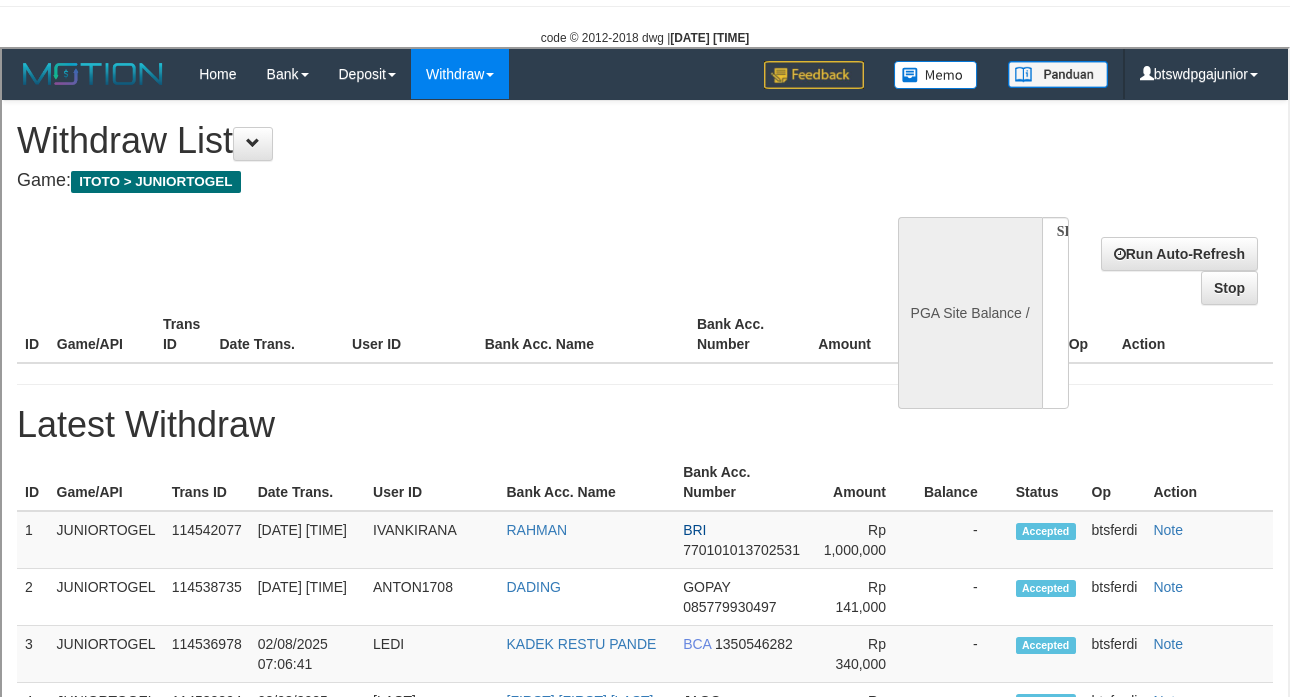 scroll, scrollTop: 0, scrollLeft: 0, axis: both 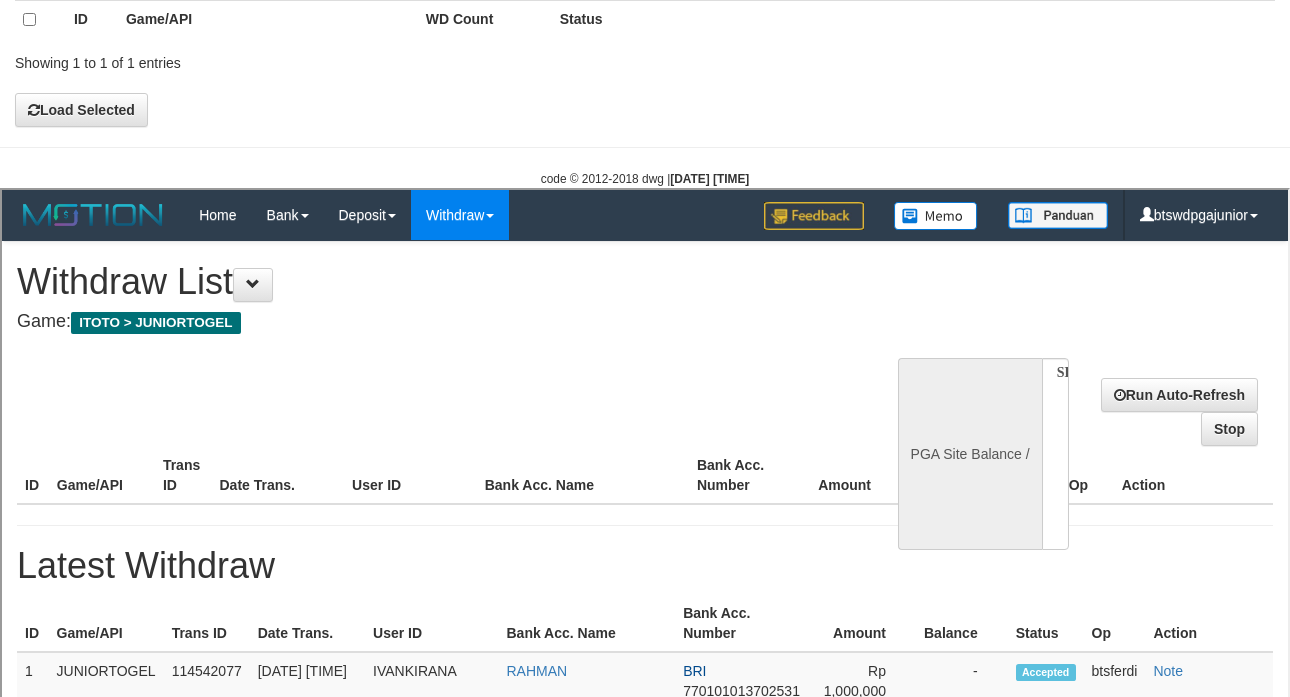 select on "**" 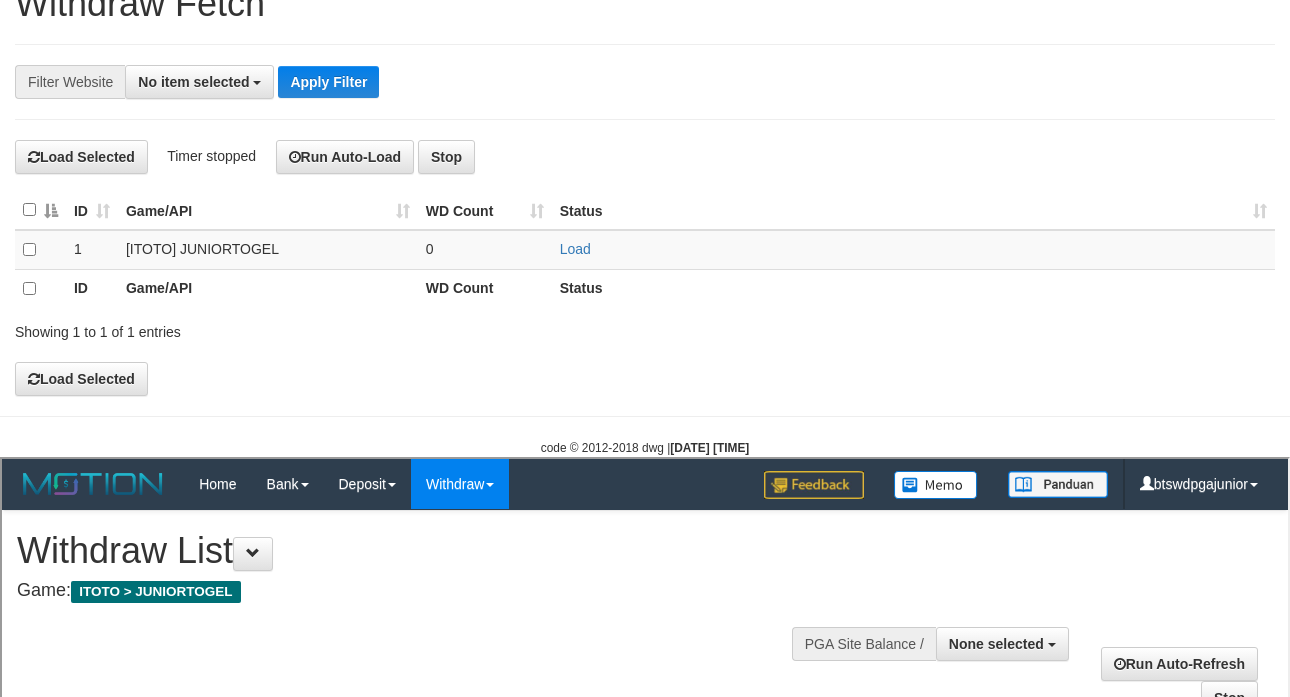 scroll, scrollTop: 0, scrollLeft: 0, axis: both 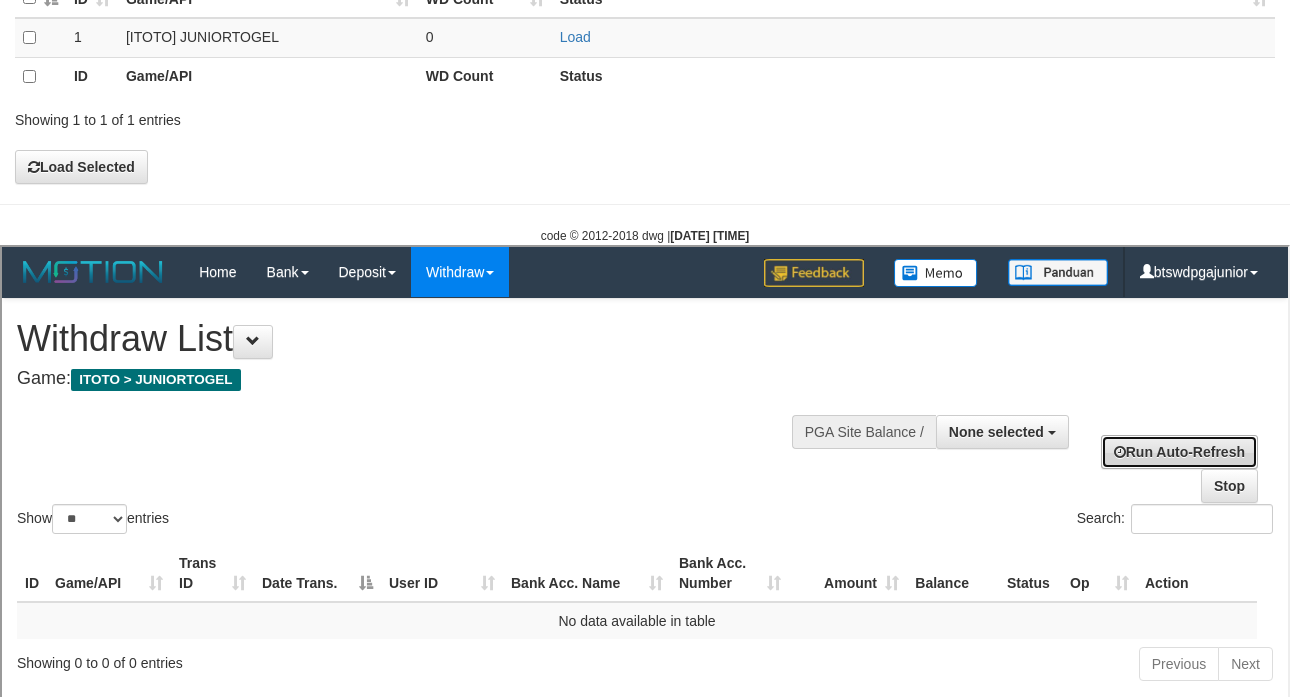 click on "Run Auto-Refresh" at bounding box center (1177, 449) 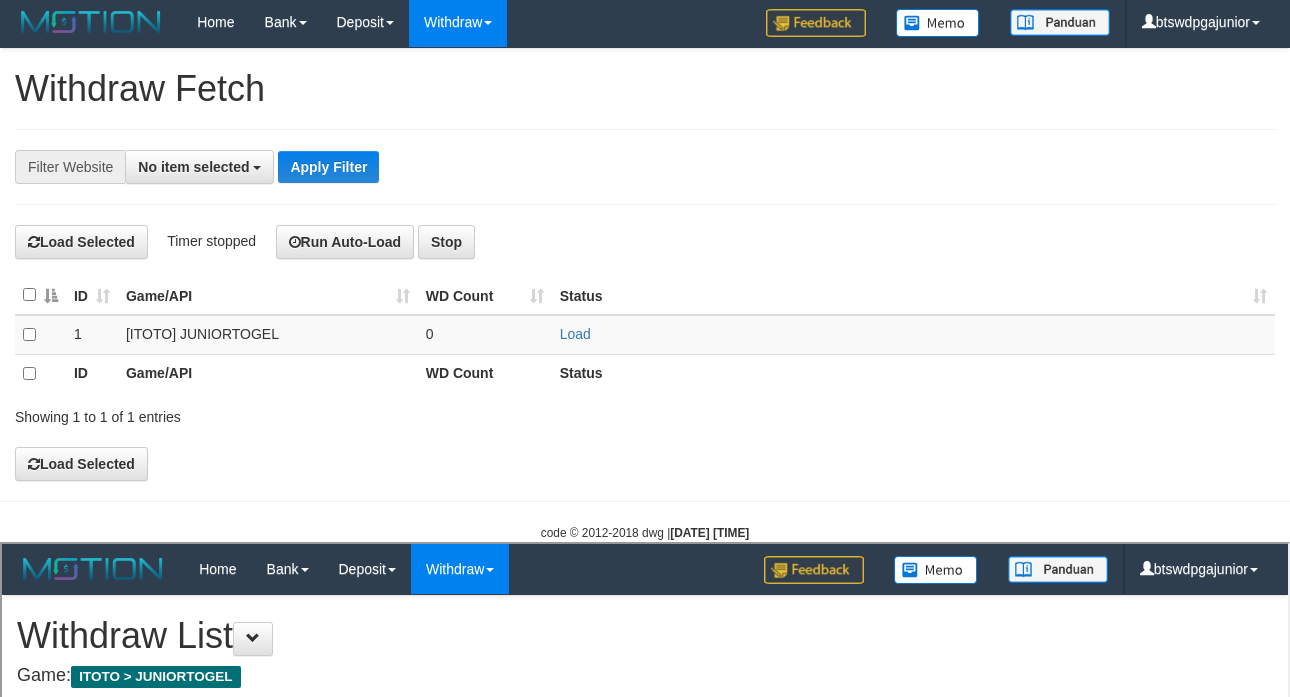 scroll, scrollTop: 0, scrollLeft: 0, axis: both 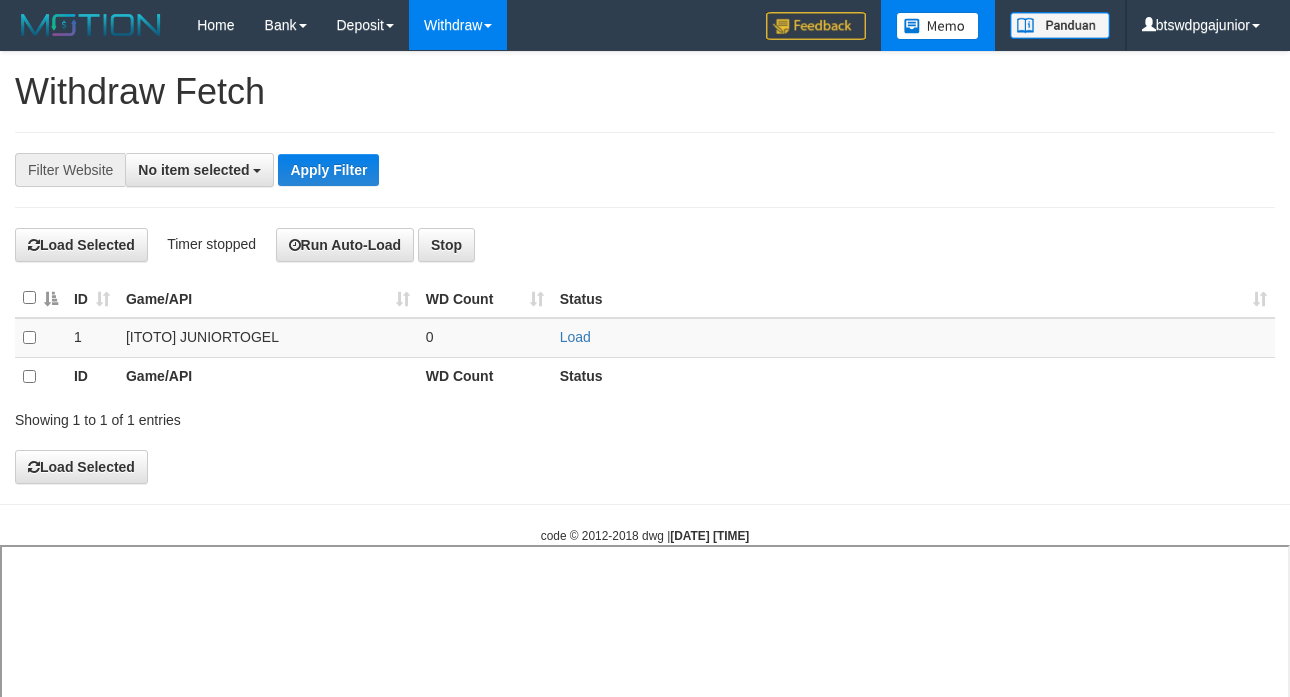 select 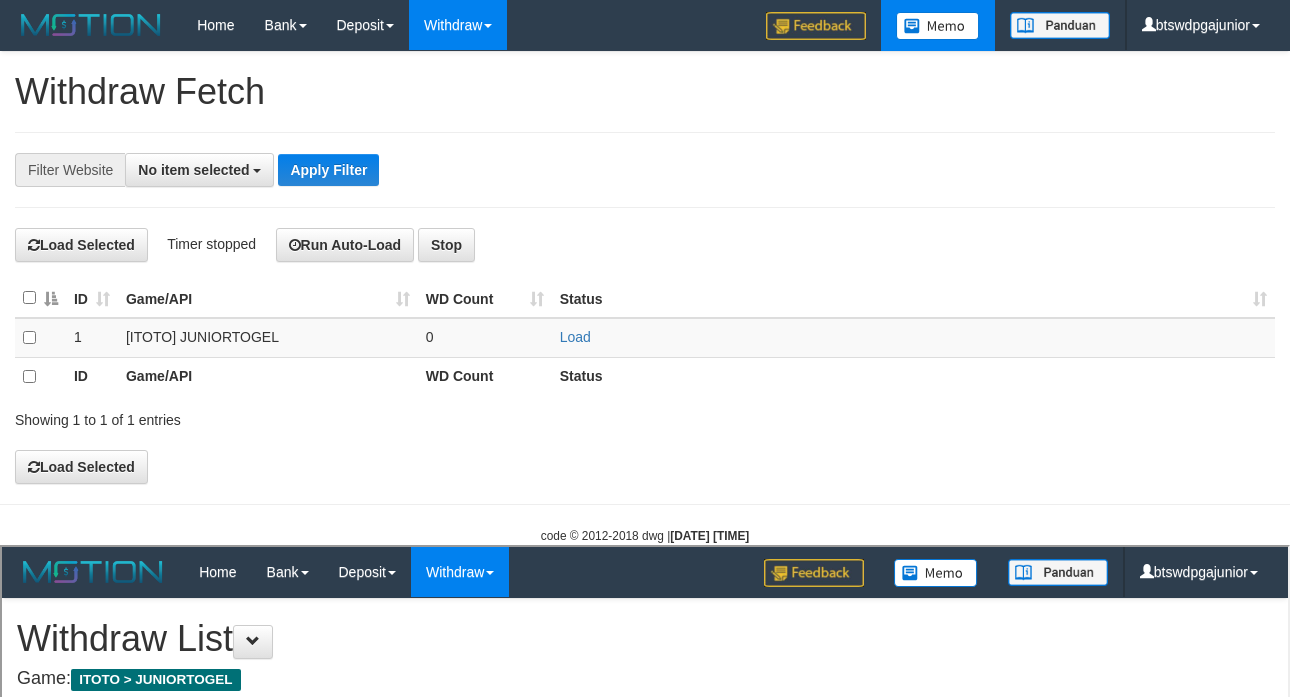 scroll, scrollTop: 0, scrollLeft: 0, axis: both 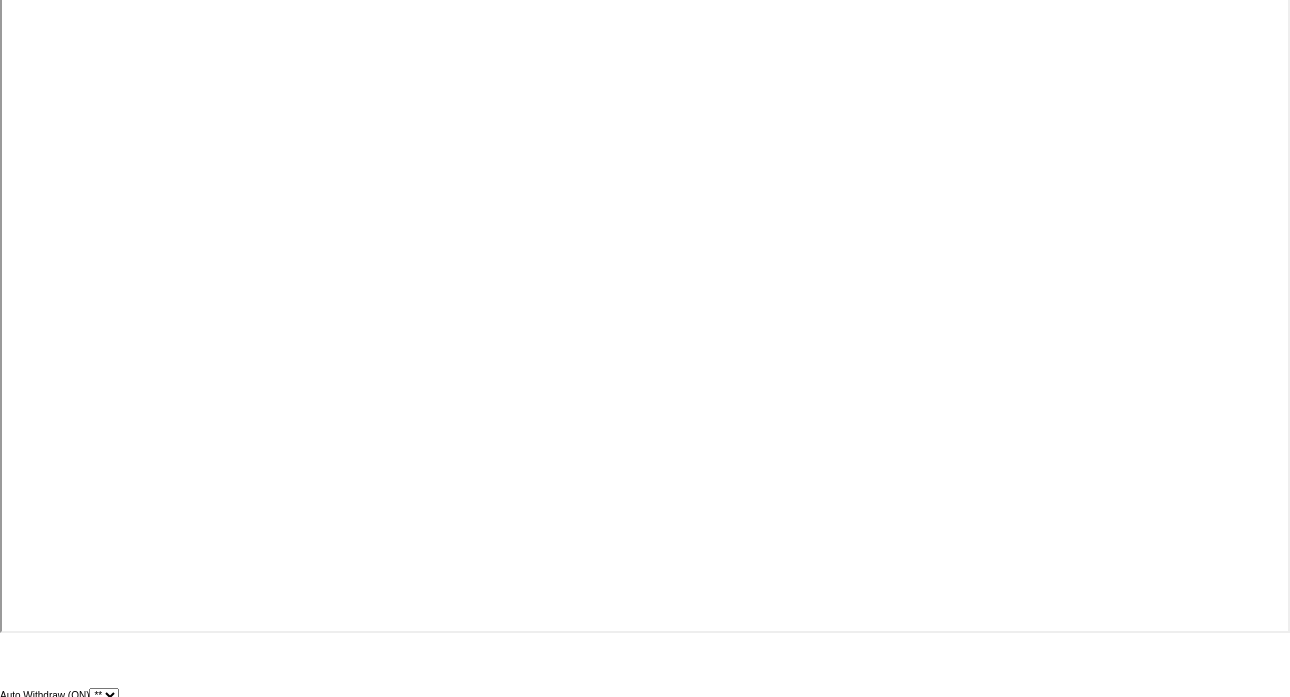 select 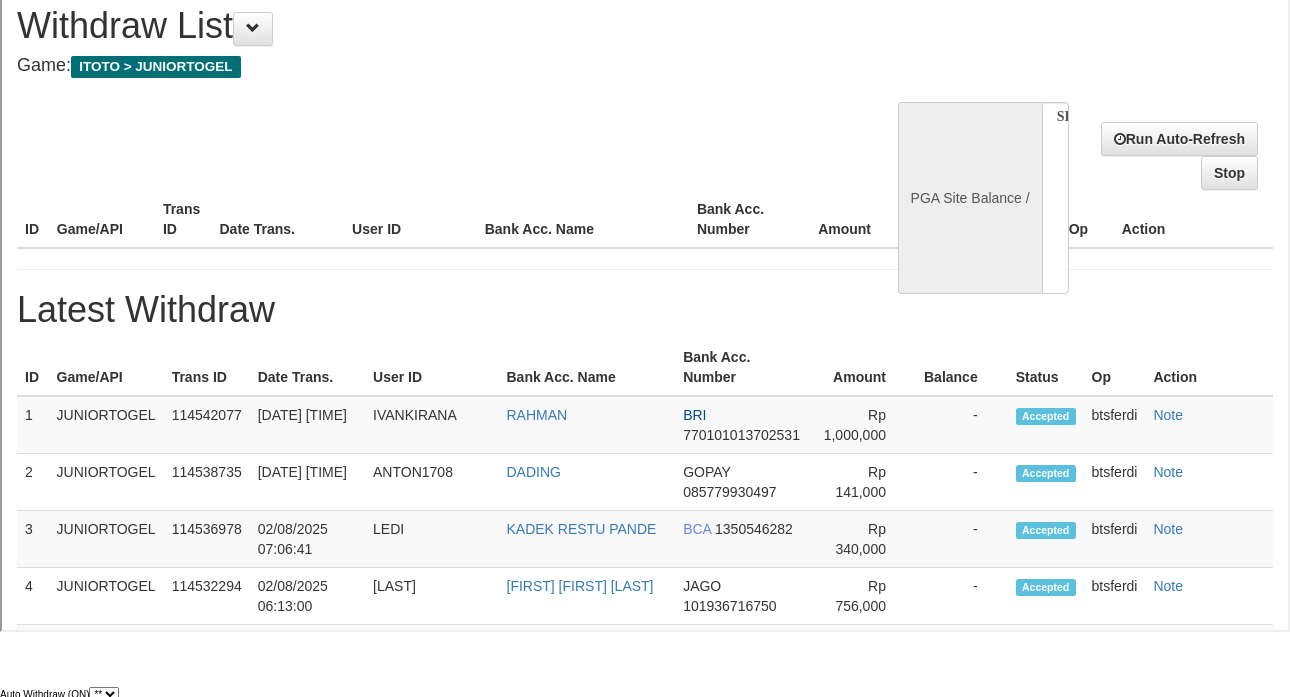 scroll, scrollTop: 0, scrollLeft: 0, axis: both 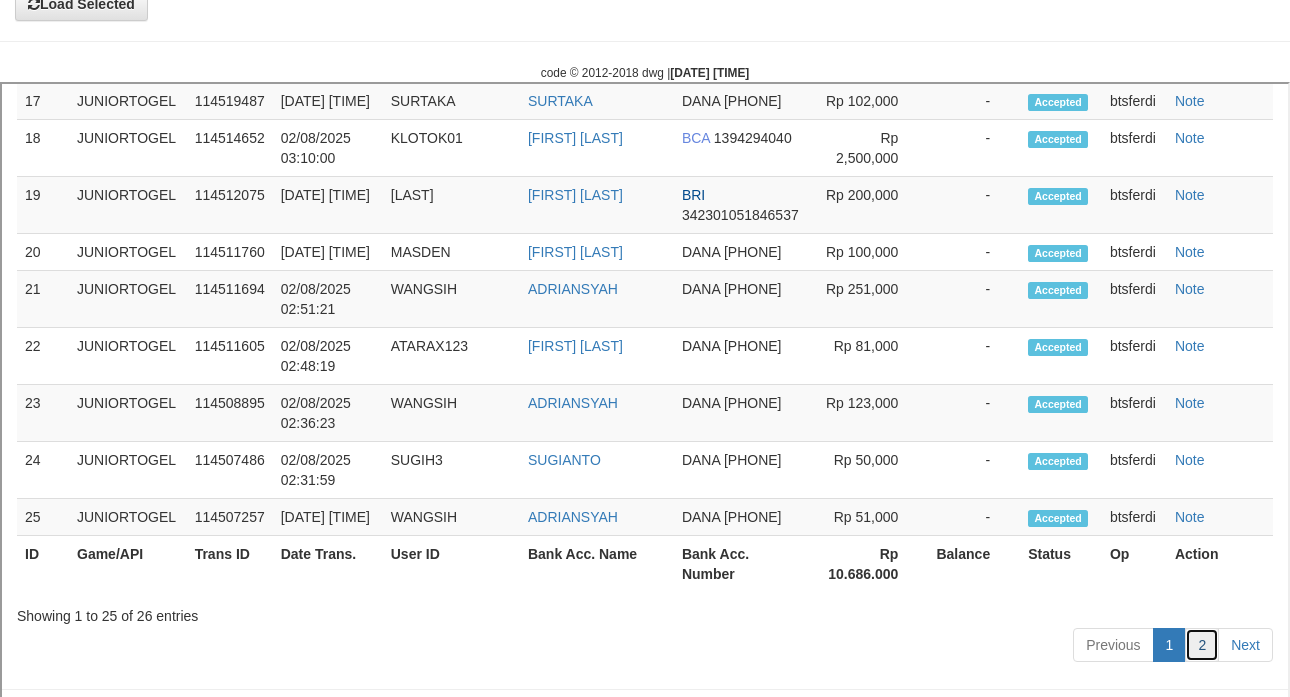 click on "2" at bounding box center (1200, 642) 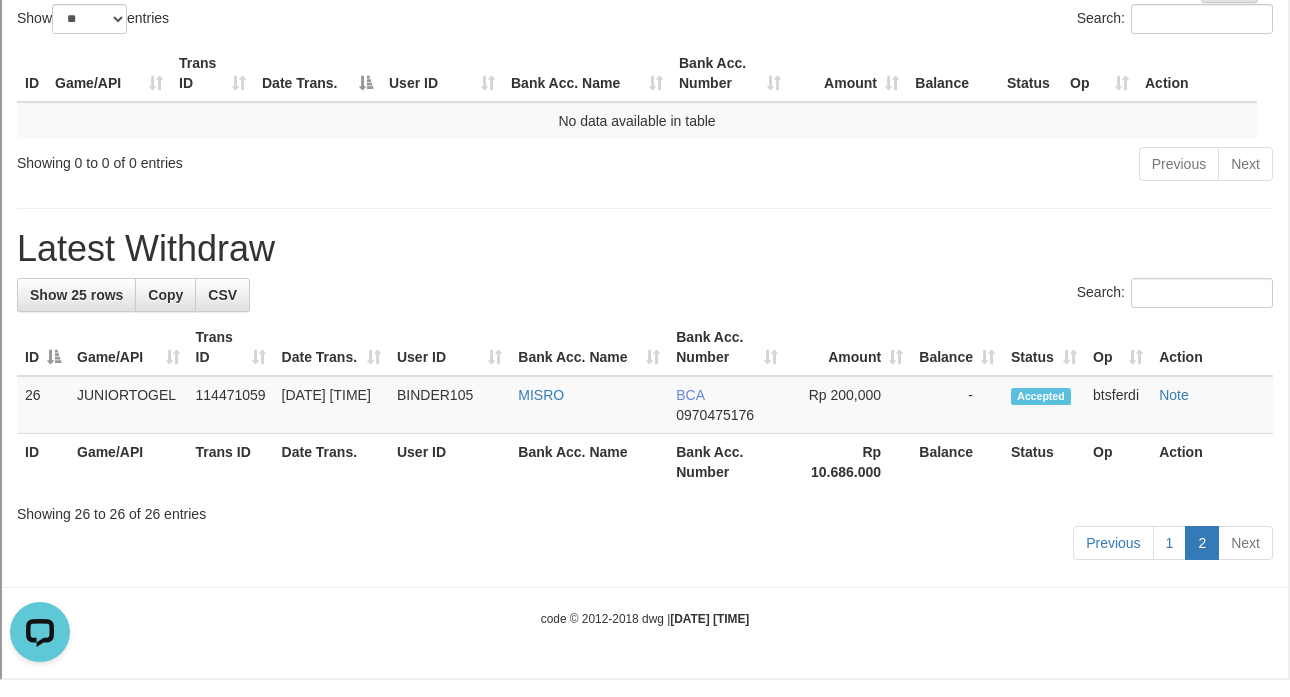 scroll, scrollTop: 613, scrollLeft: 0, axis: vertical 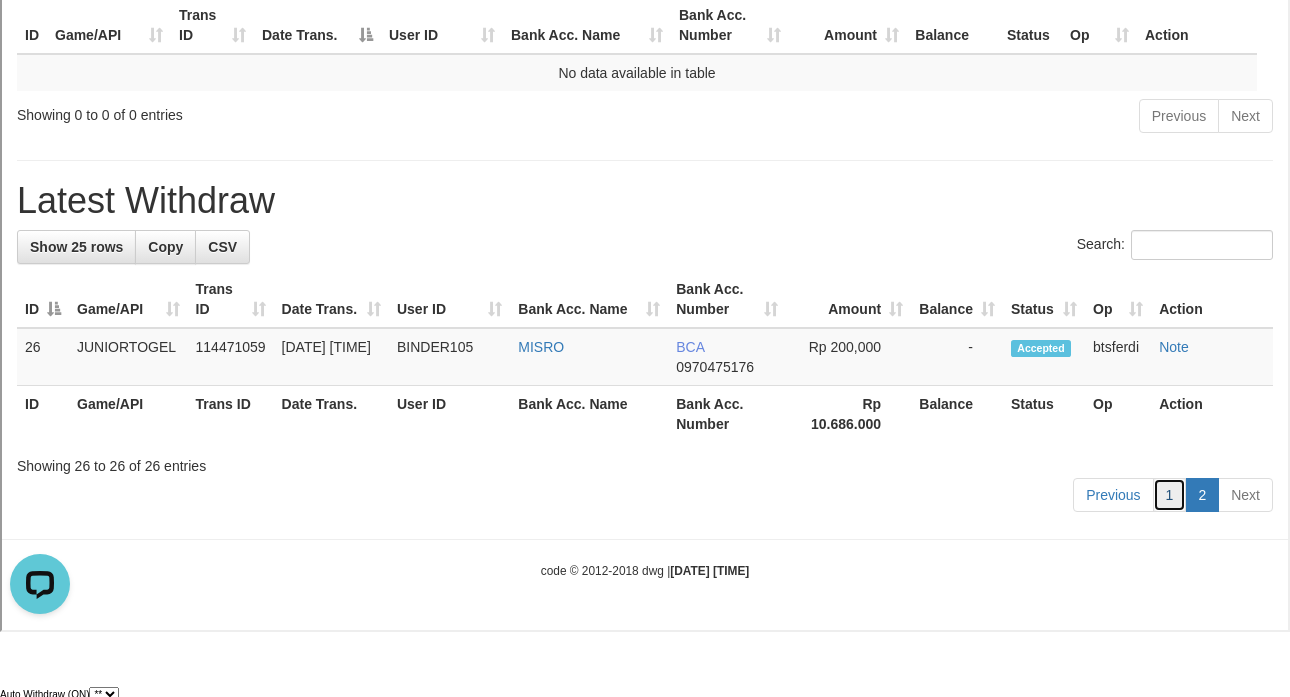 click on "1" at bounding box center (1168, 493) 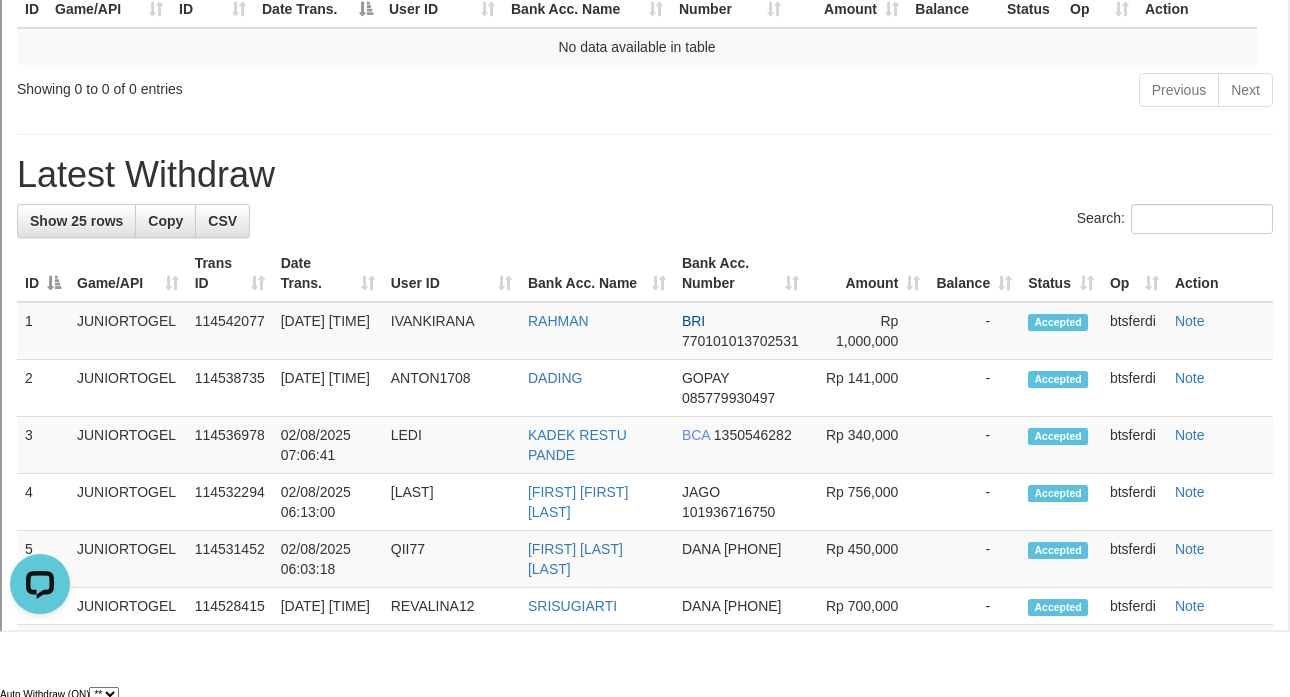 scroll, scrollTop: 1639, scrollLeft: 0, axis: vertical 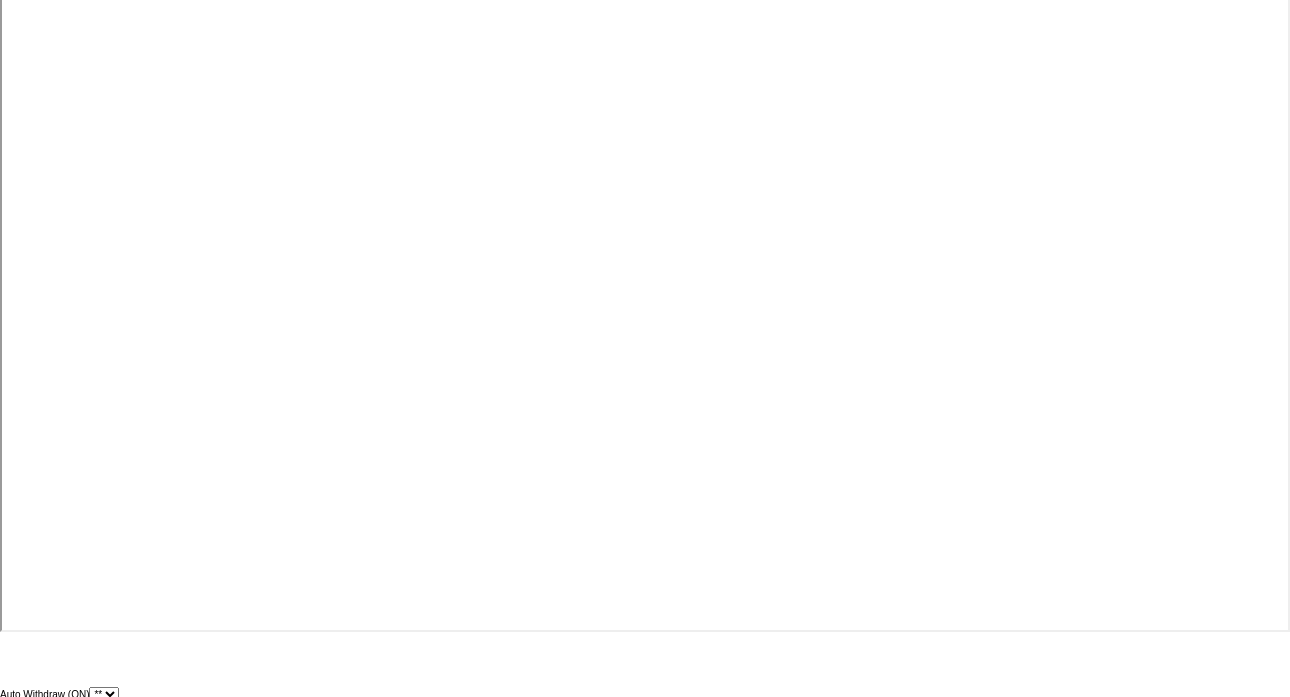 select 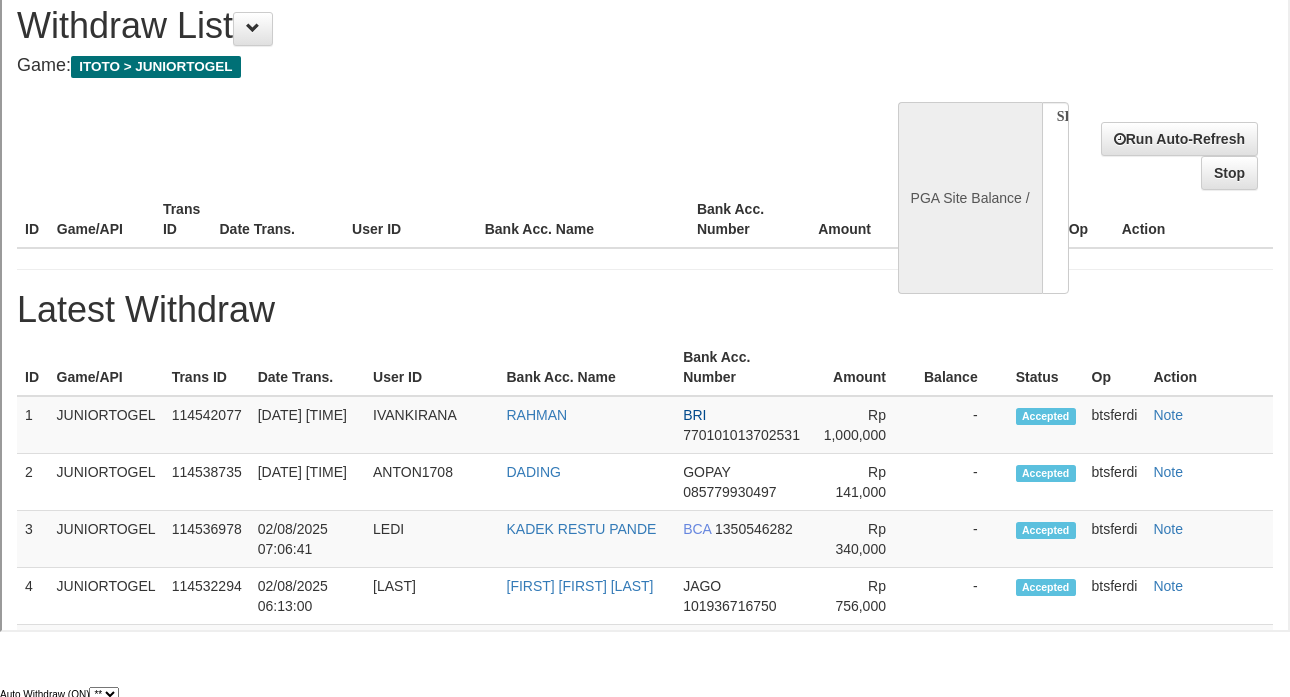 scroll, scrollTop: 0, scrollLeft: 0, axis: both 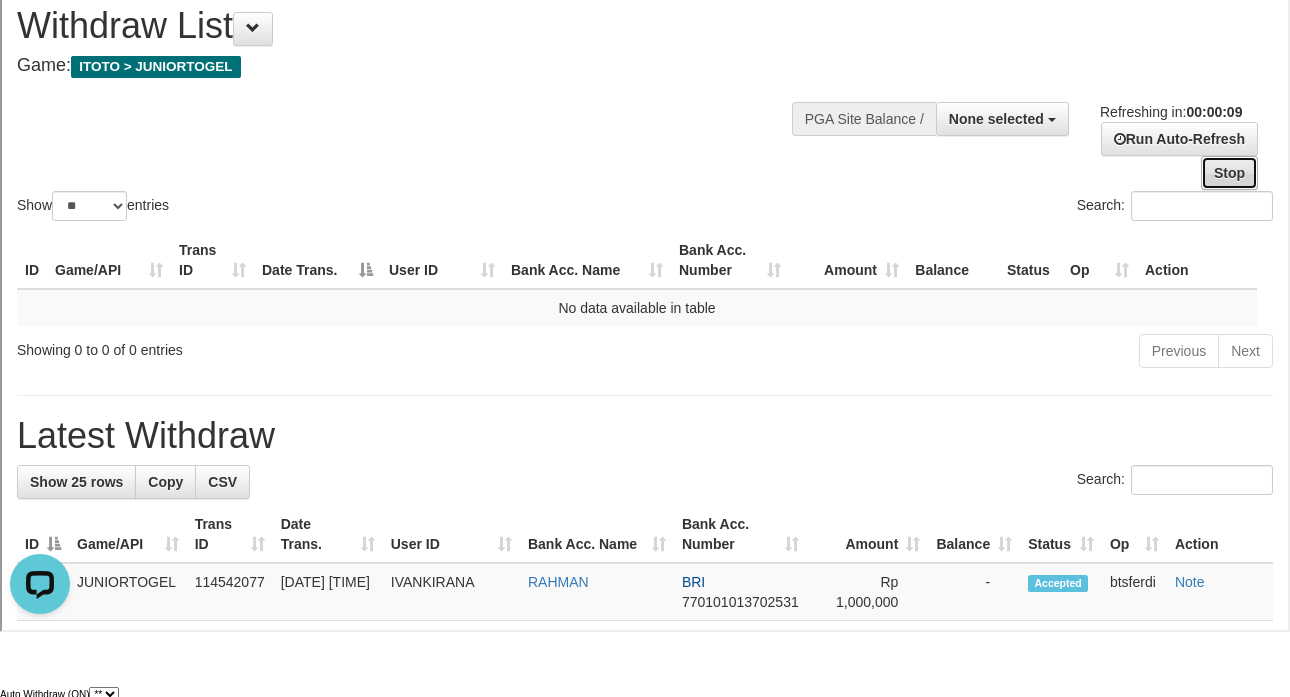 click on "Stop" at bounding box center [1227, 171] 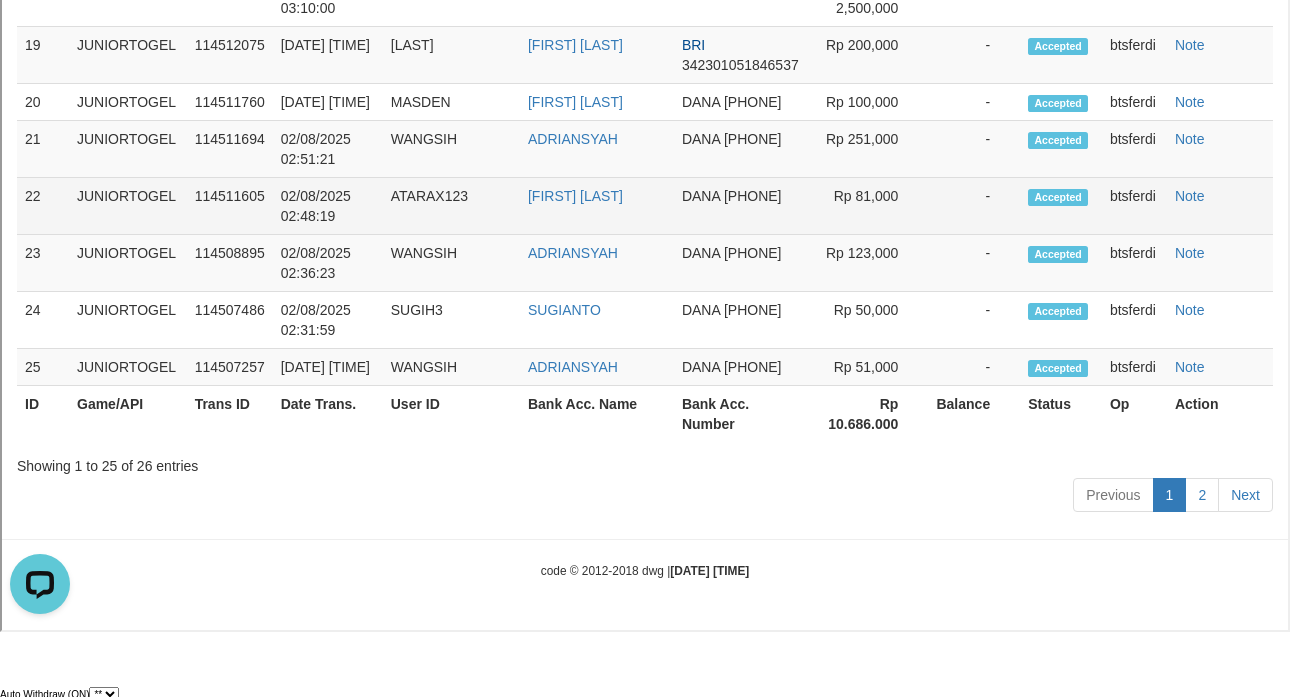 scroll, scrollTop: 1618, scrollLeft: 0, axis: vertical 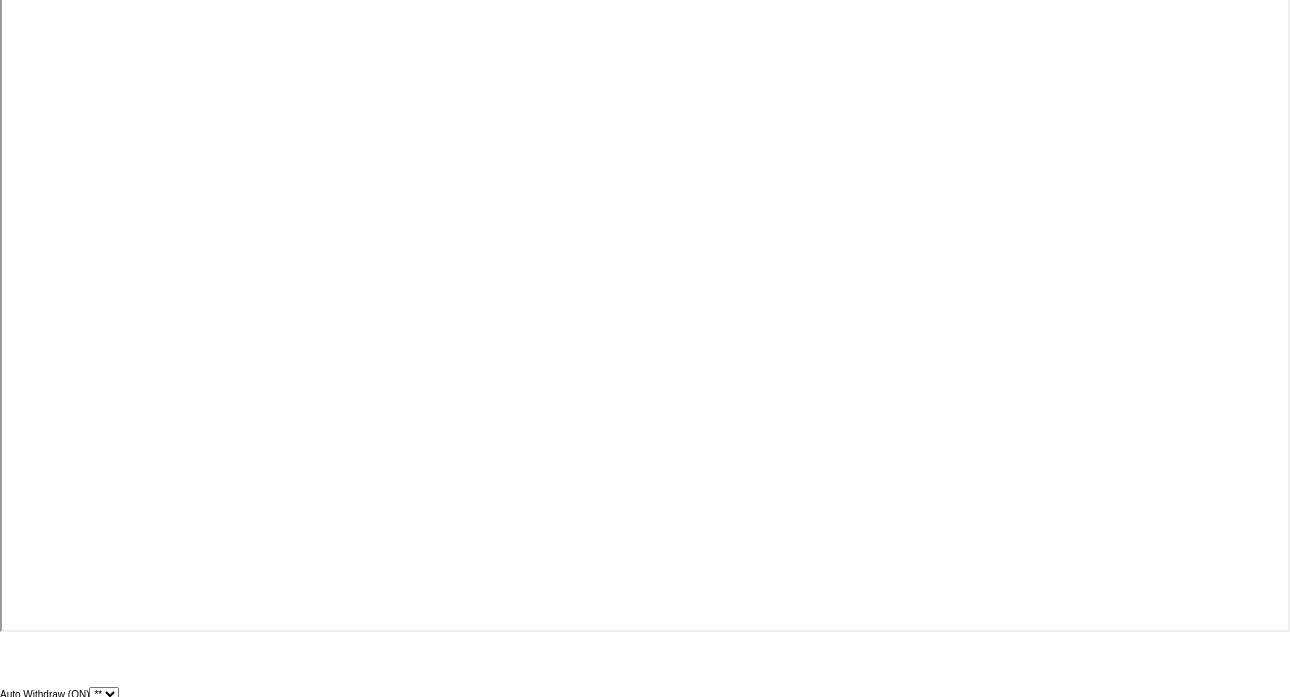 select 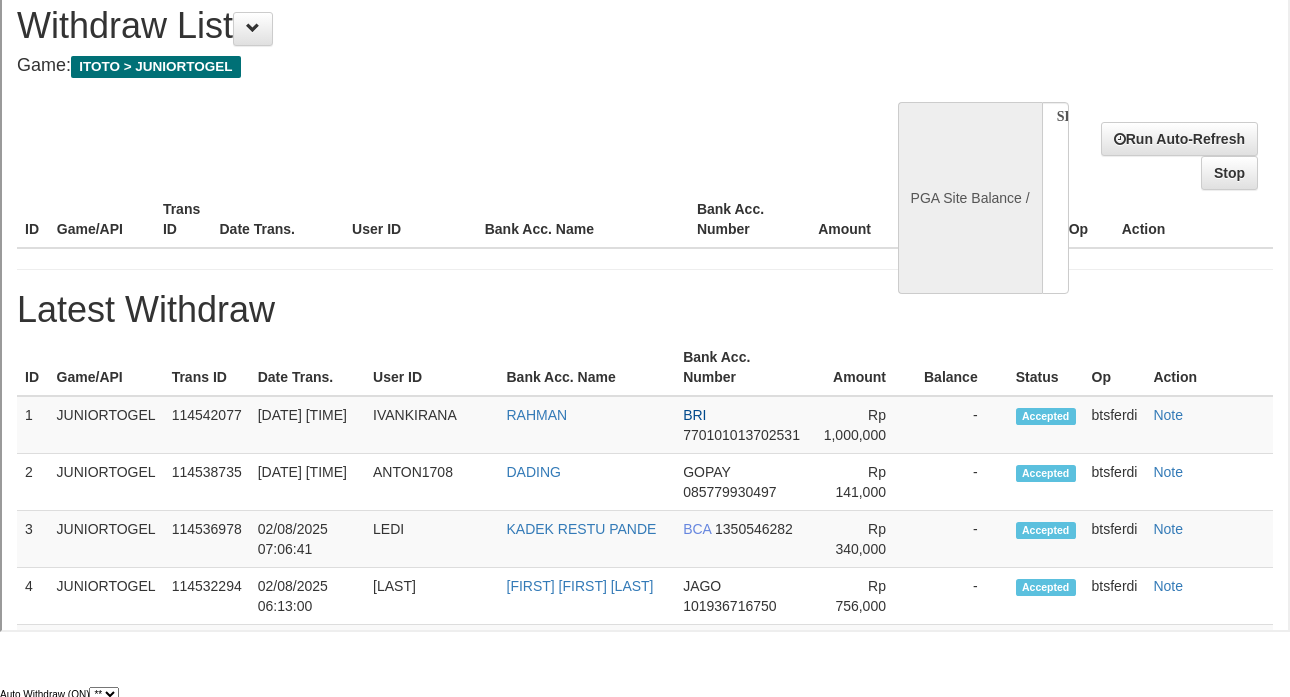 scroll, scrollTop: 0, scrollLeft: 0, axis: both 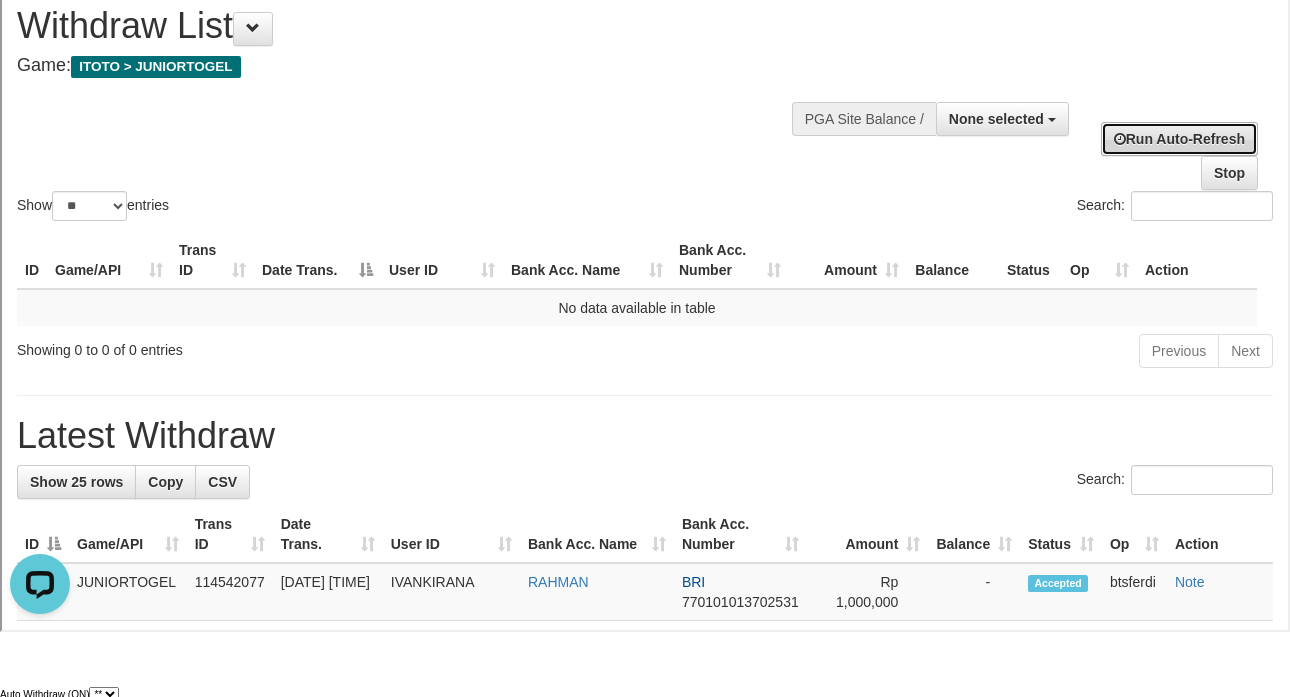 click on "Run Auto-Refresh" at bounding box center [1177, 137] 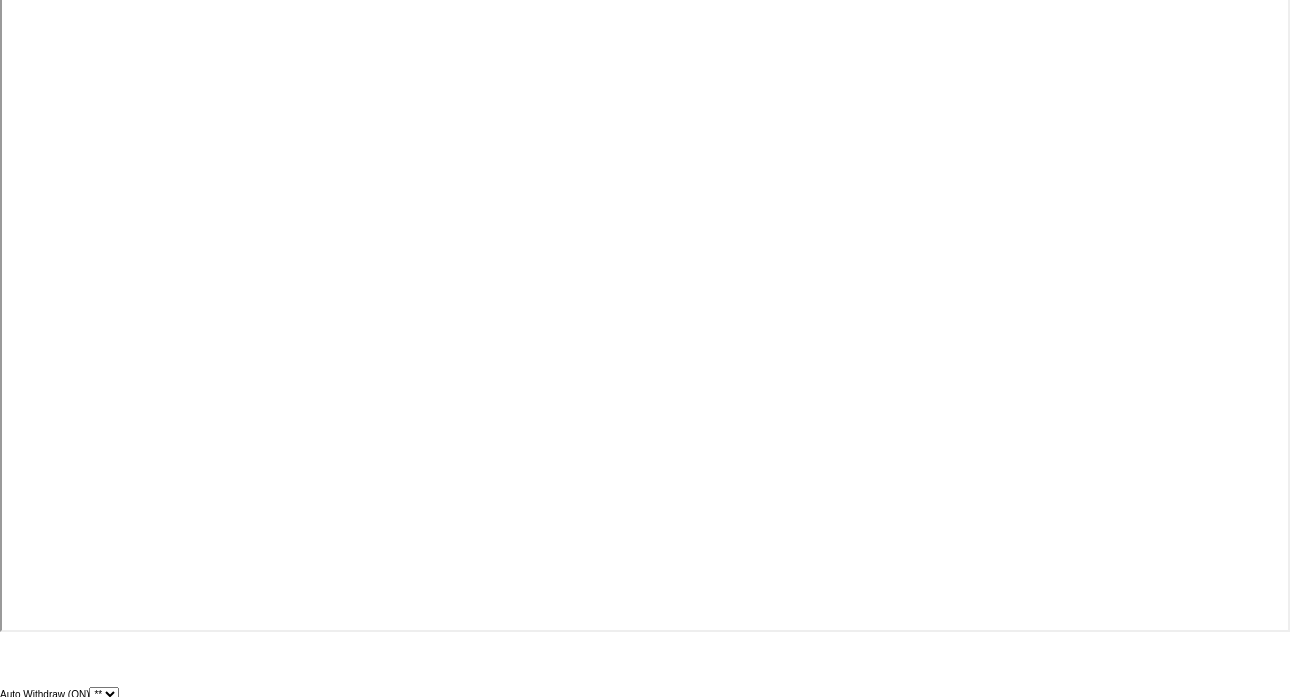 select 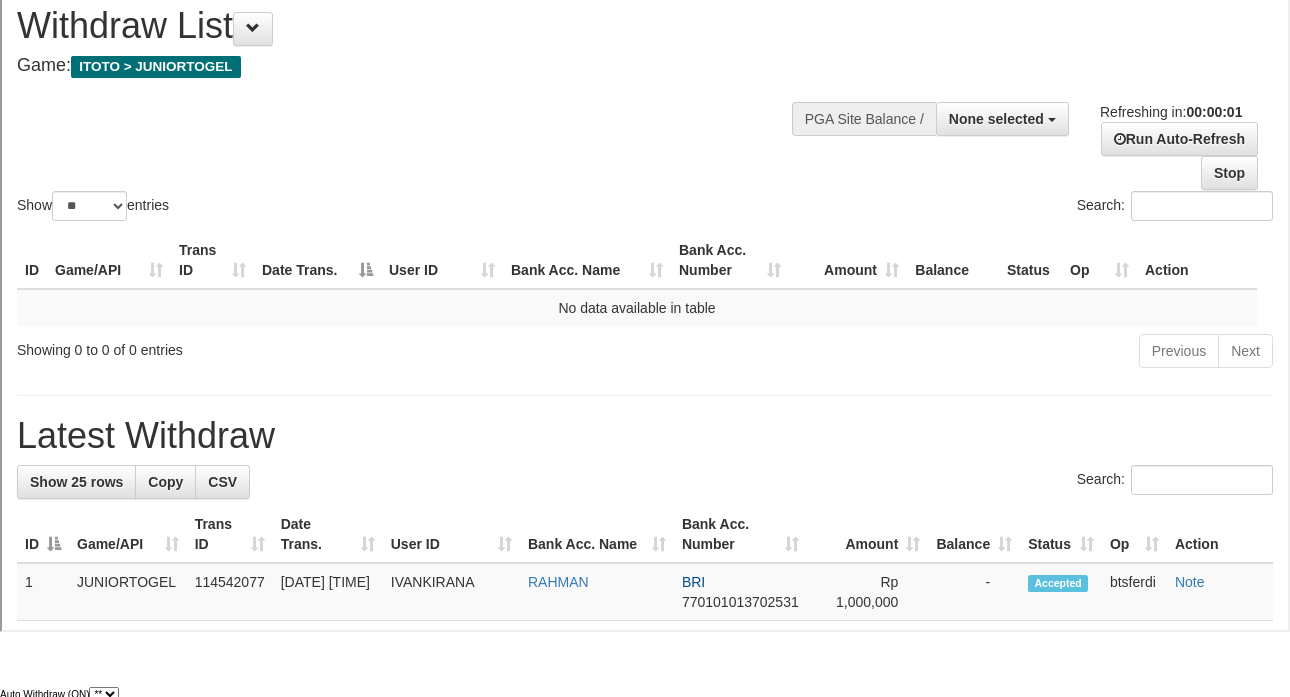 scroll, scrollTop: 0, scrollLeft: 0, axis: both 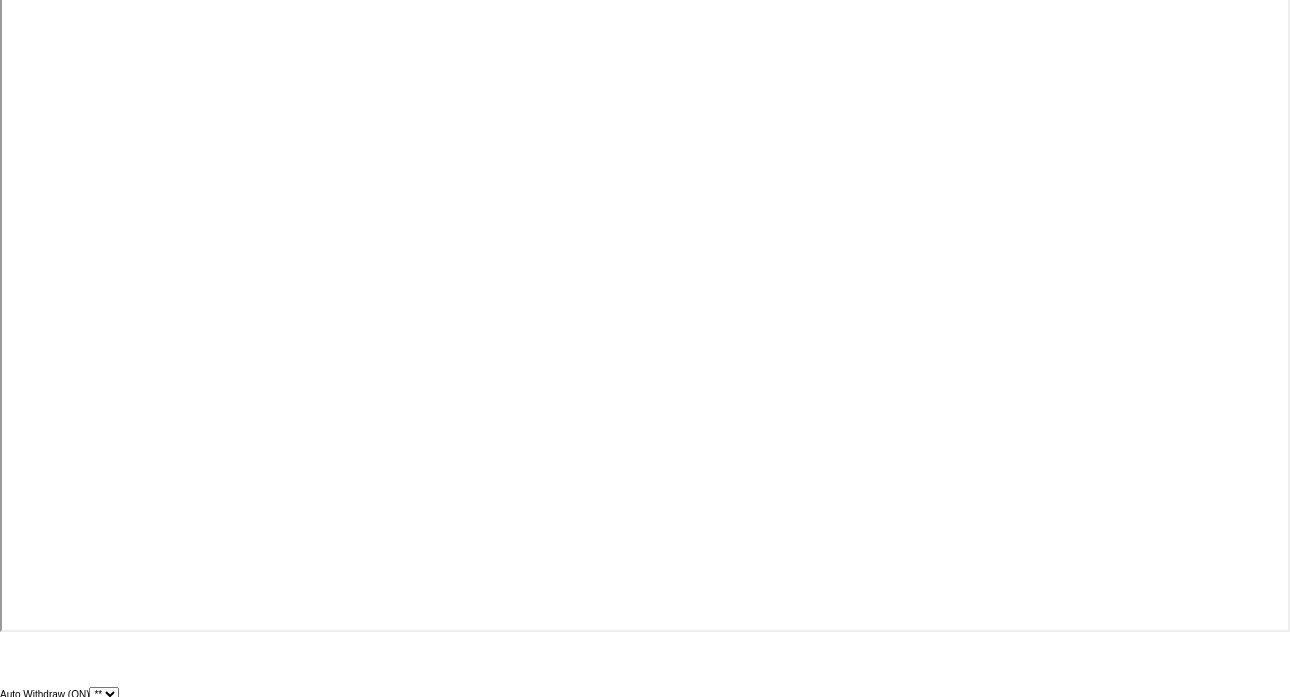 select 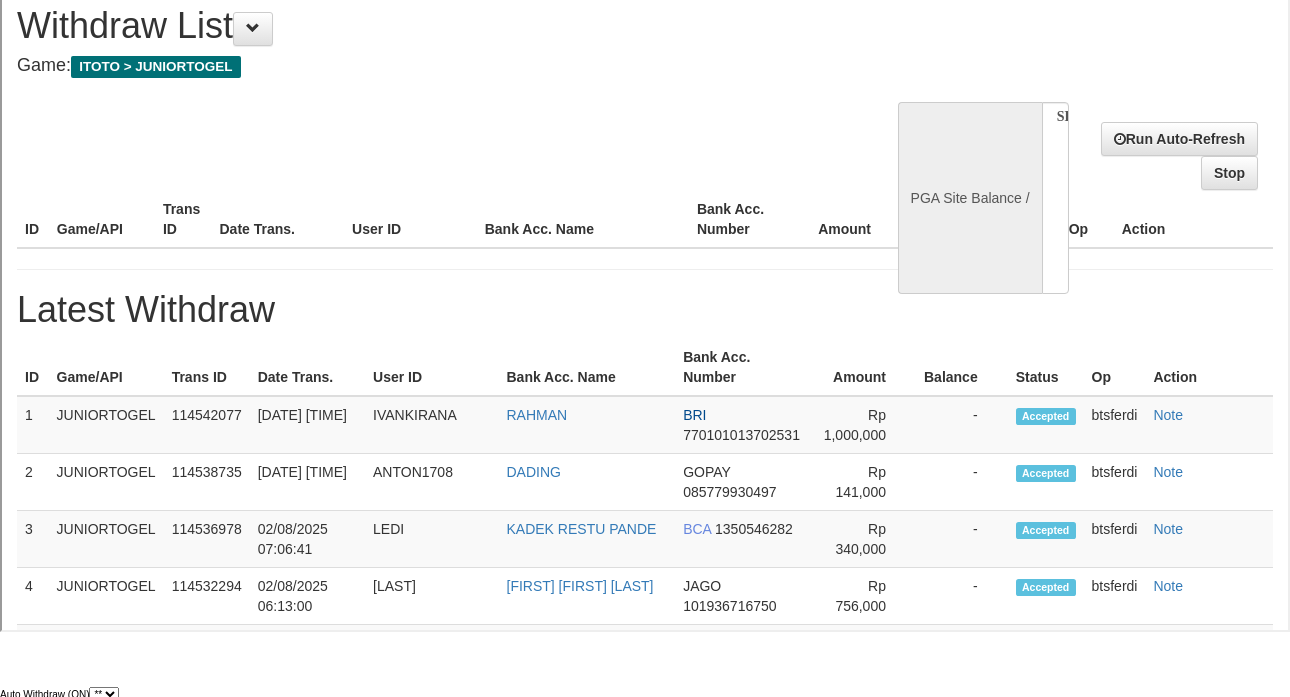 scroll, scrollTop: 0, scrollLeft: 0, axis: both 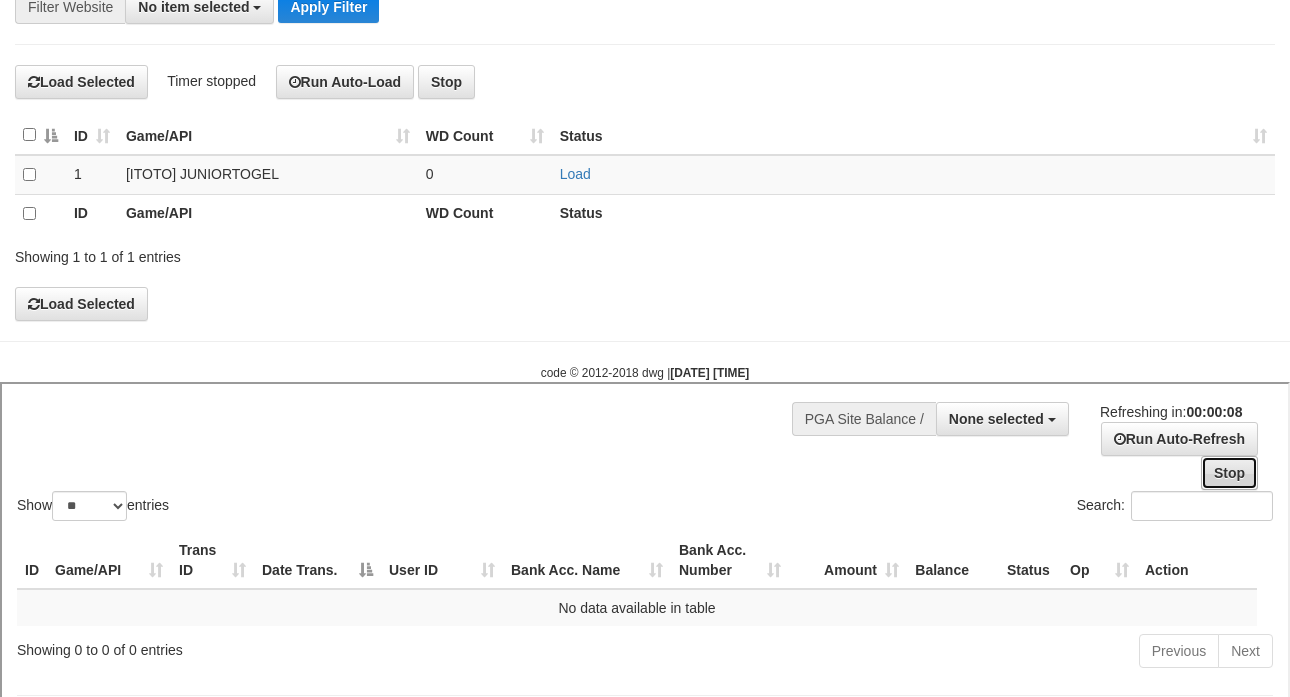 click on "Stop" at bounding box center [1227, 470] 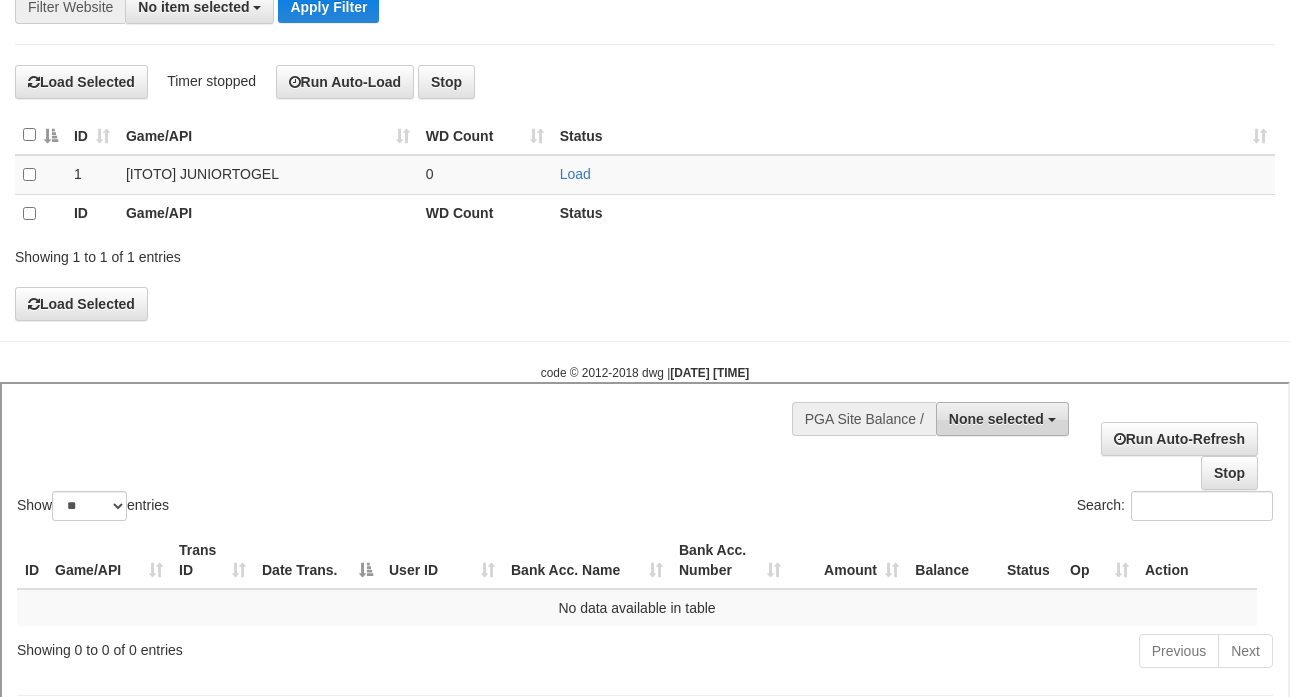 click on "None selected" at bounding box center [994, 416] 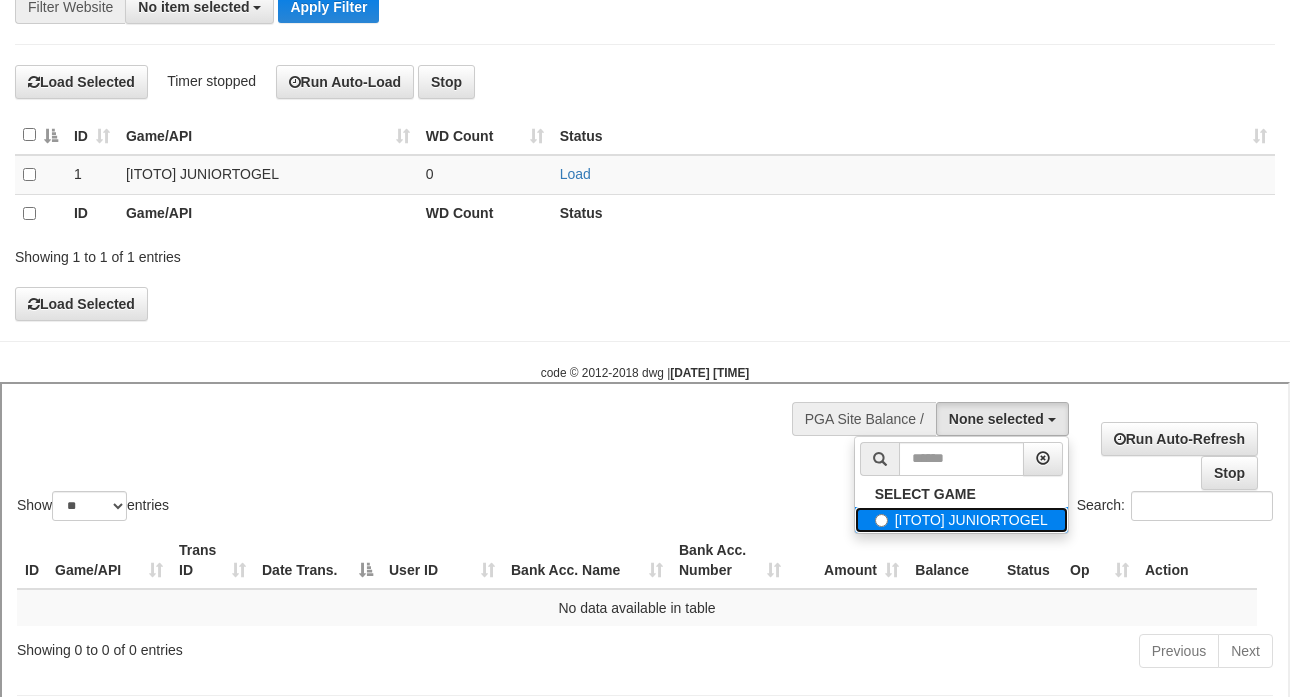 click on "[ITOTO] JUNIORTOGEL" at bounding box center [959, 517] 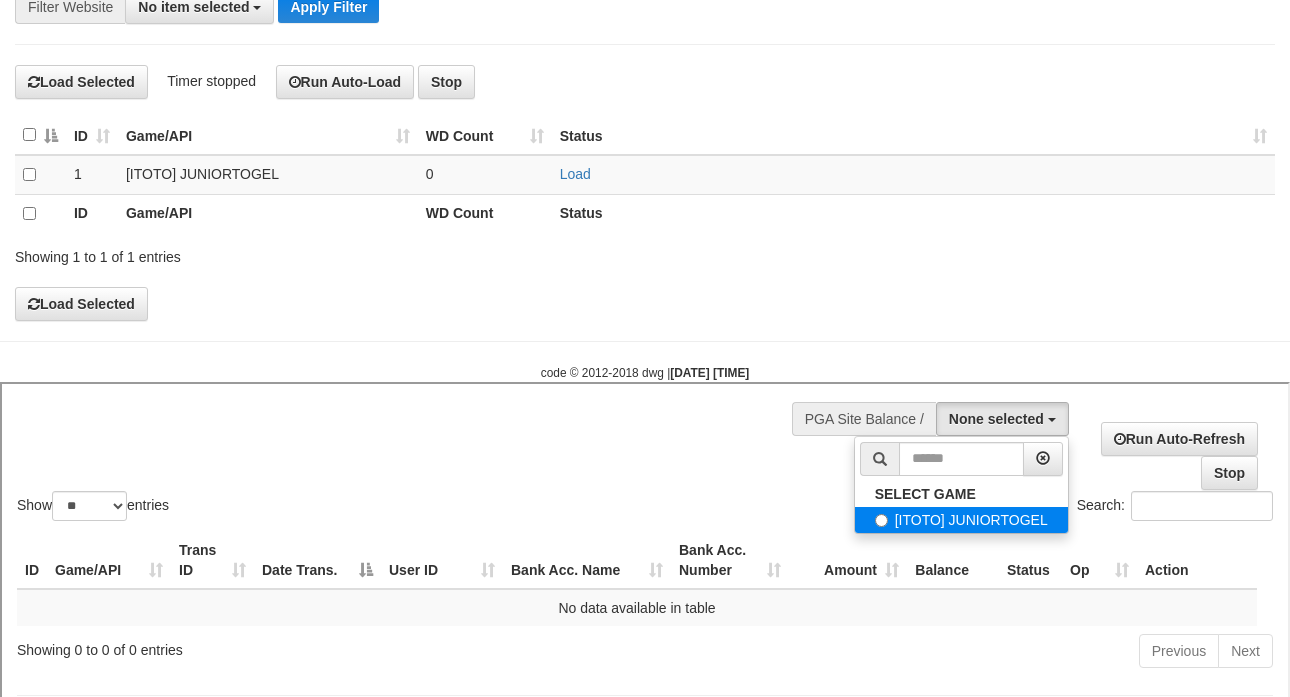 select on "****" 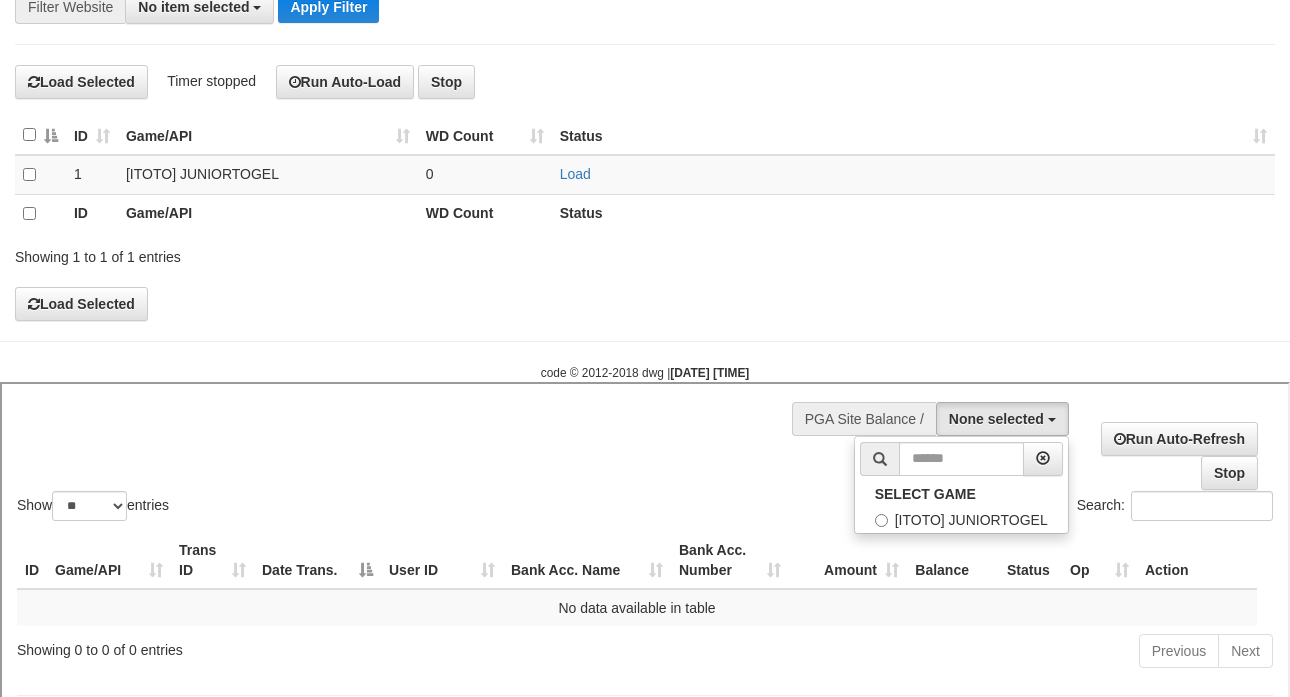 scroll, scrollTop: 18, scrollLeft: 0, axis: vertical 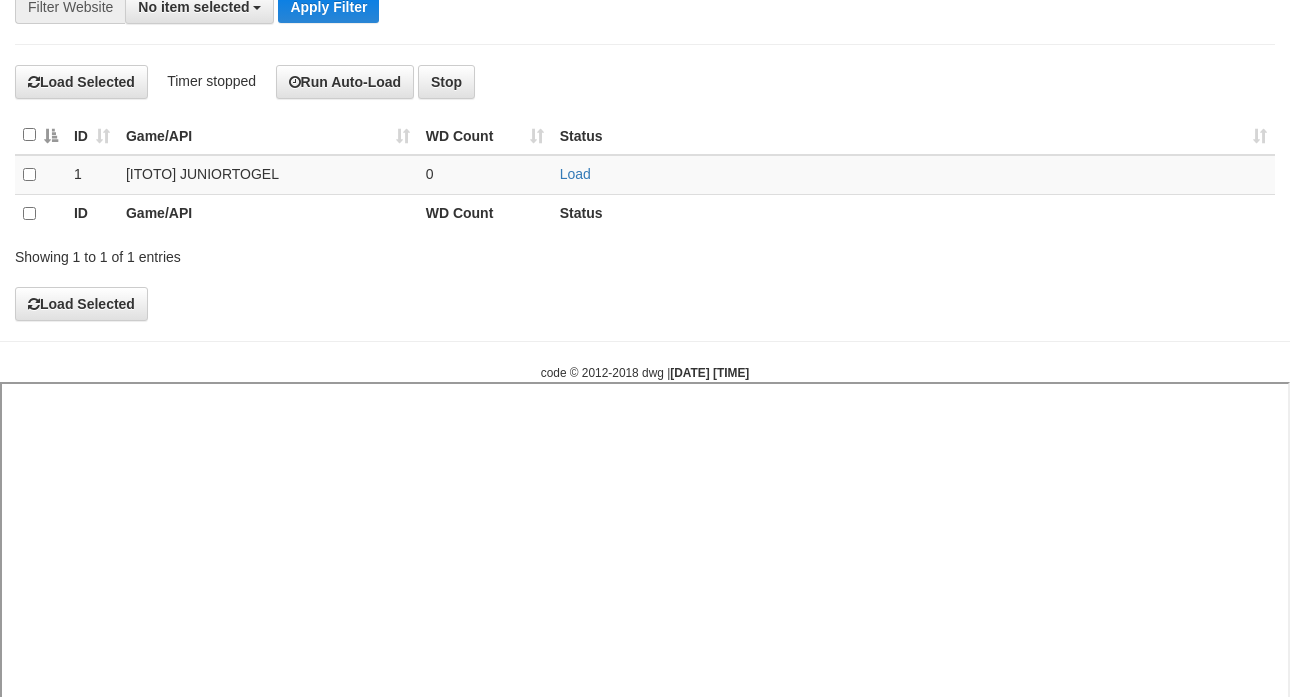 select 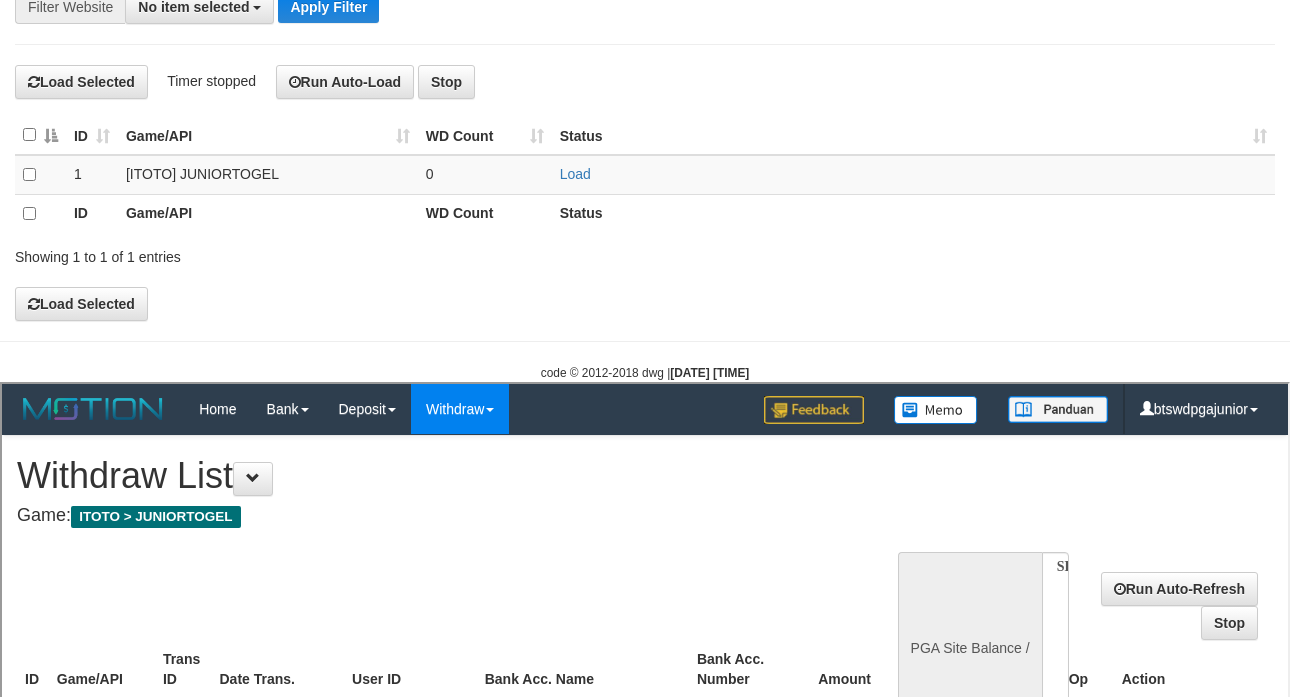 scroll, scrollTop: 0, scrollLeft: 0, axis: both 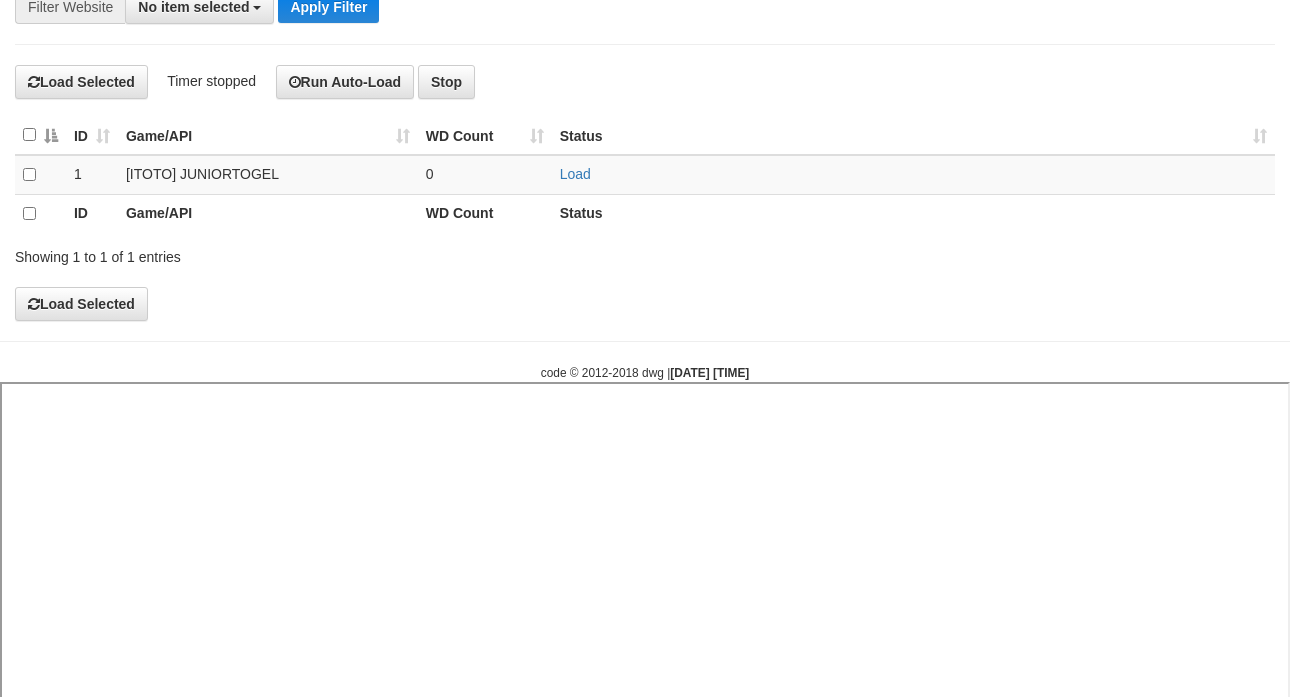 select 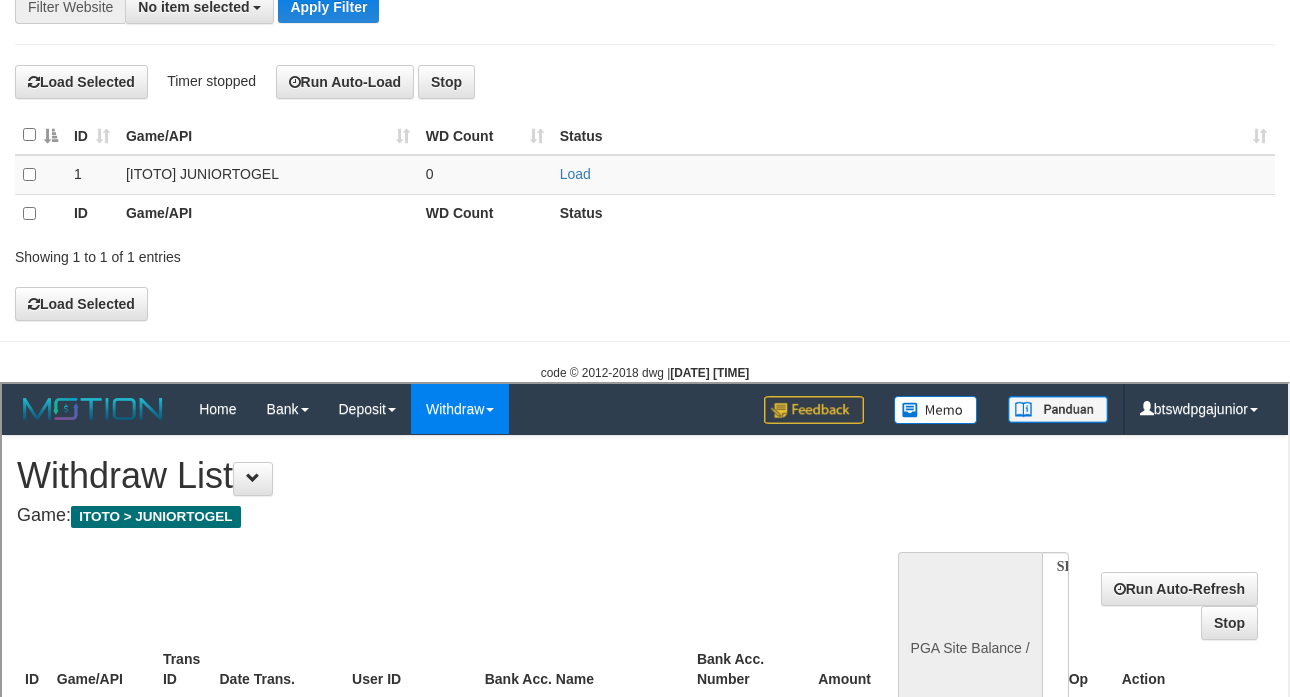 scroll, scrollTop: 0, scrollLeft: 0, axis: both 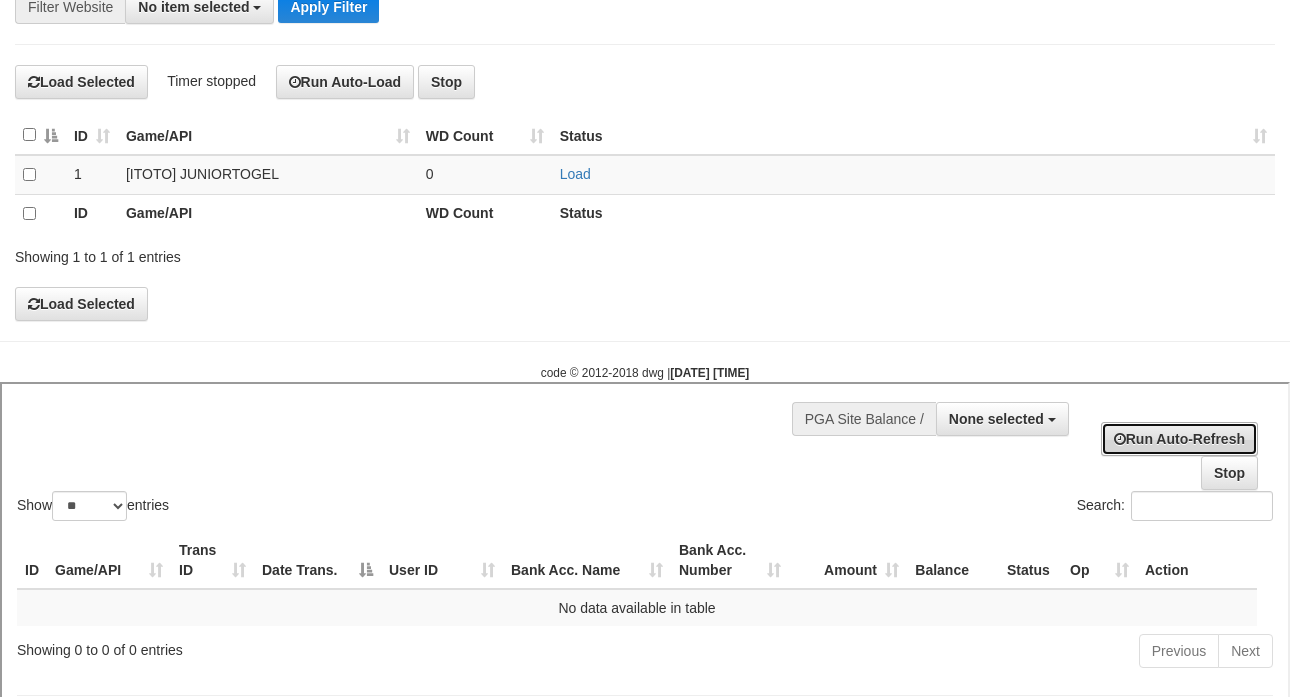 click on "Run Auto-Refresh" at bounding box center (1177, 436) 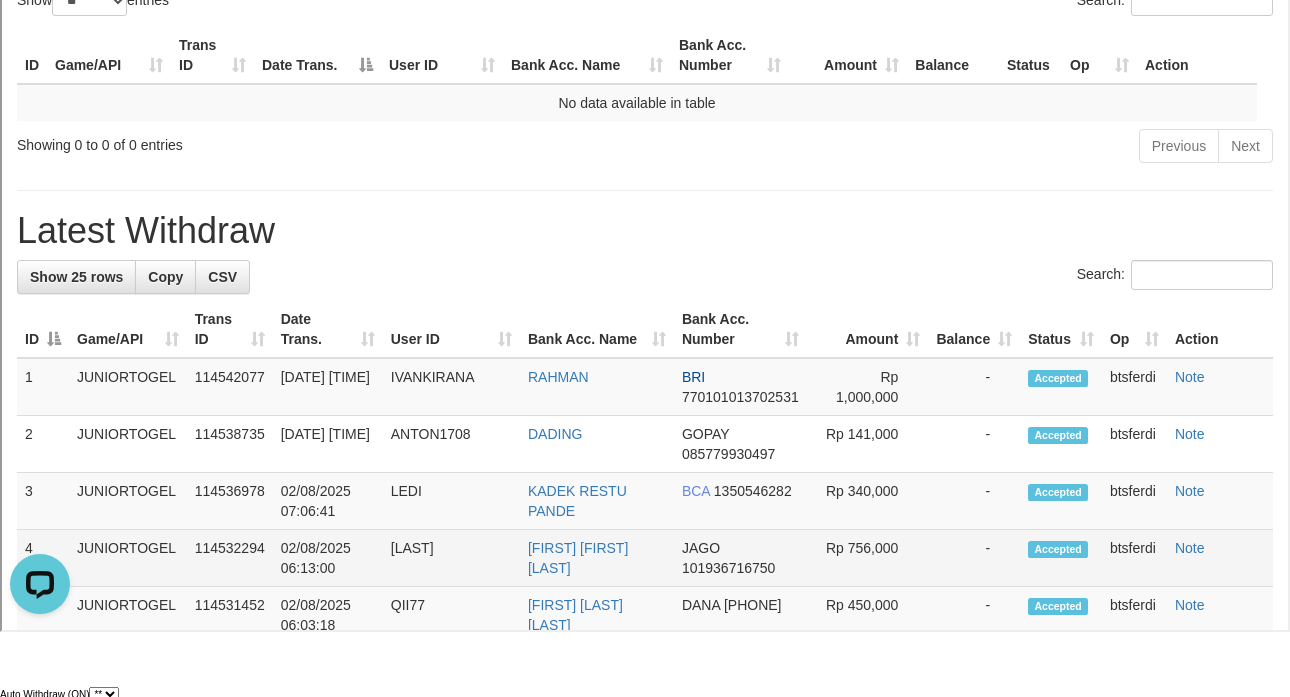scroll, scrollTop: 300, scrollLeft: 0, axis: vertical 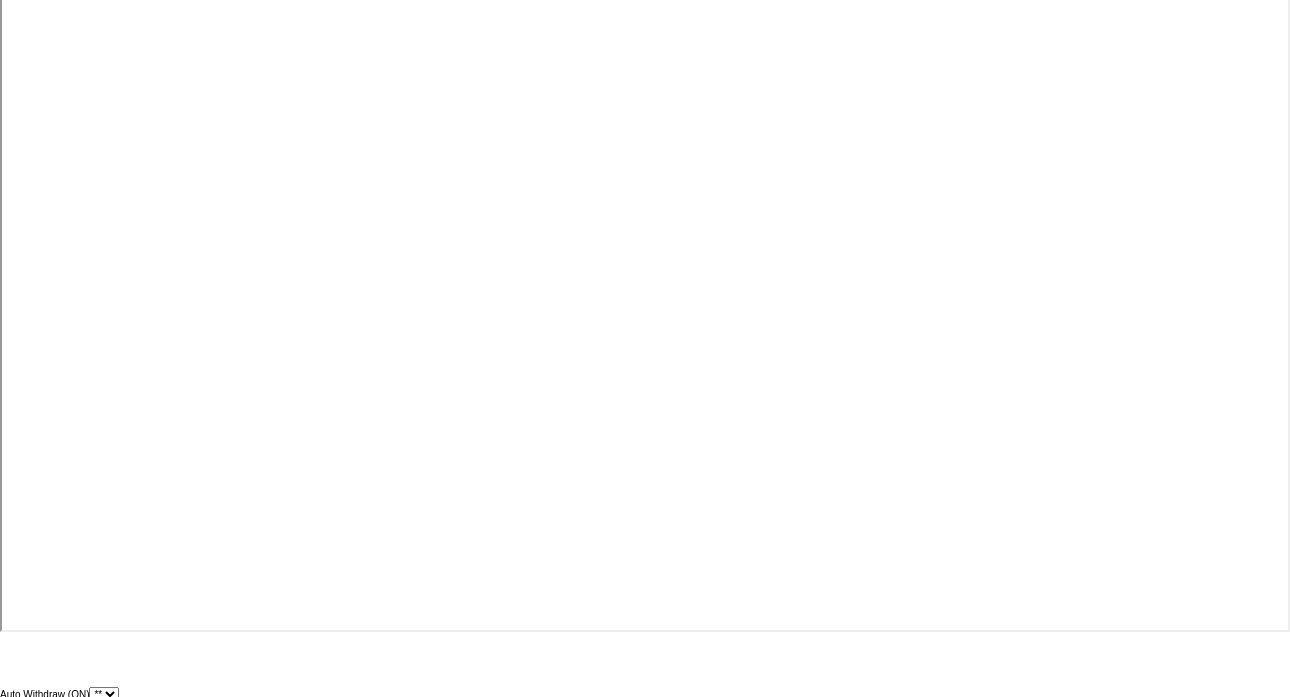 select 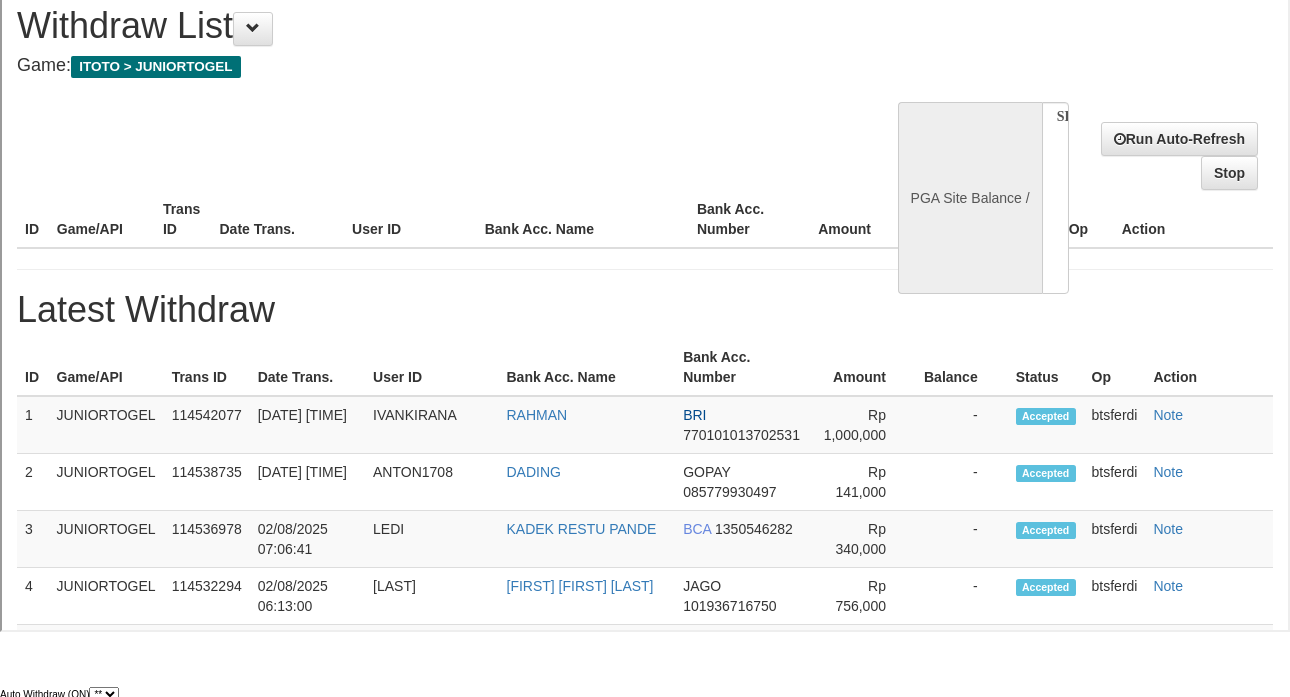 scroll, scrollTop: 0, scrollLeft: 0, axis: both 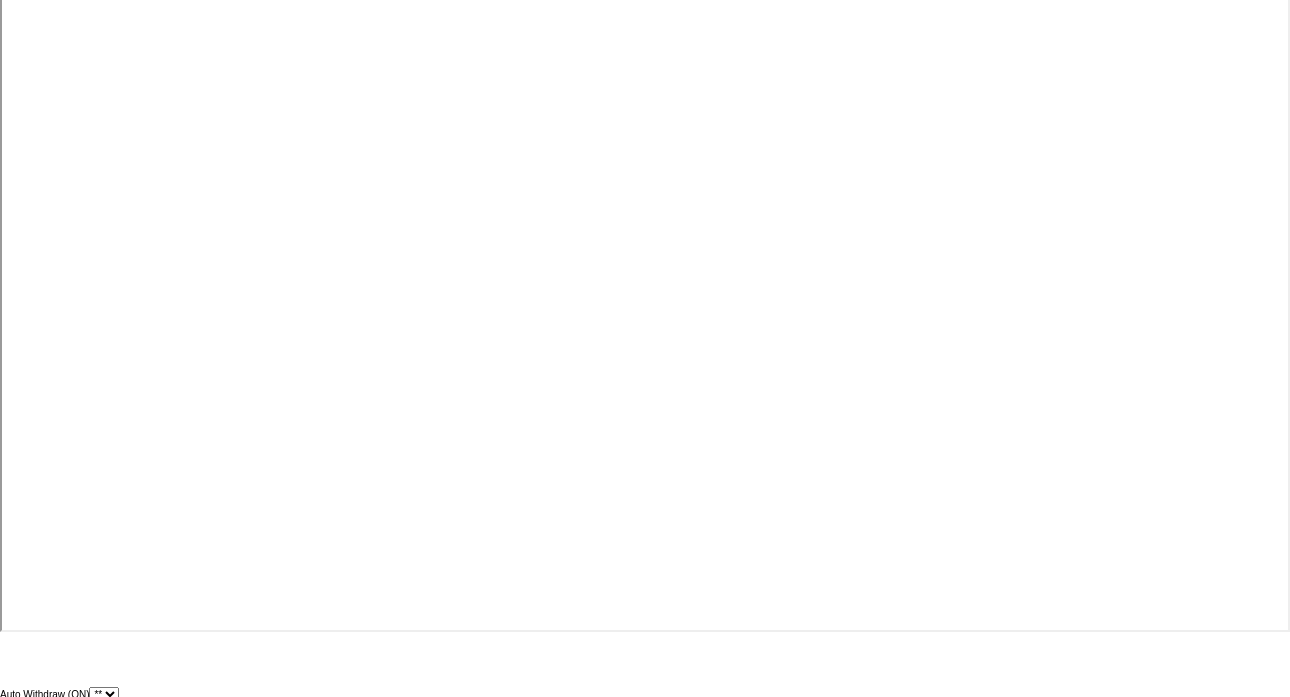 select 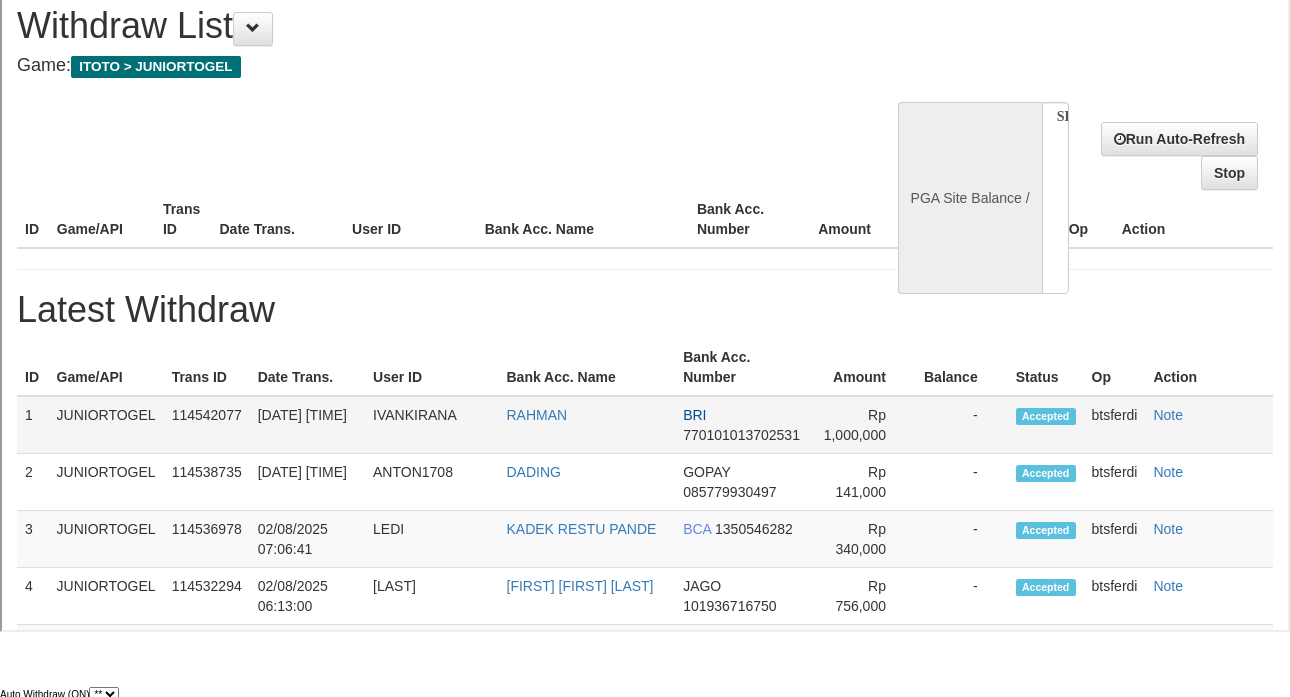 scroll, scrollTop: 0, scrollLeft: 0, axis: both 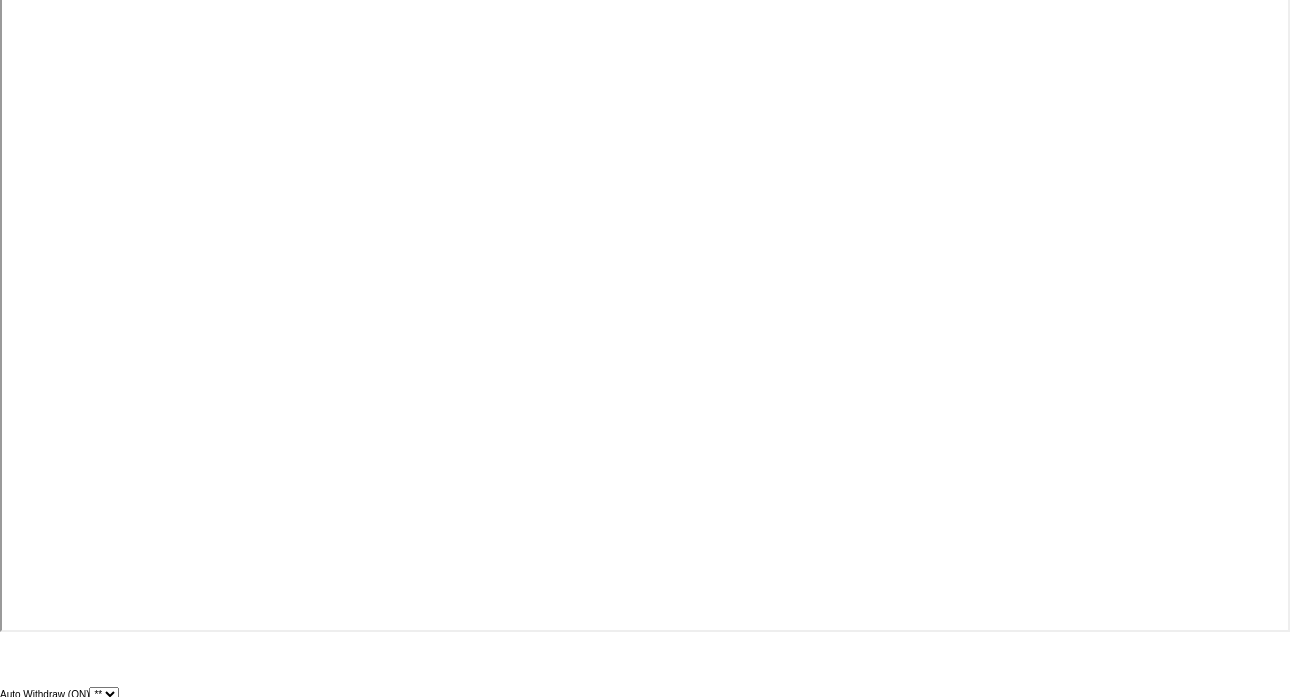 select 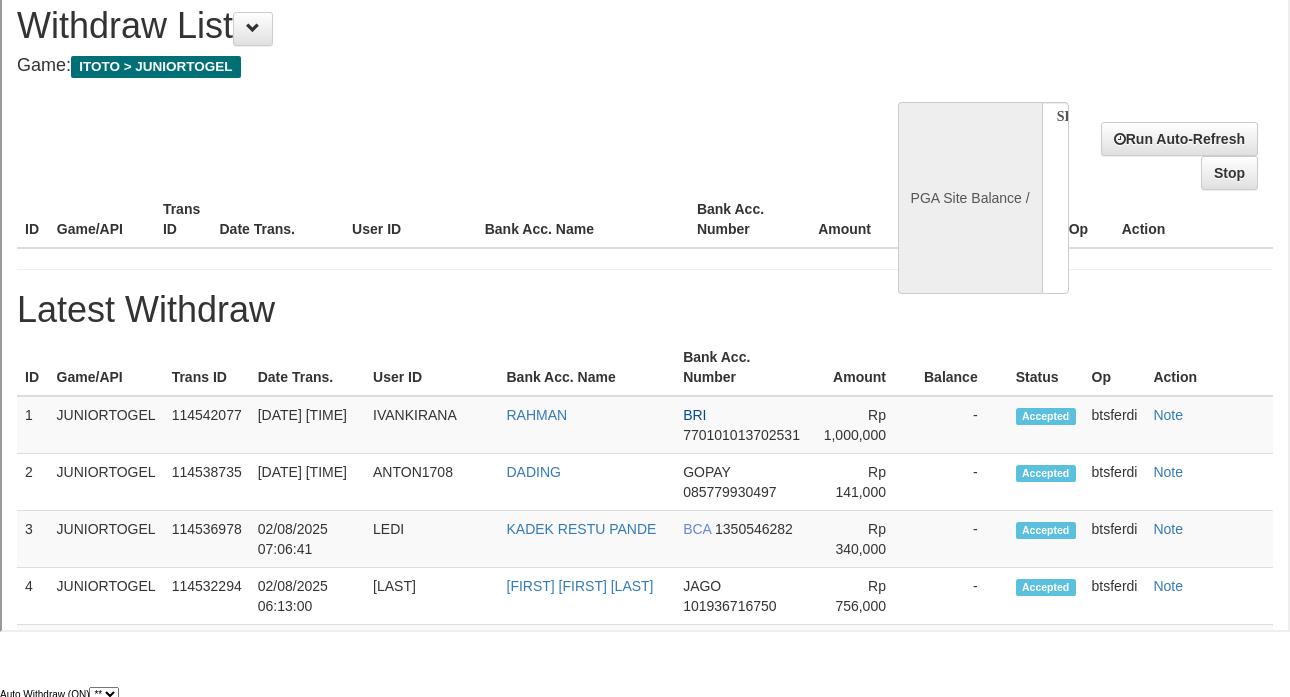 scroll, scrollTop: 0, scrollLeft: 0, axis: both 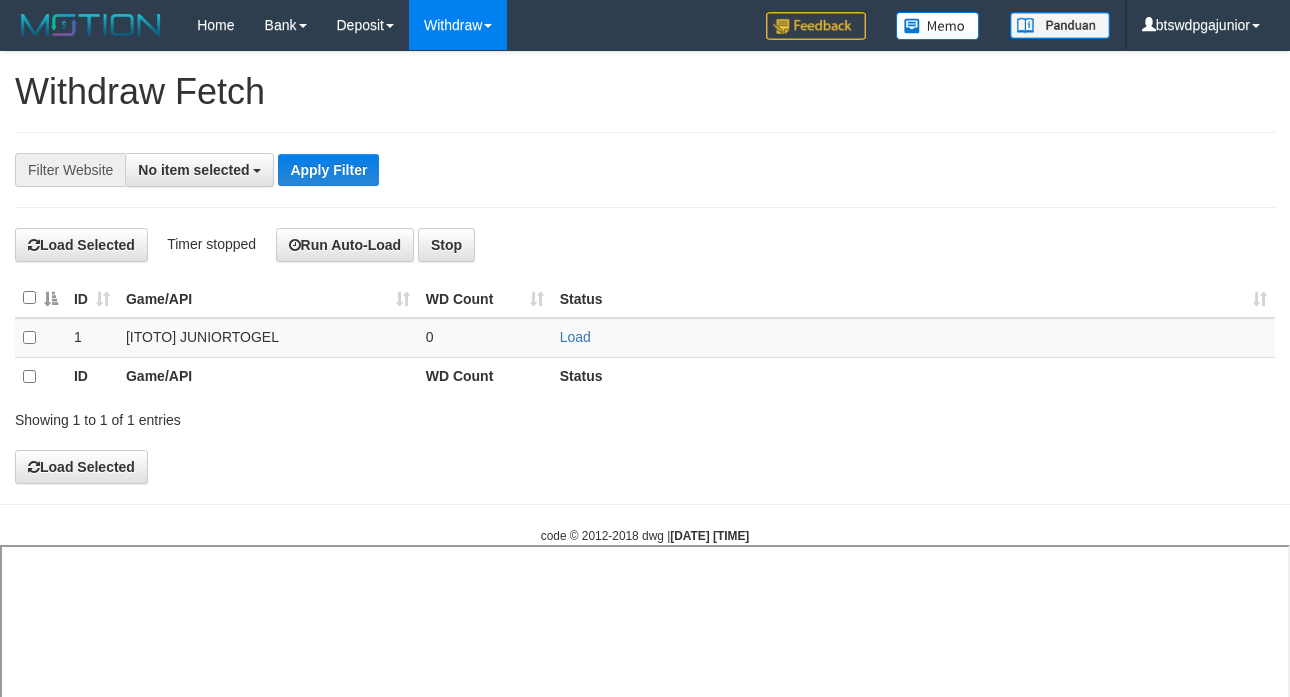 select 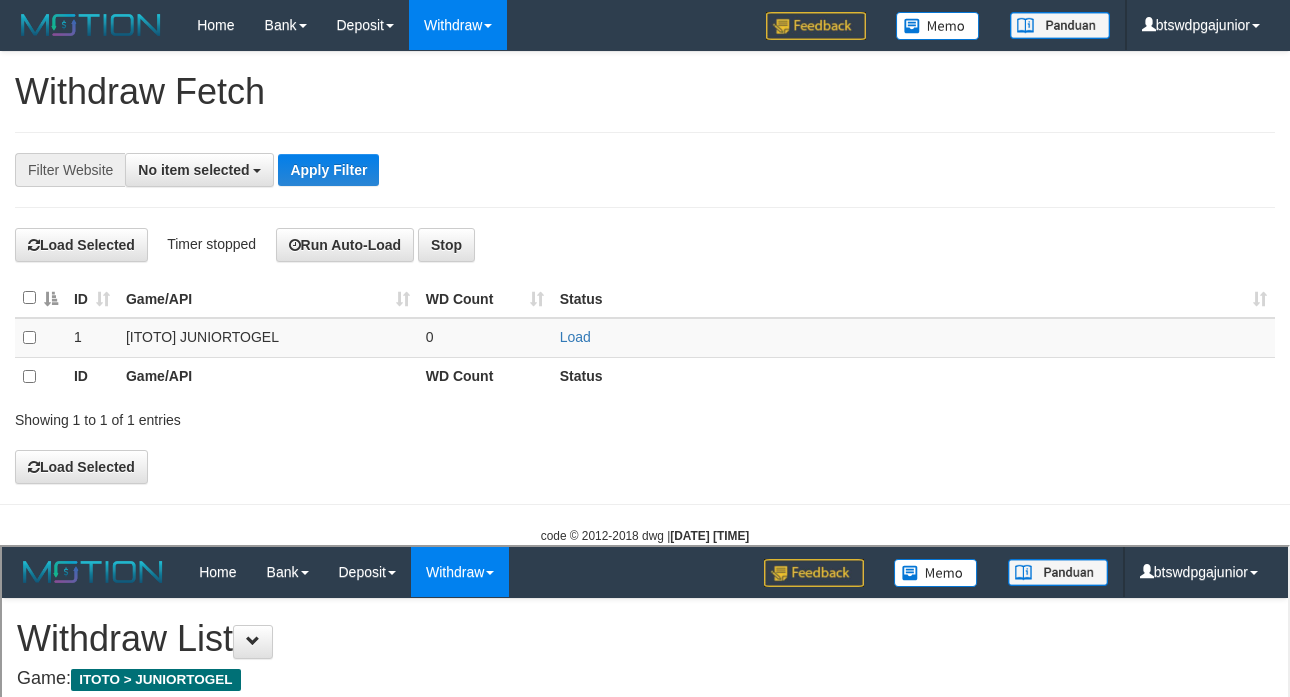 scroll, scrollTop: 0, scrollLeft: 0, axis: both 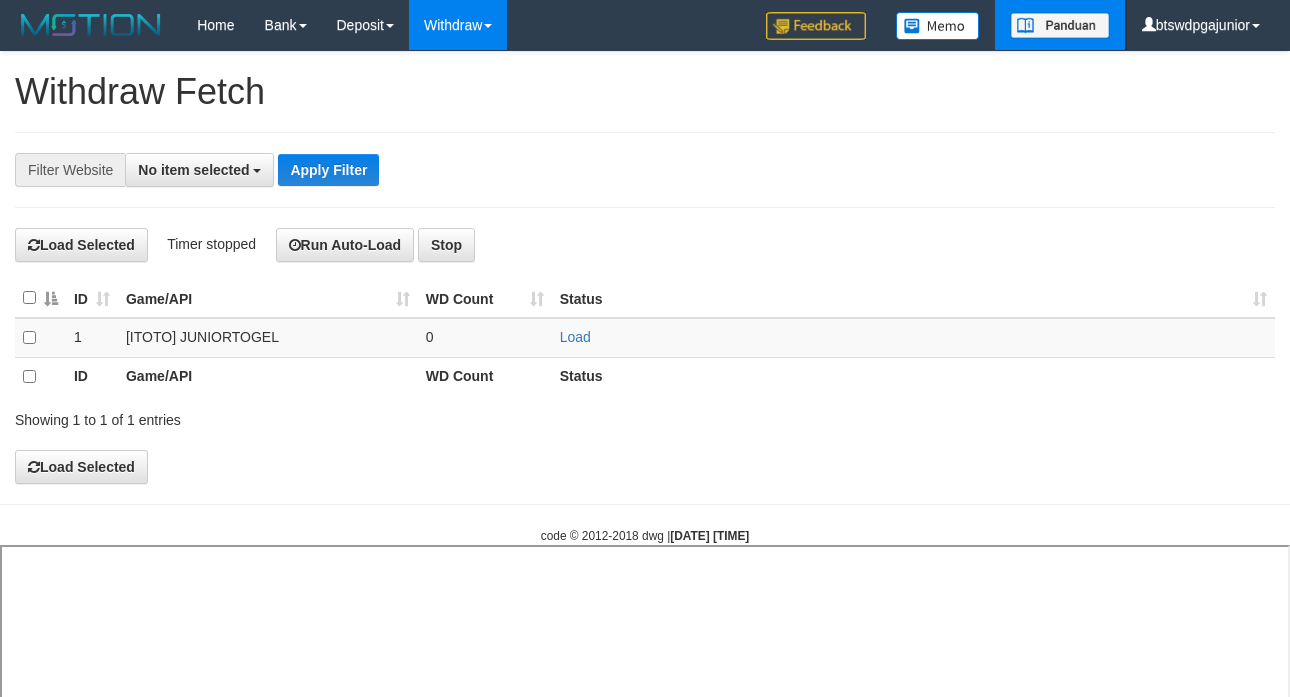 select 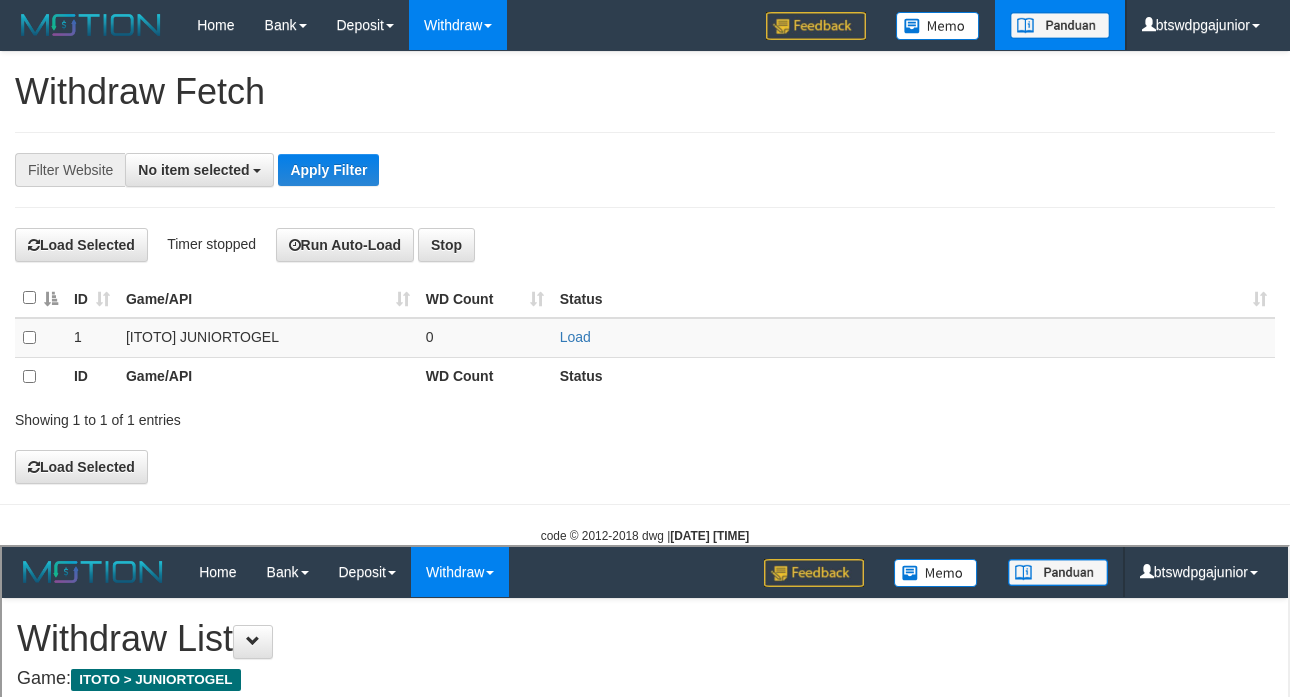 scroll, scrollTop: 0, scrollLeft: 0, axis: both 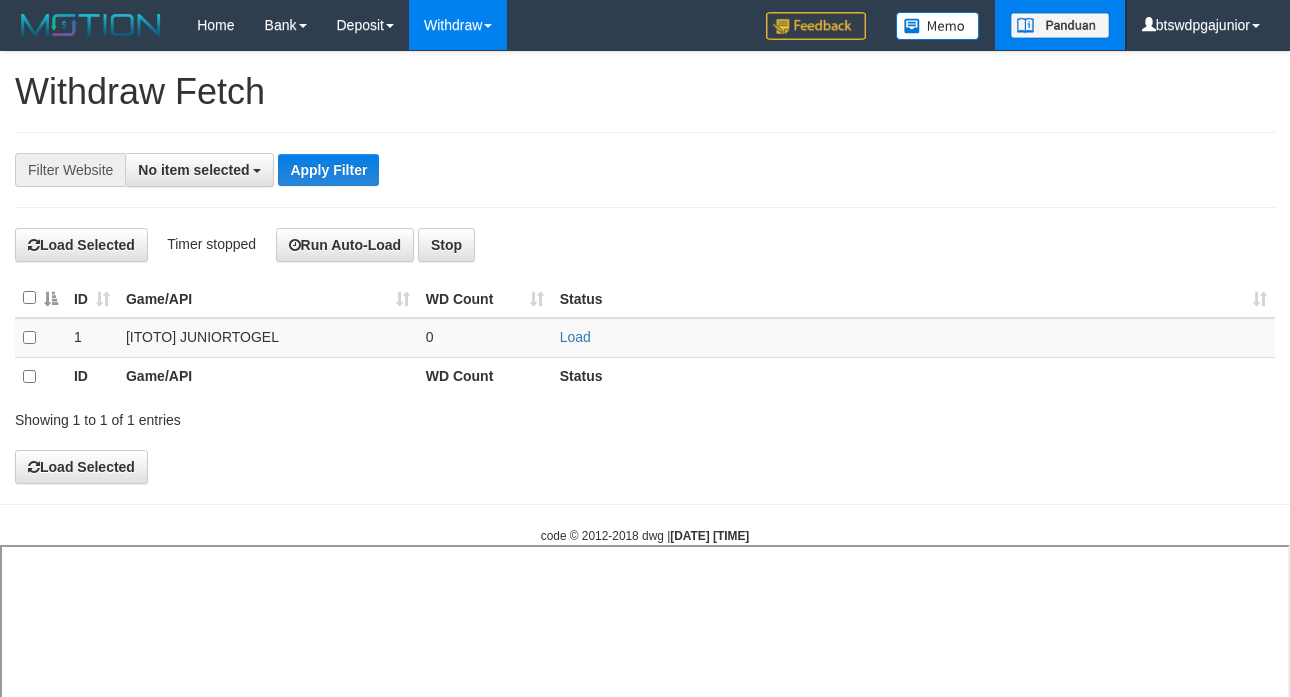 select 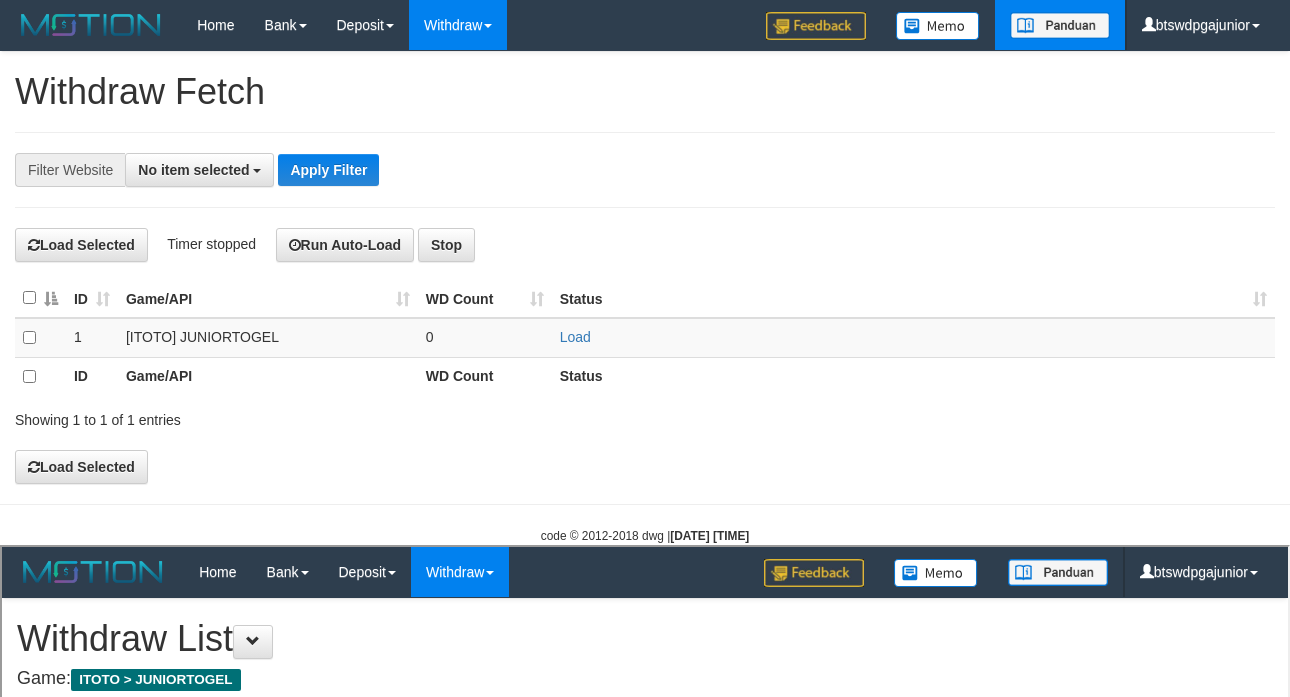 scroll, scrollTop: 0, scrollLeft: 0, axis: both 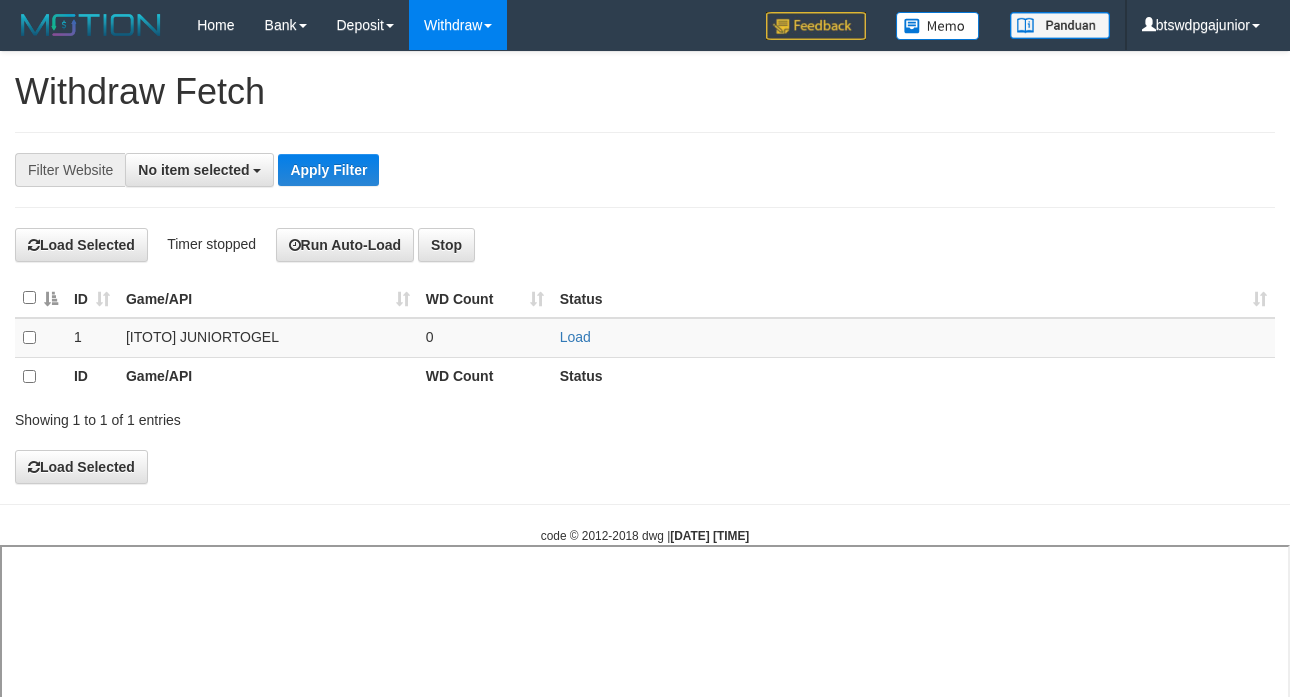 select 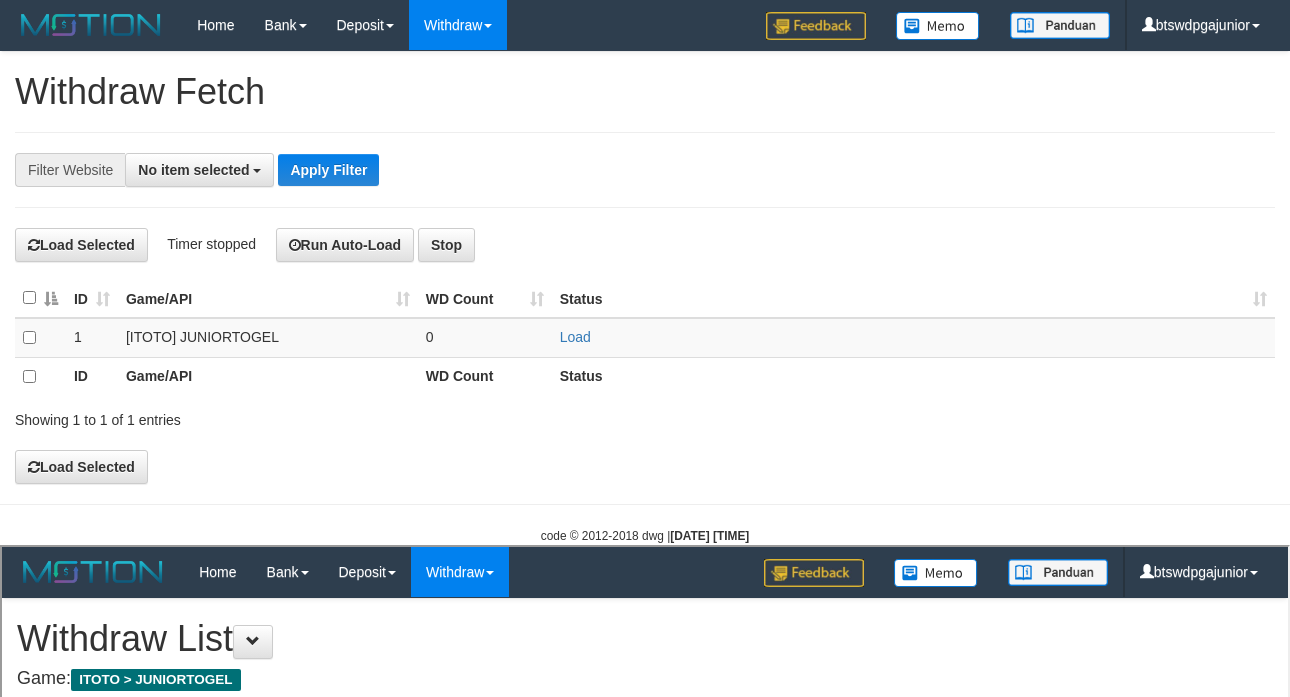 scroll, scrollTop: 0, scrollLeft: 0, axis: both 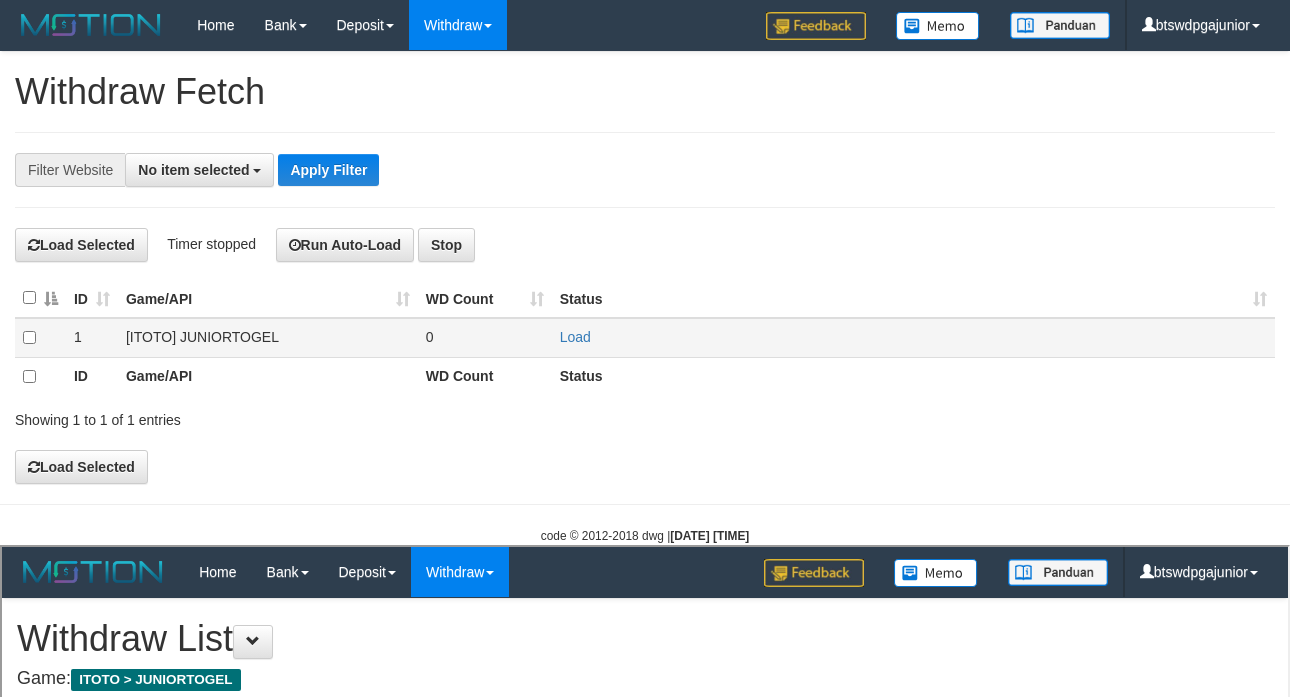 select on "**" 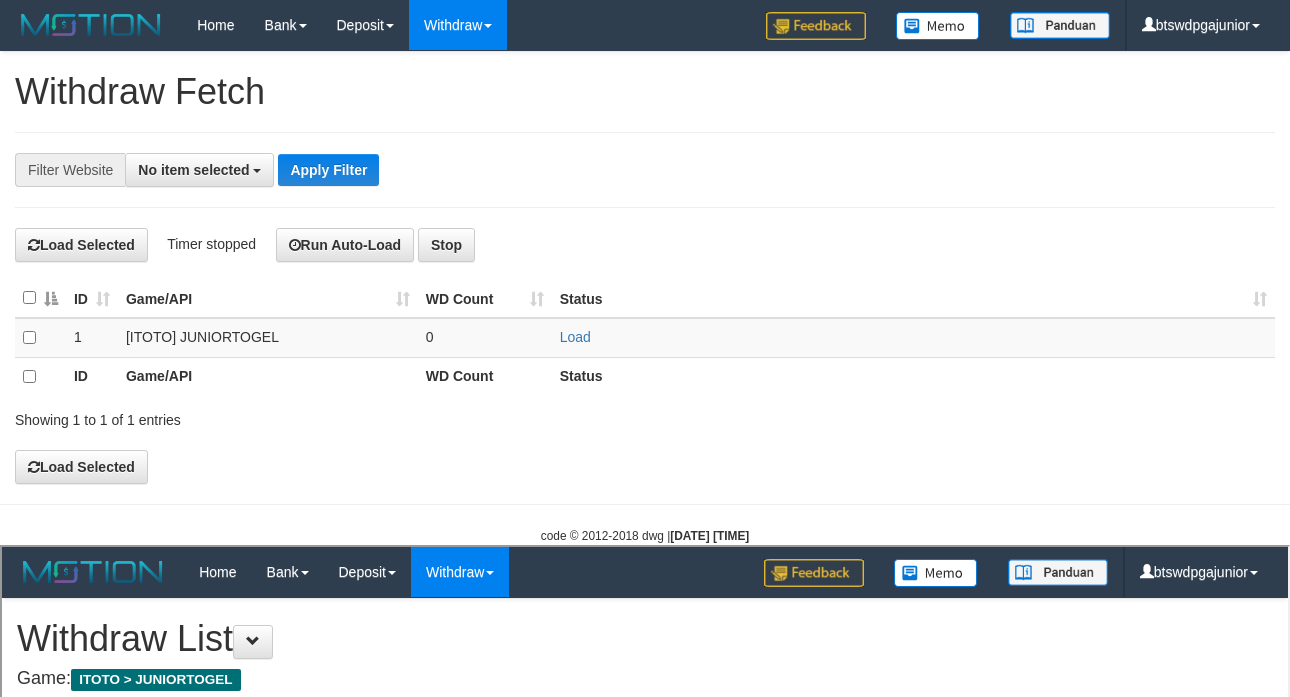 scroll, scrollTop: 0, scrollLeft: 0, axis: both 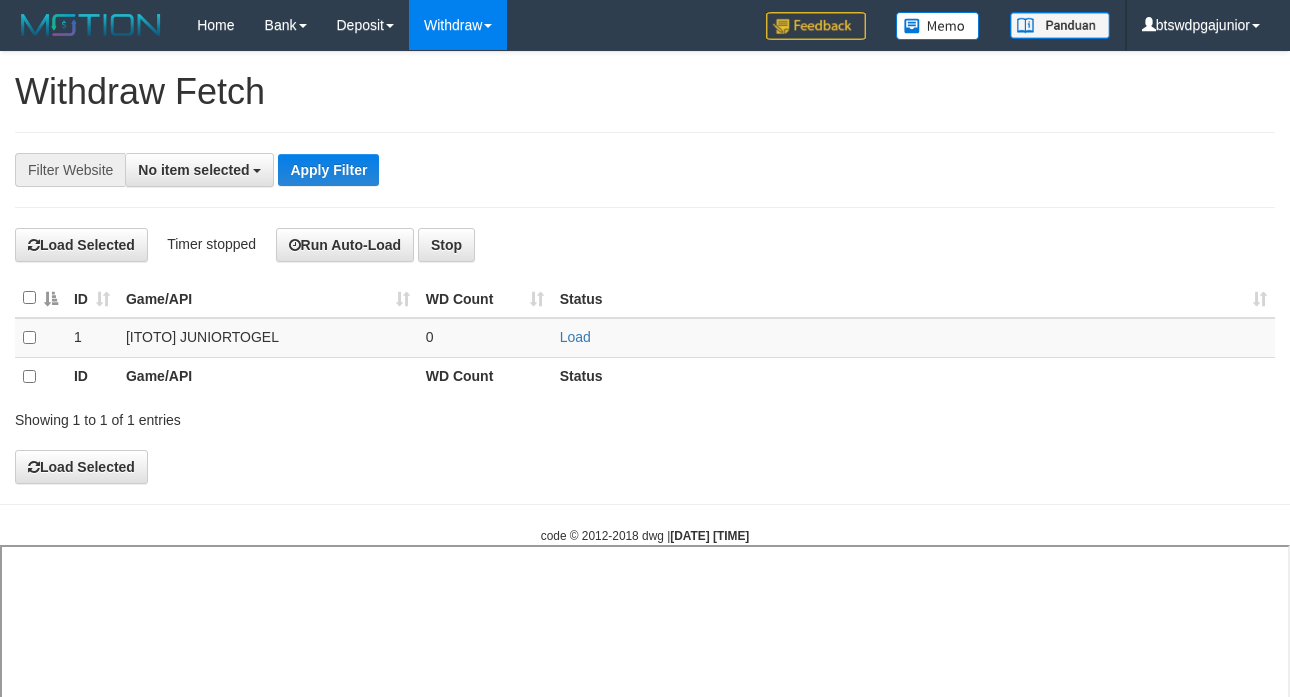 select 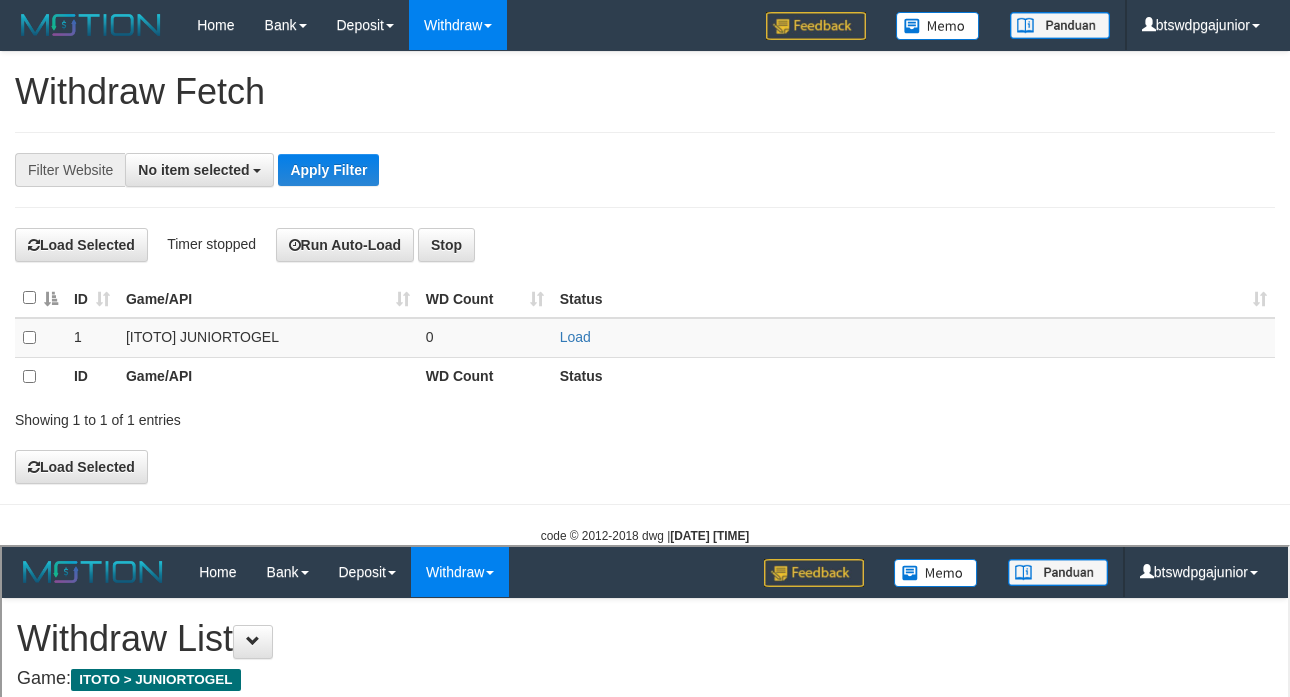 scroll, scrollTop: 0, scrollLeft: 0, axis: both 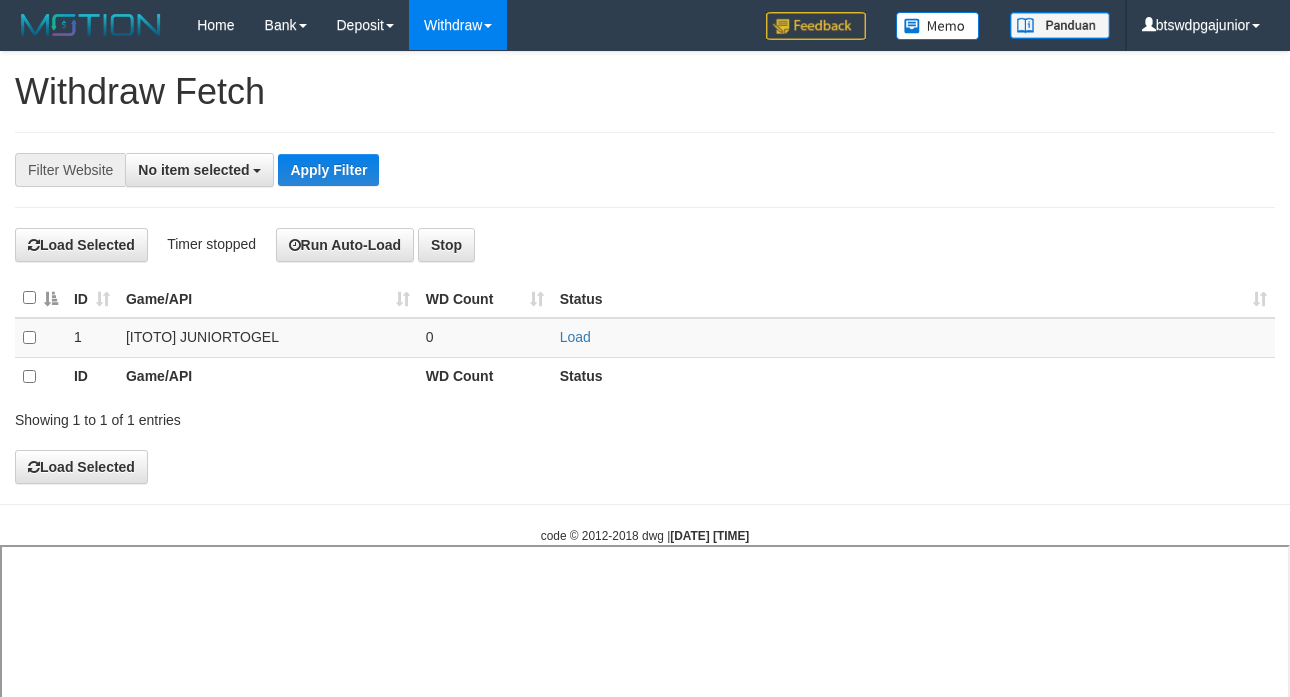 select 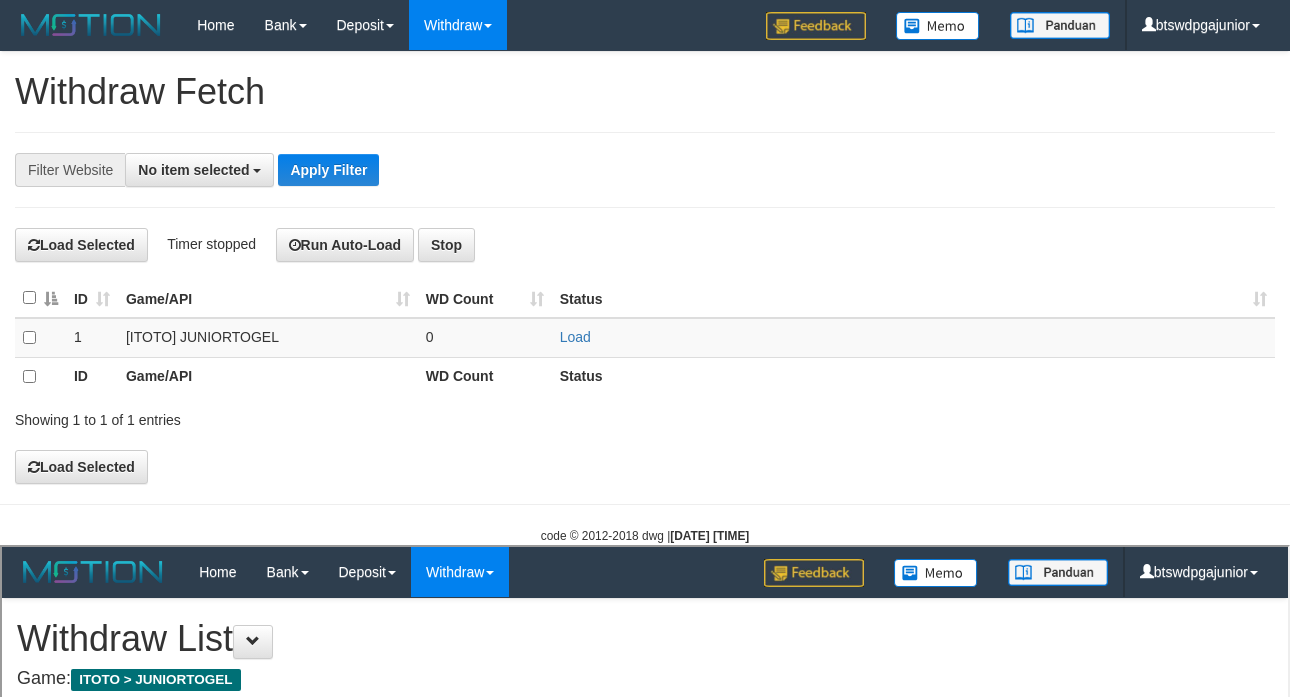 scroll, scrollTop: 0, scrollLeft: 0, axis: both 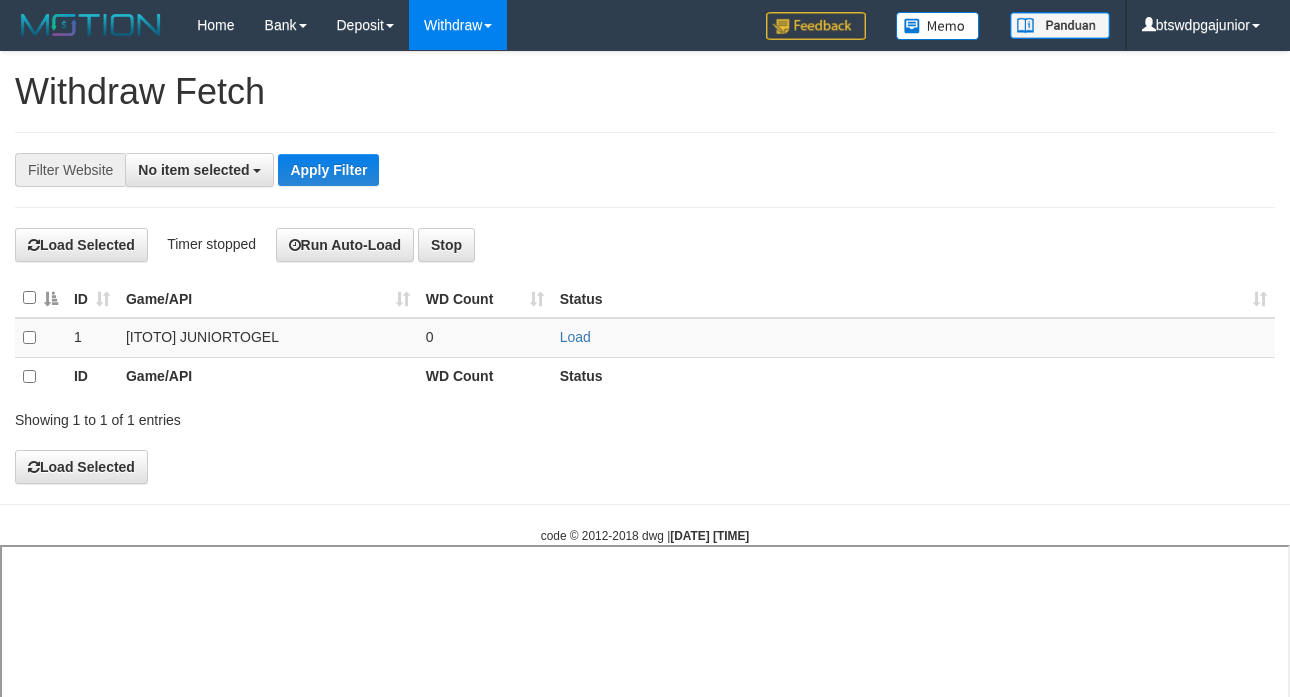 select 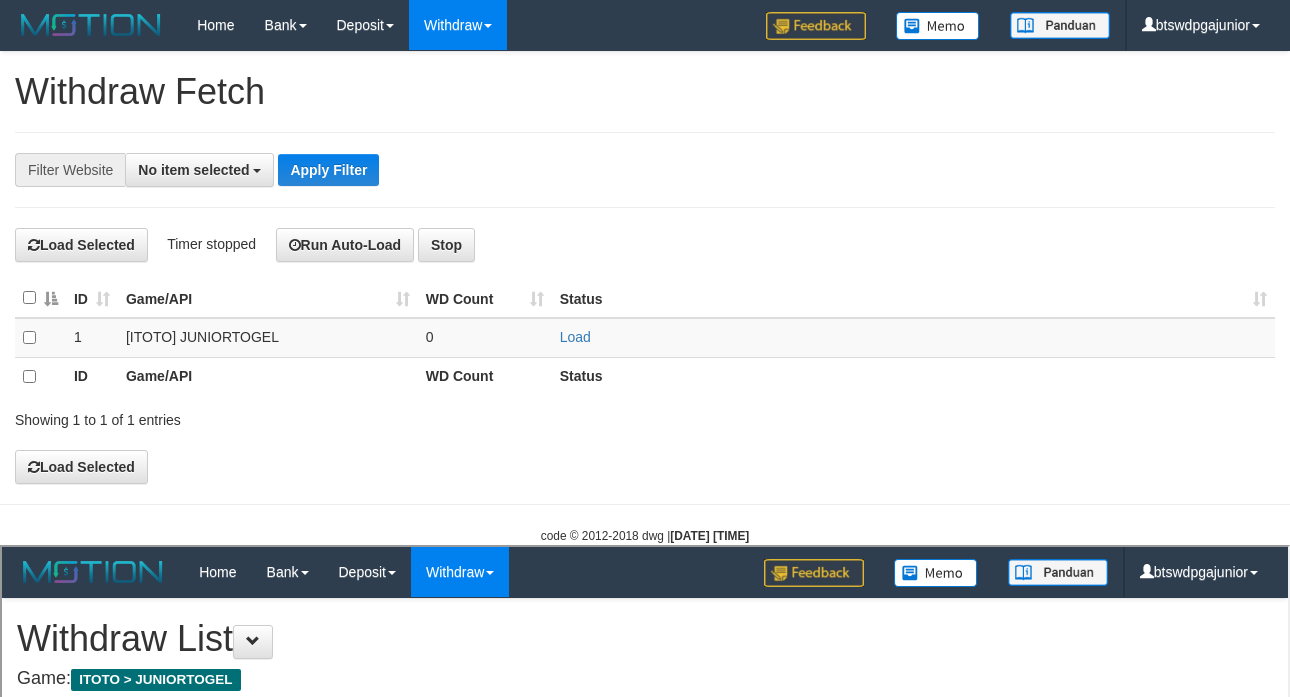 scroll, scrollTop: 0, scrollLeft: 0, axis: both 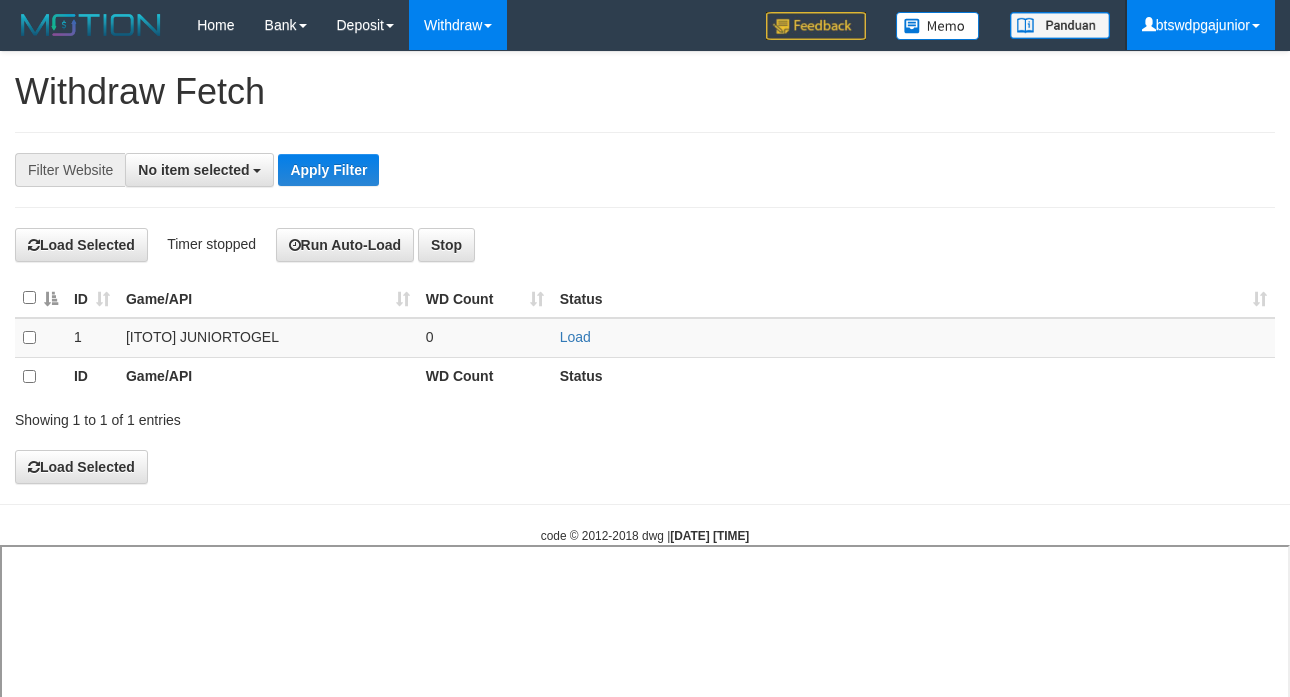 select 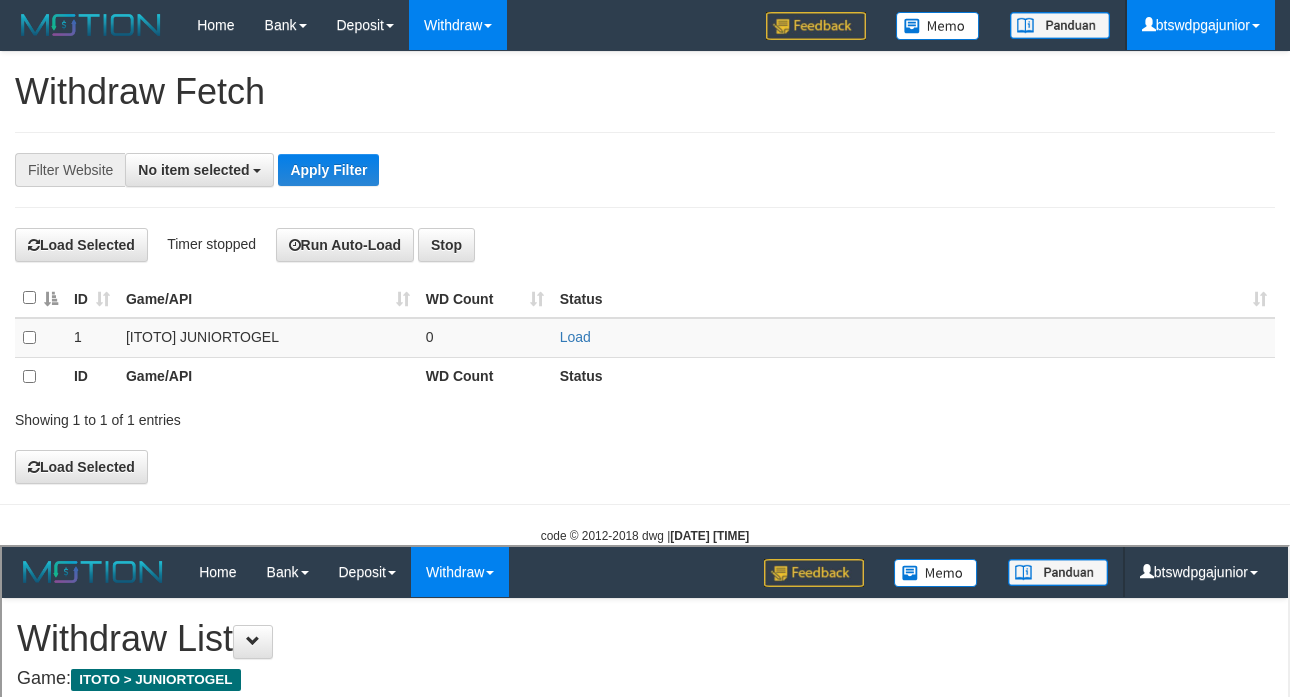 scroll, scrollTop: 0, scrollLeft: 0, axis: both 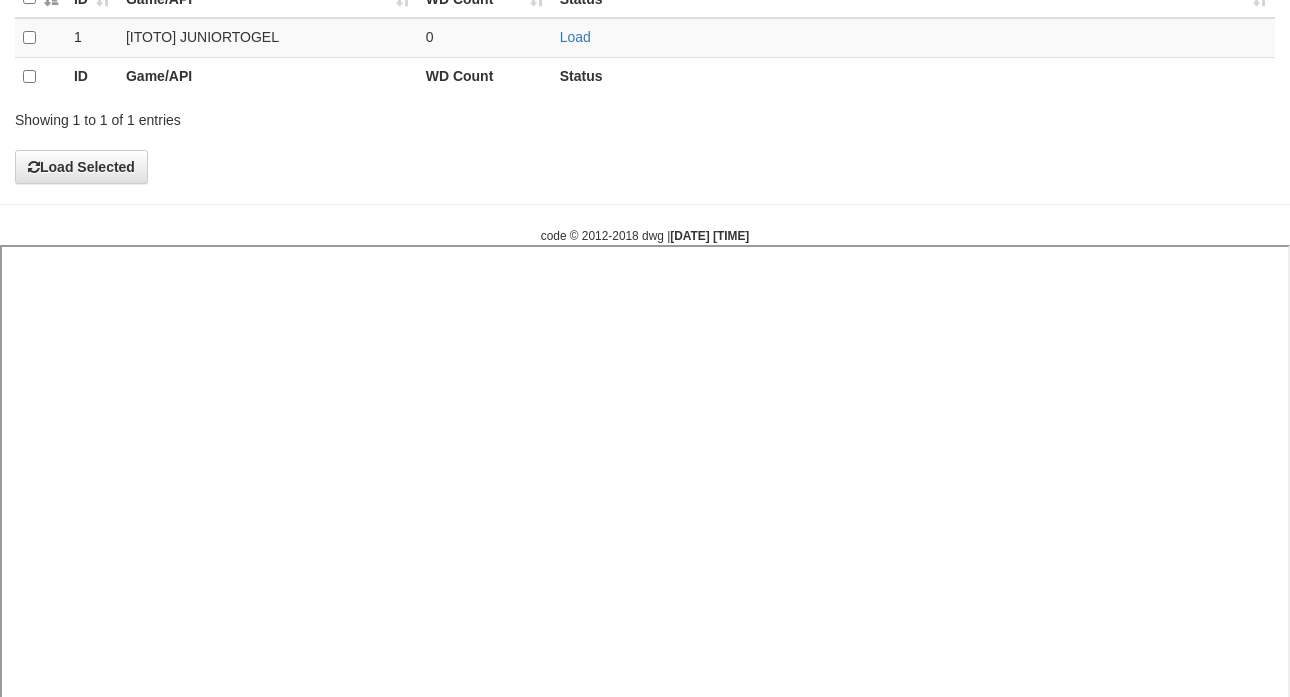 type 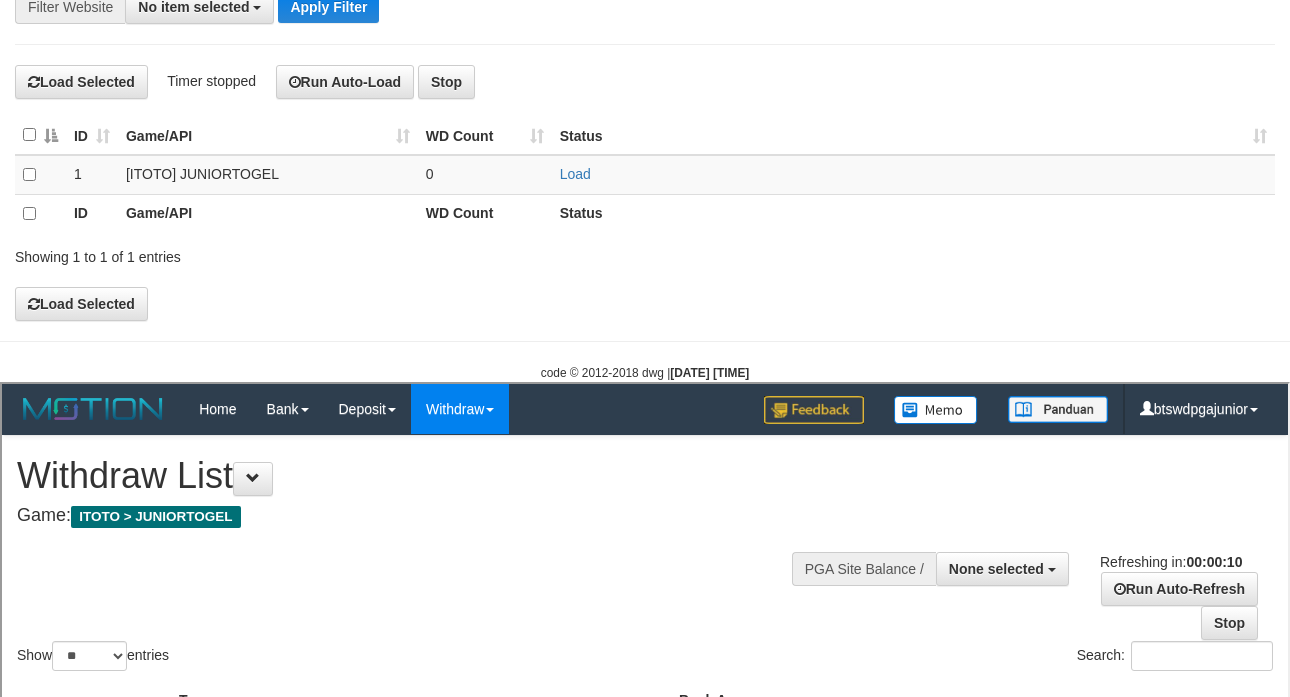 scroll, scrollTop: 0, scrollLeft: 0, axis: both 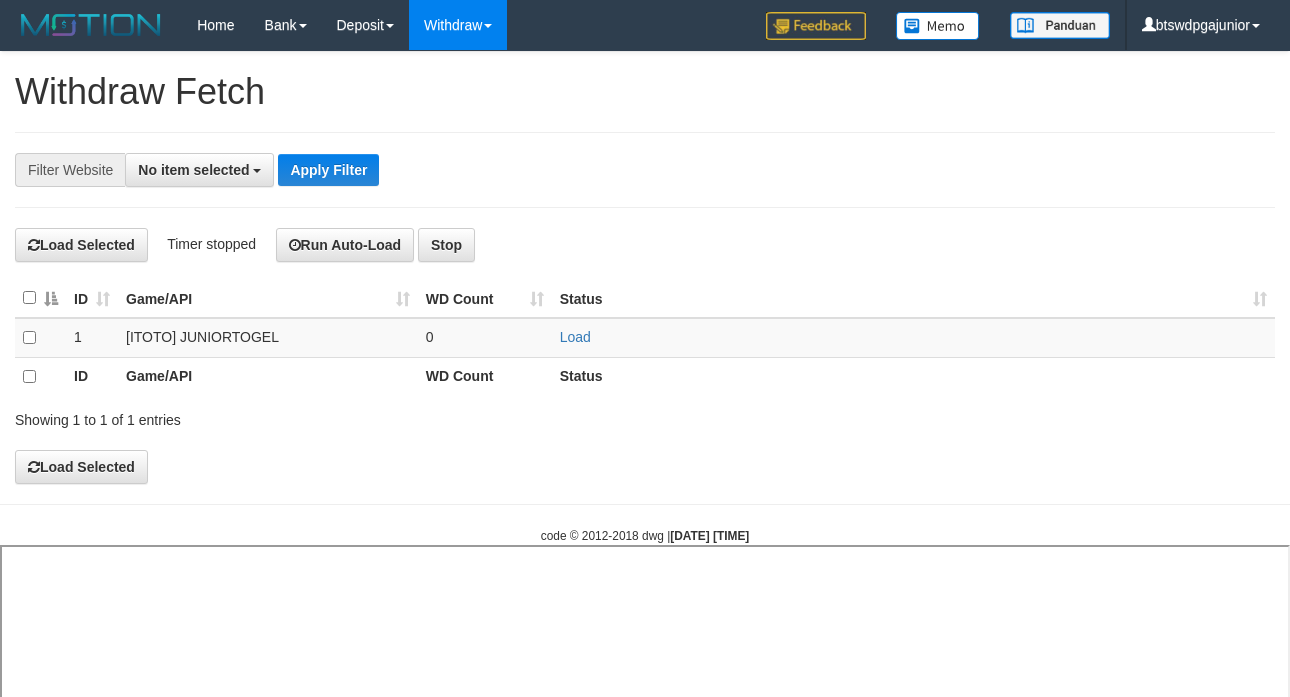 select 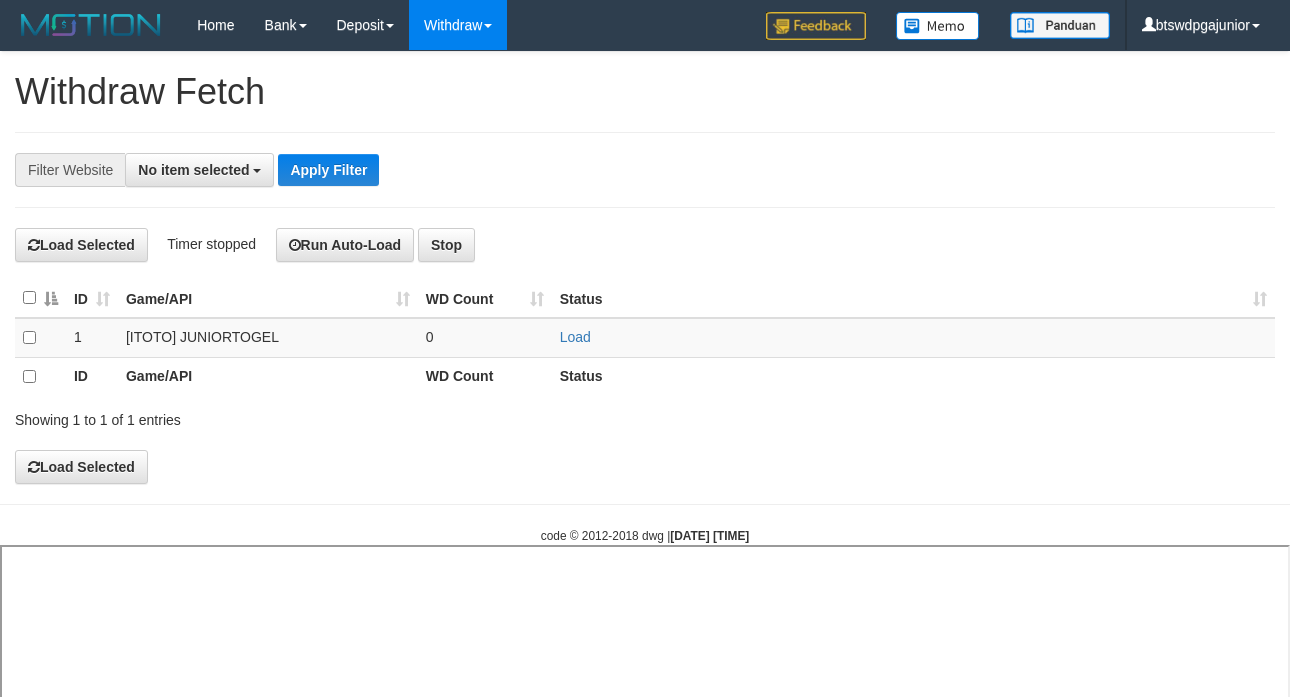 select 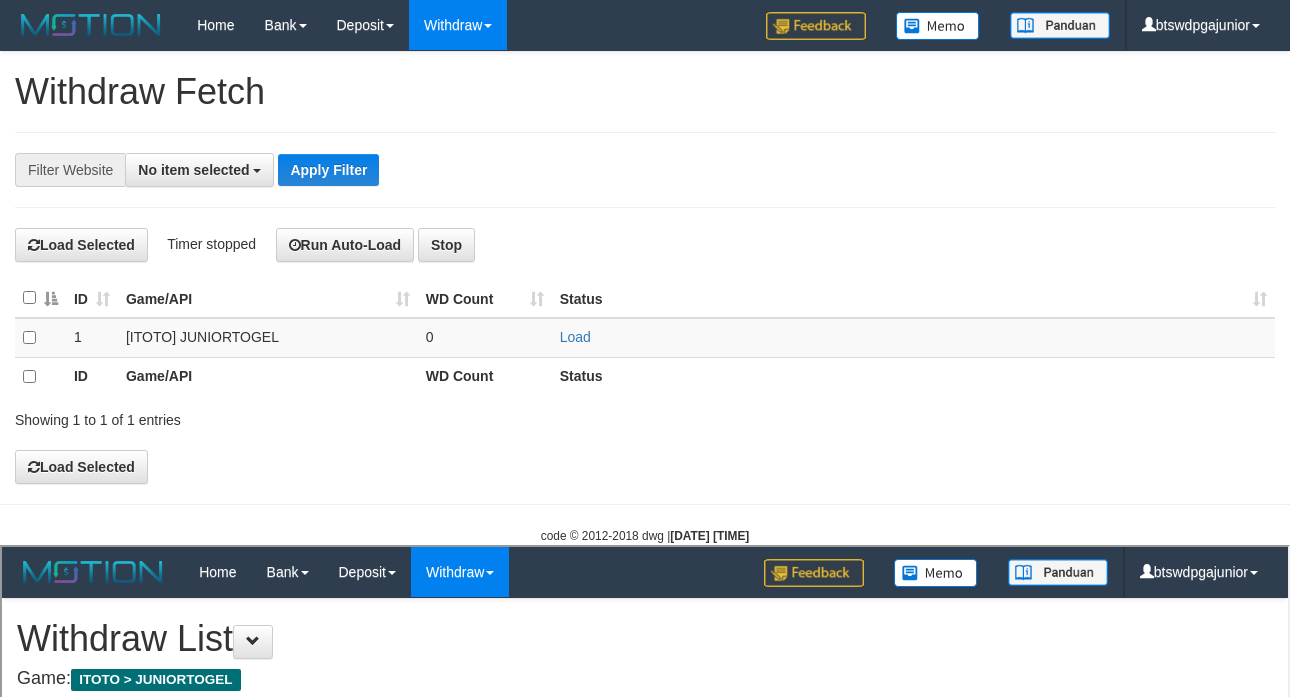 scroll, scrollTop: 0, scrollLeft: 0, axis: both 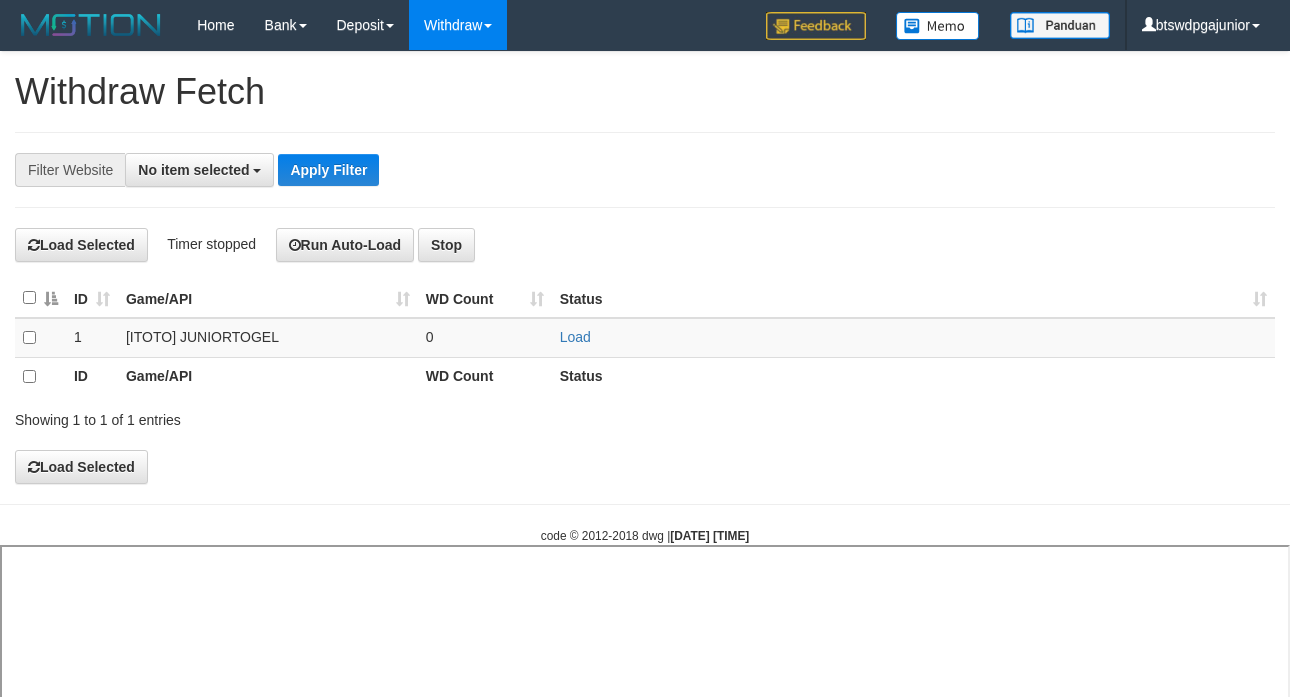 select 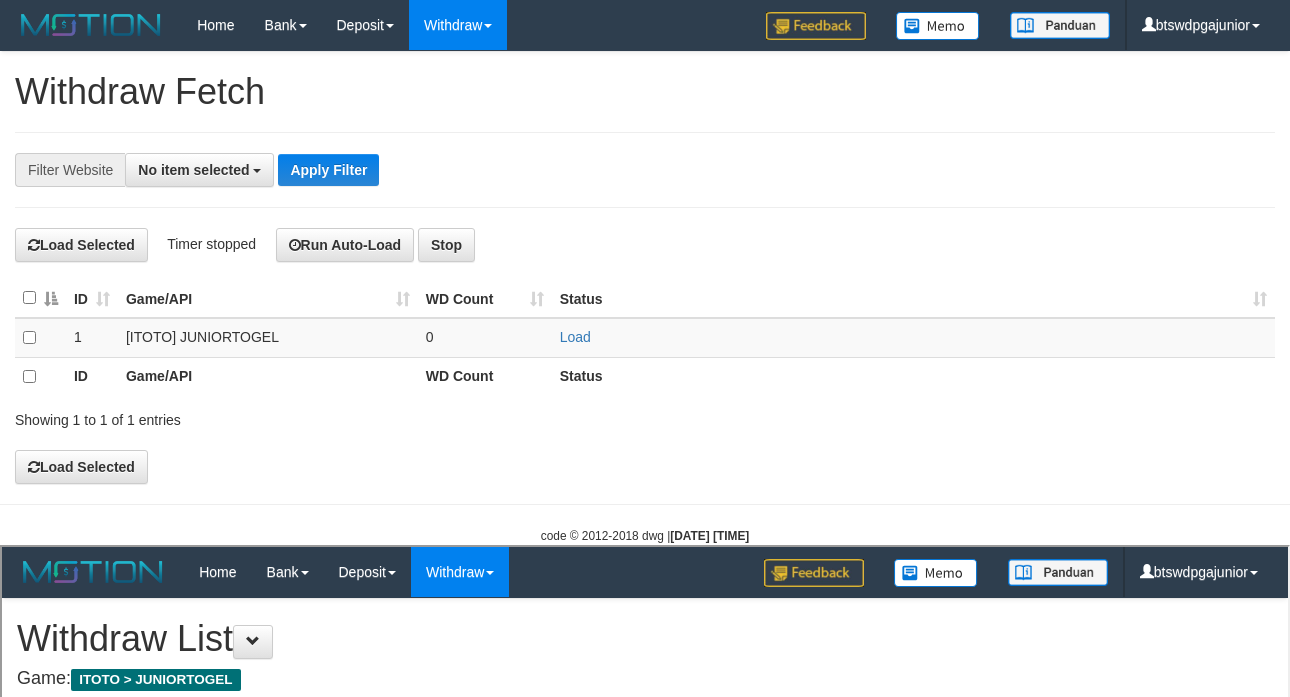 scroll, scrollTop: 0, scrollLeft: 0, axis: both 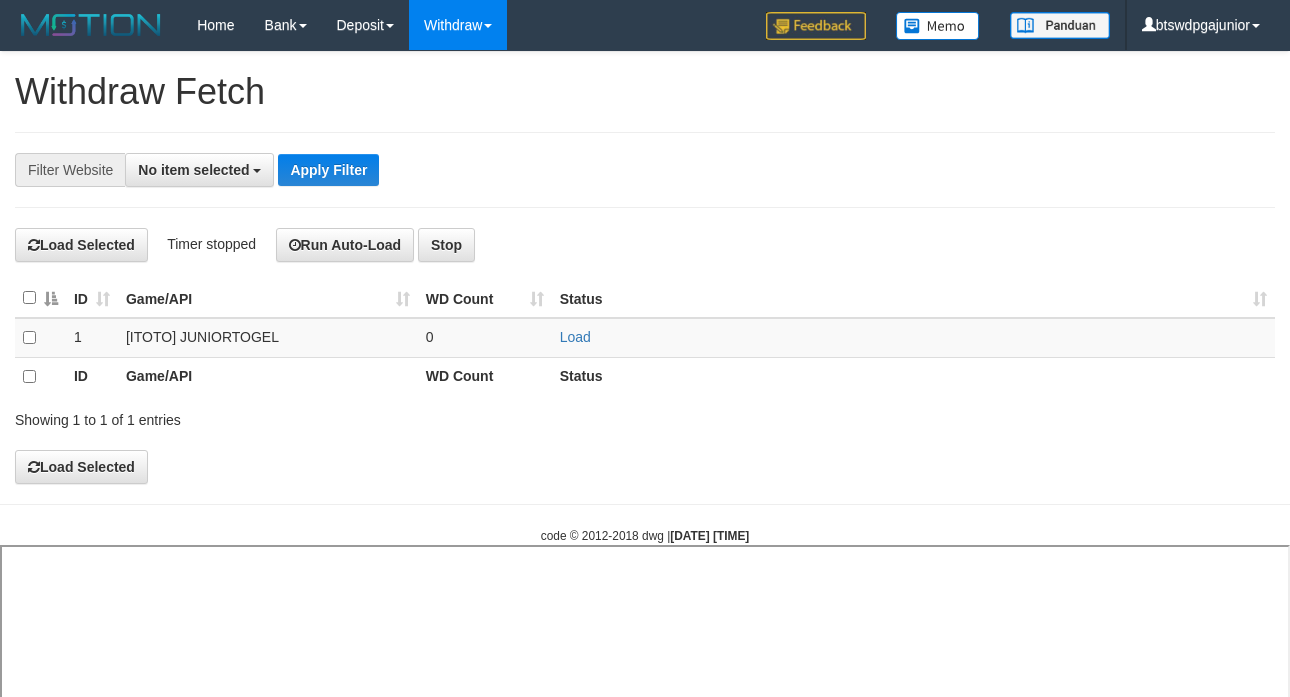 select 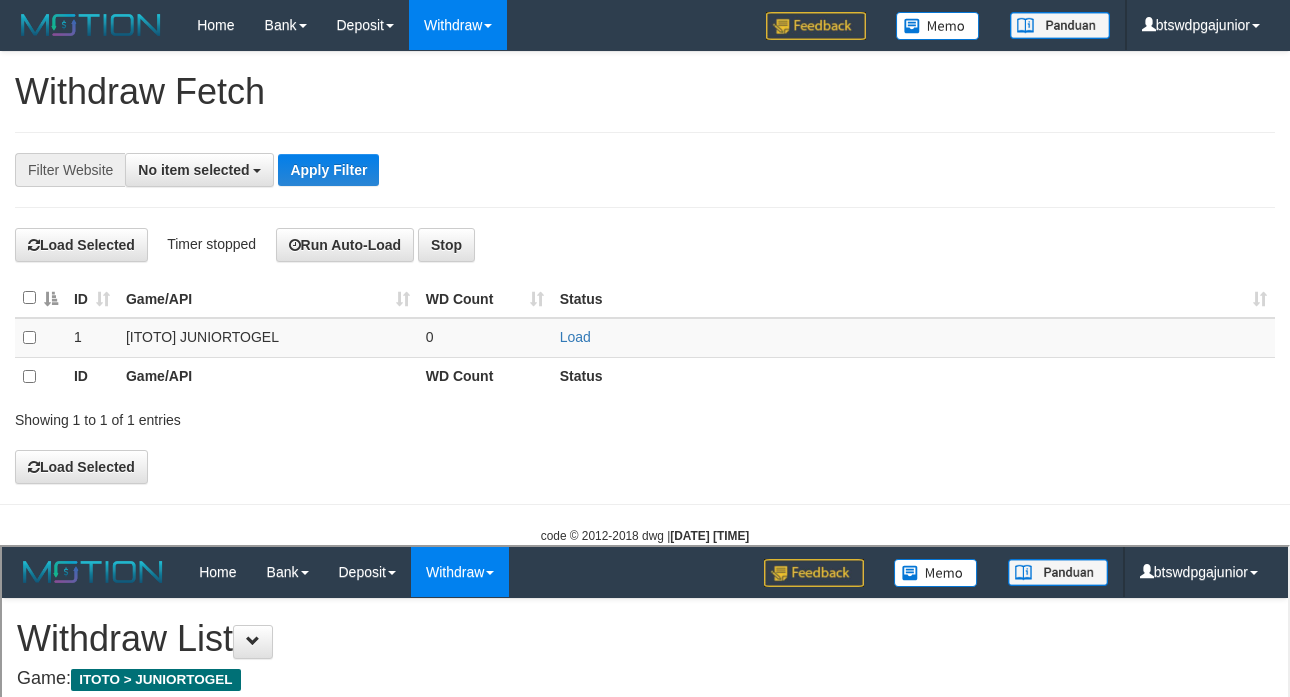 scroll, scrollTop: 0, scrollLeft: 0, axis: both 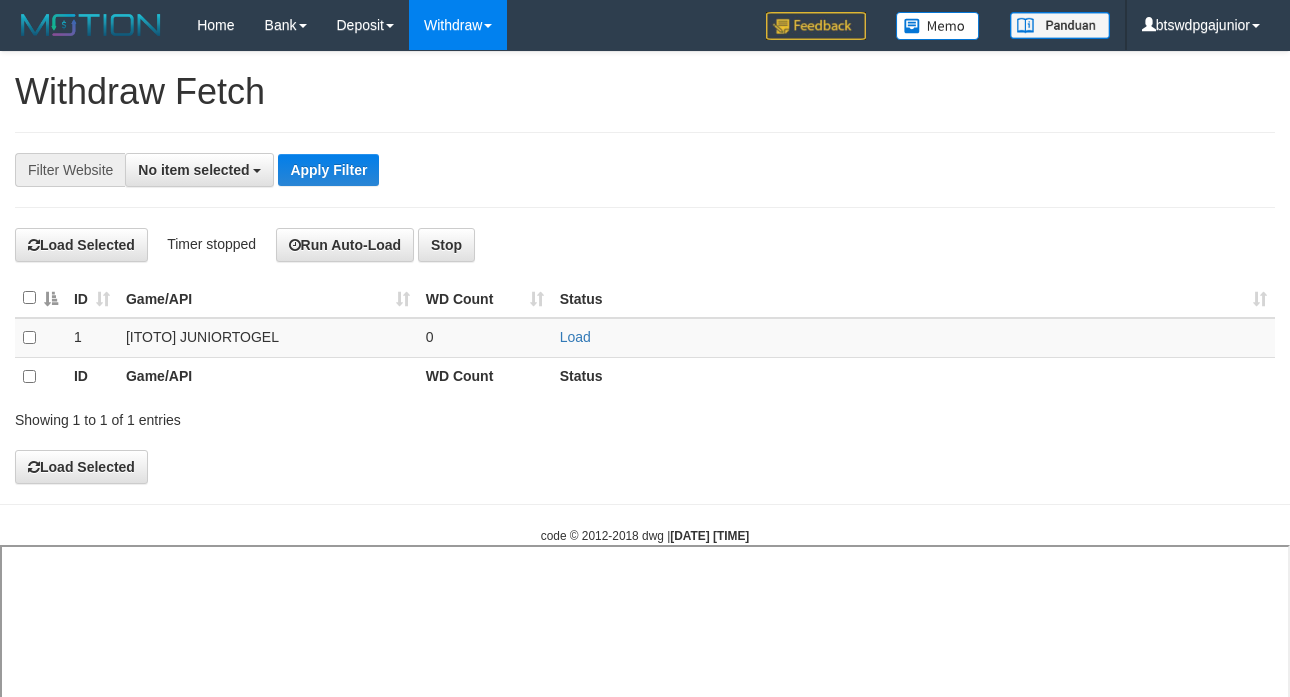 select 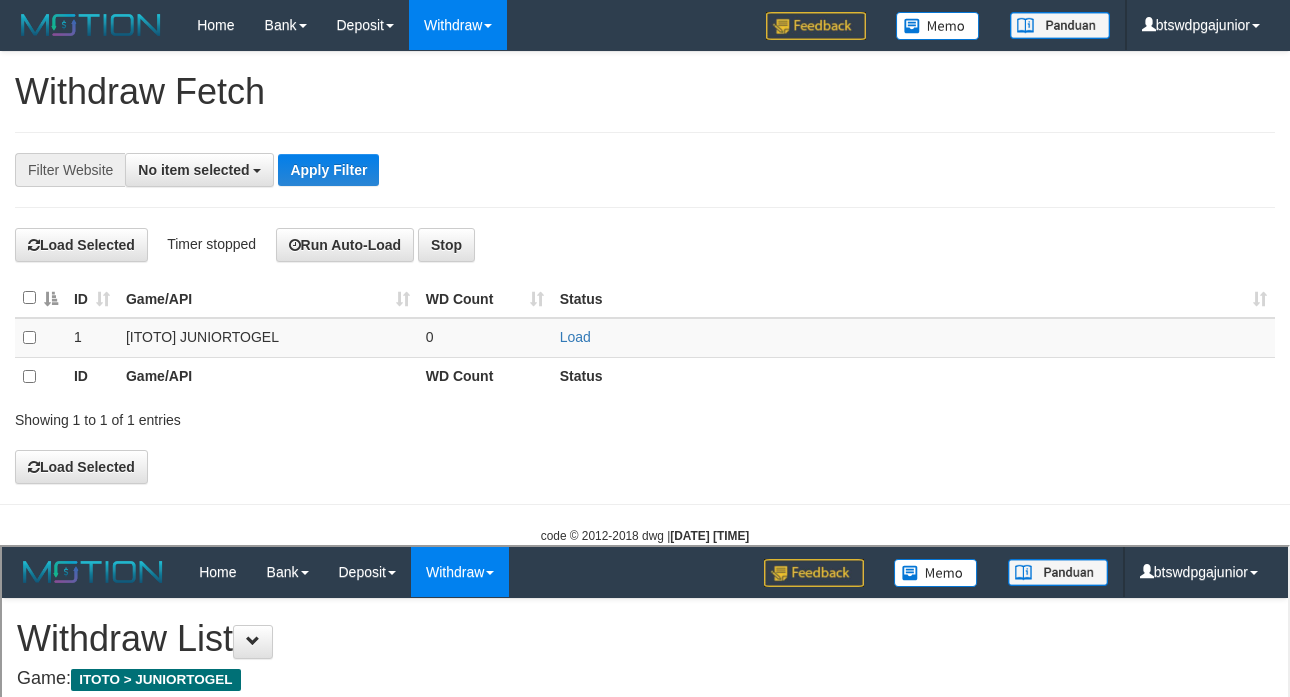 scroll, scrollTop: 0, scrollLeft: 0, axis: both 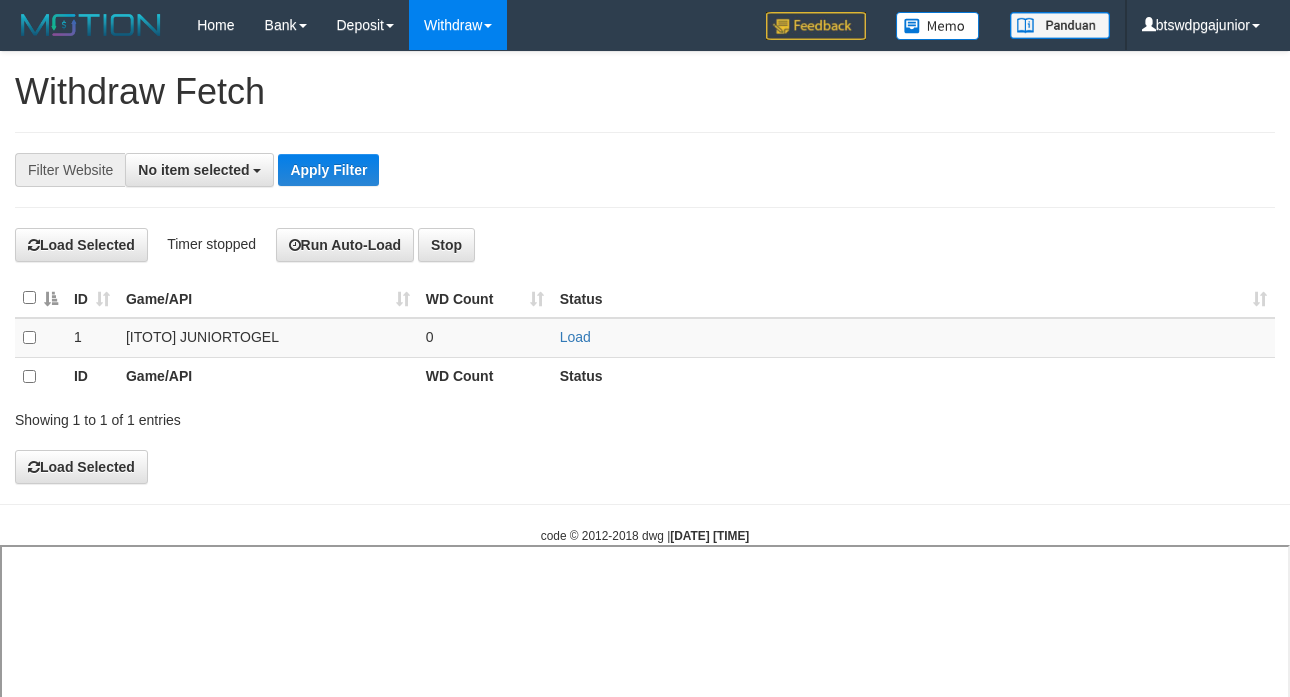 select 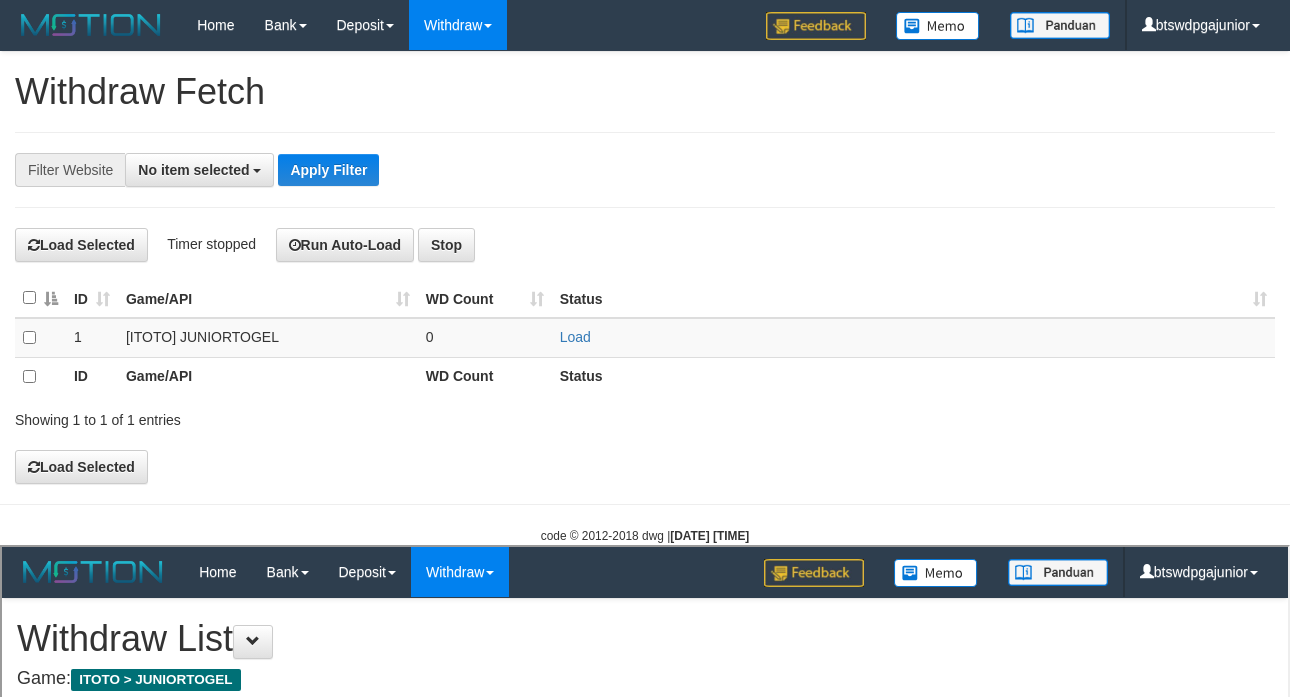 scroll, scrollTop: 0, scrollLeft: 0, axis: both 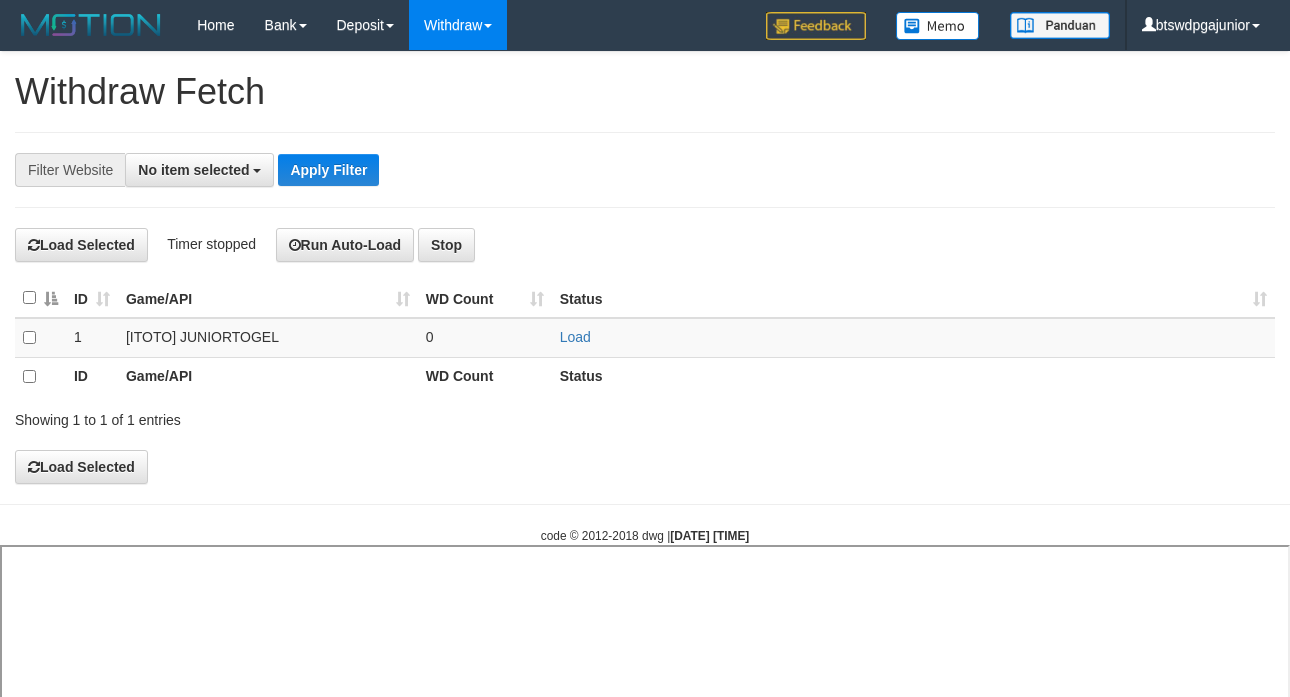 select 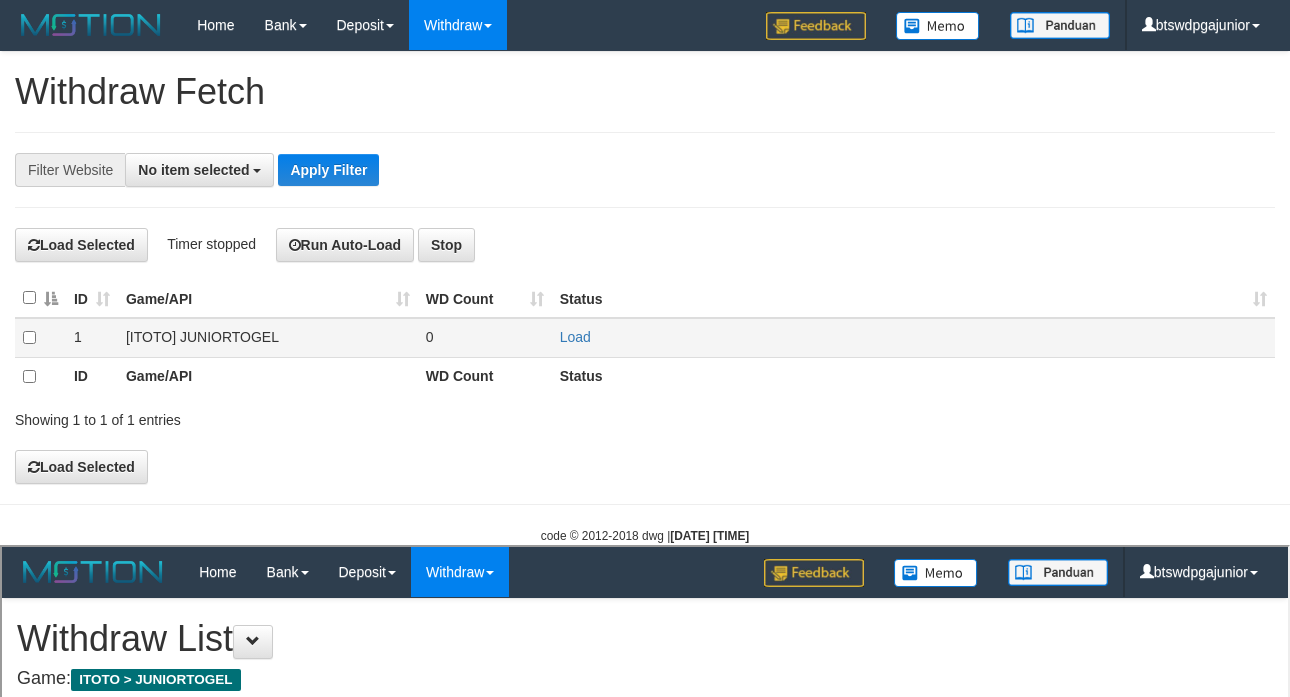scroll, scrollTop: 0, scrollLeft: 0, axis: both 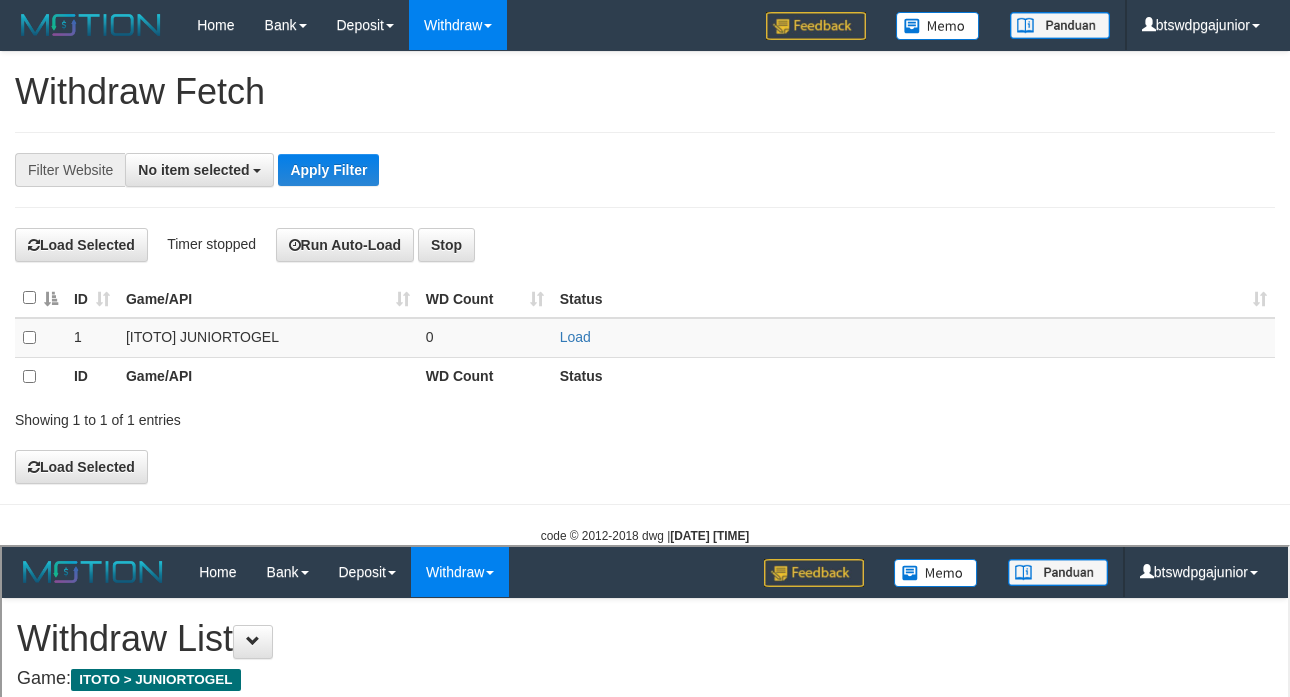 select on "**" 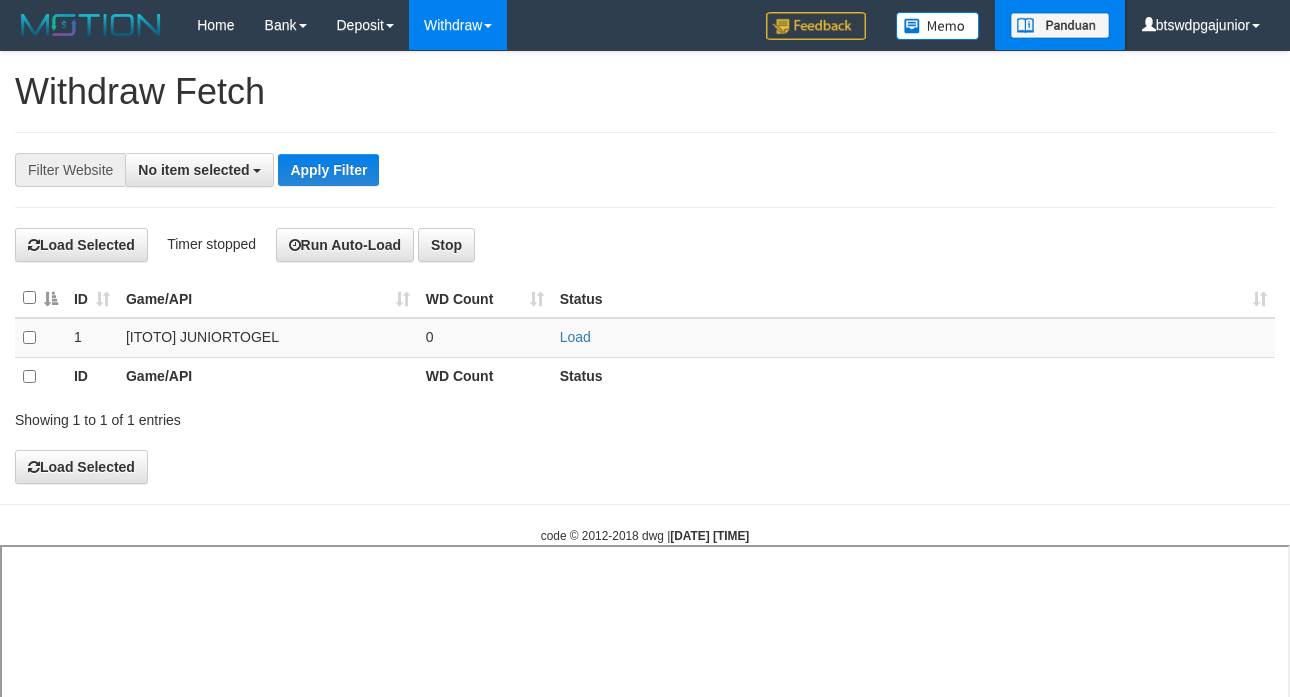 select 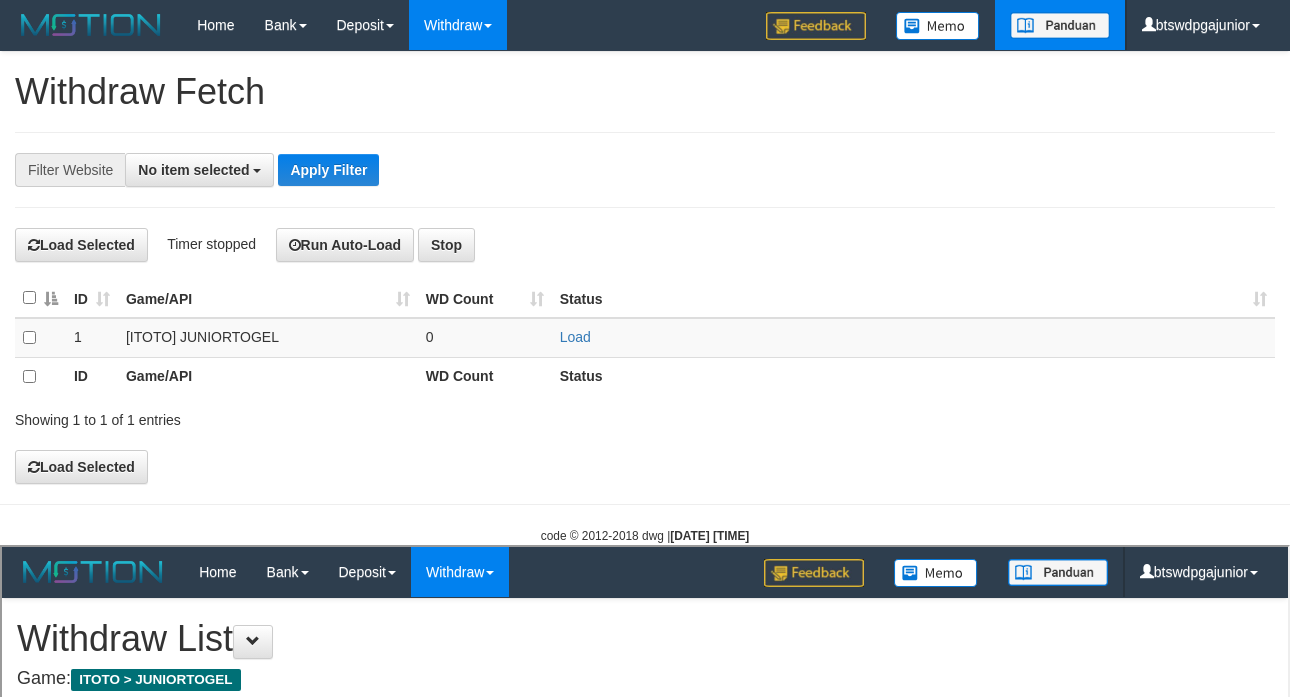 select on "**" 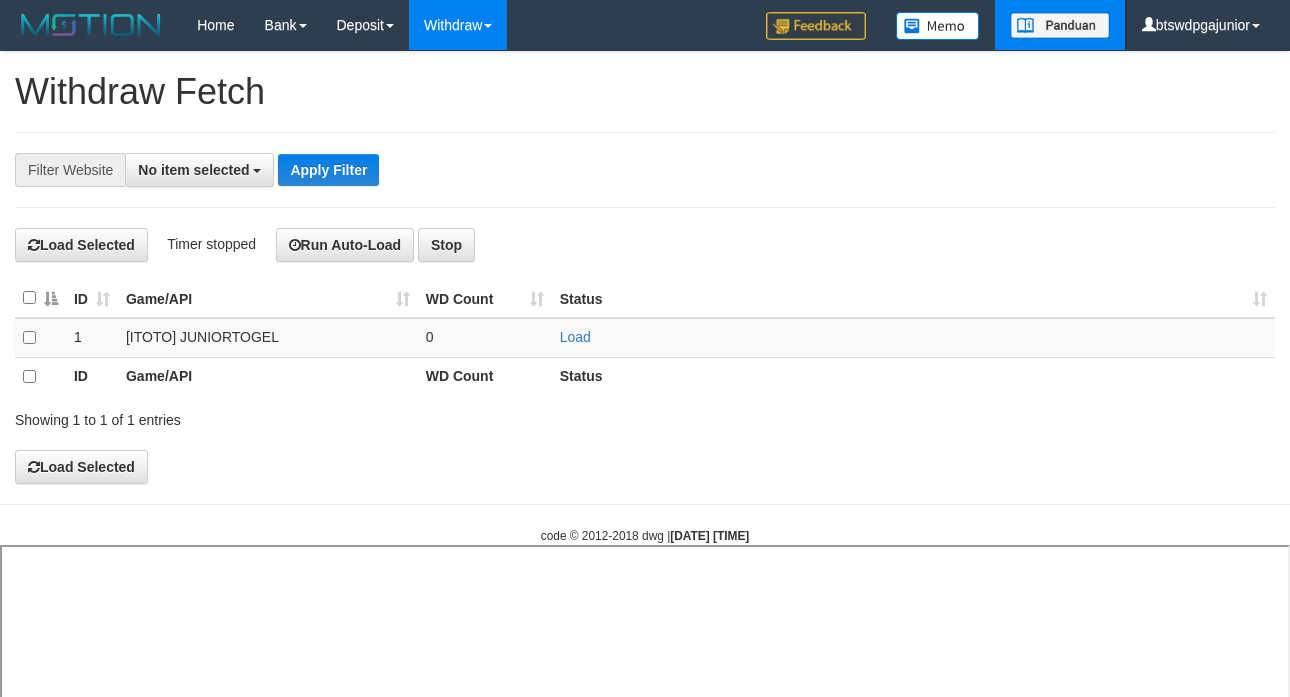 select 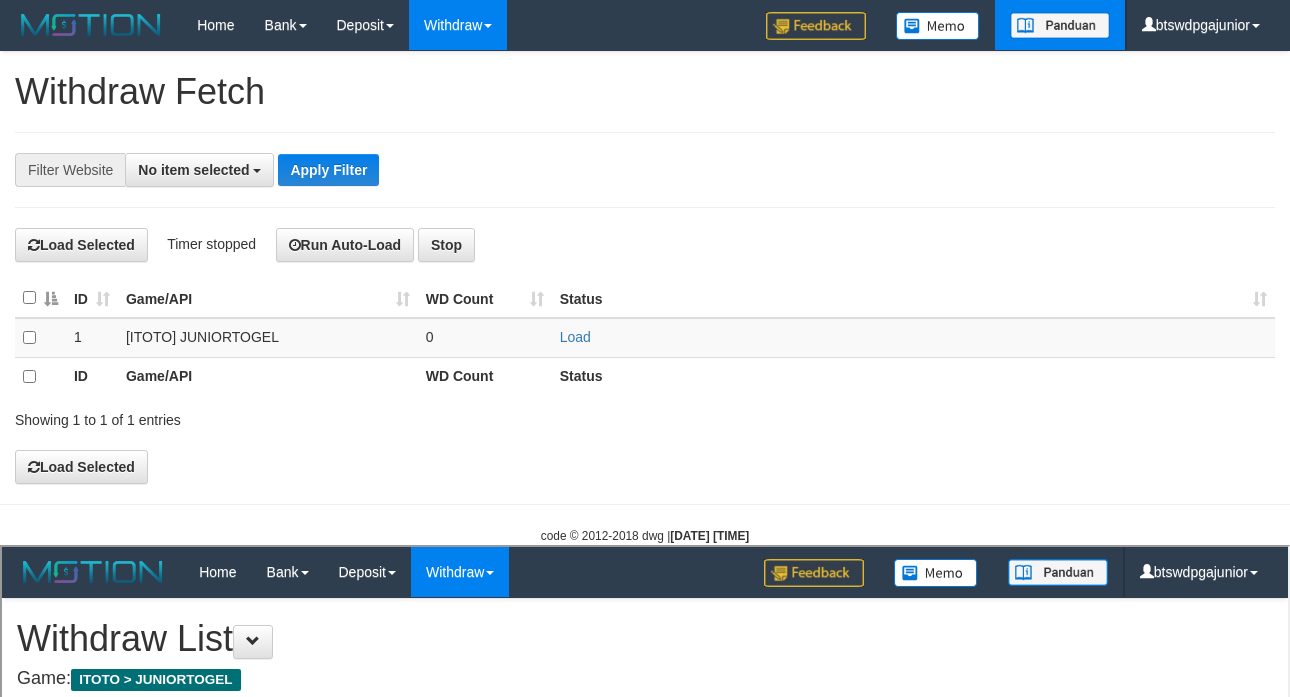select on "**" 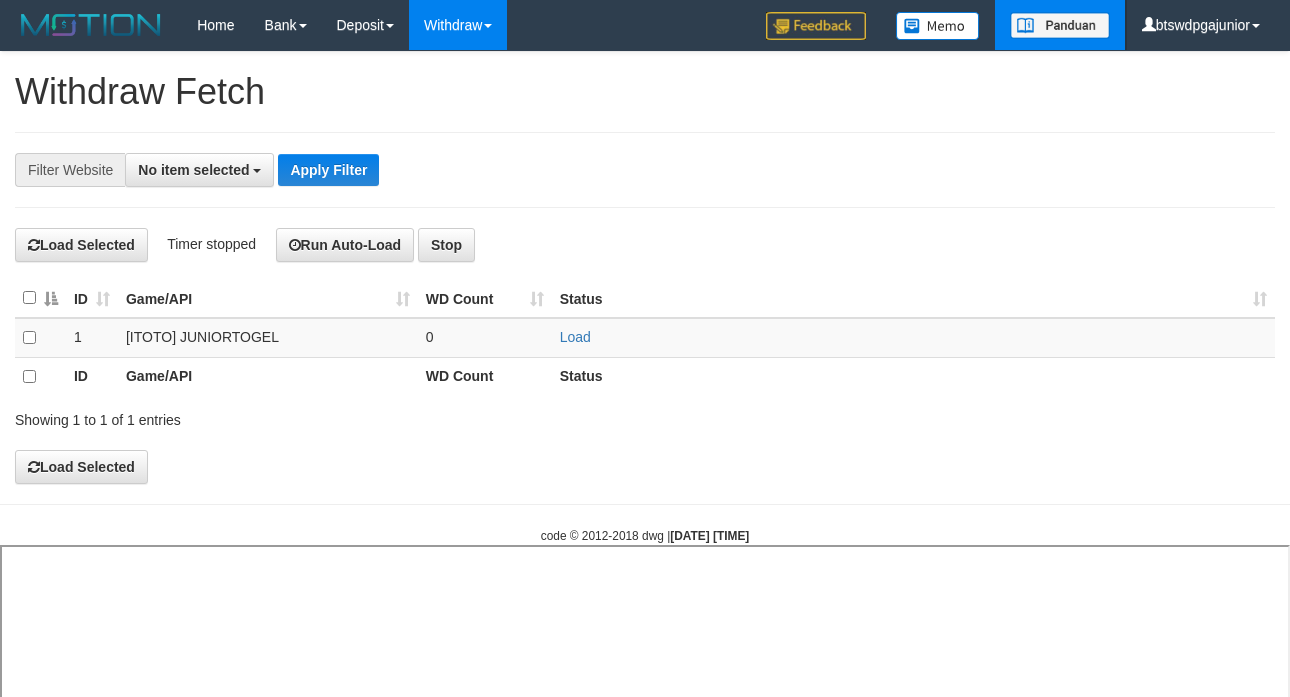select 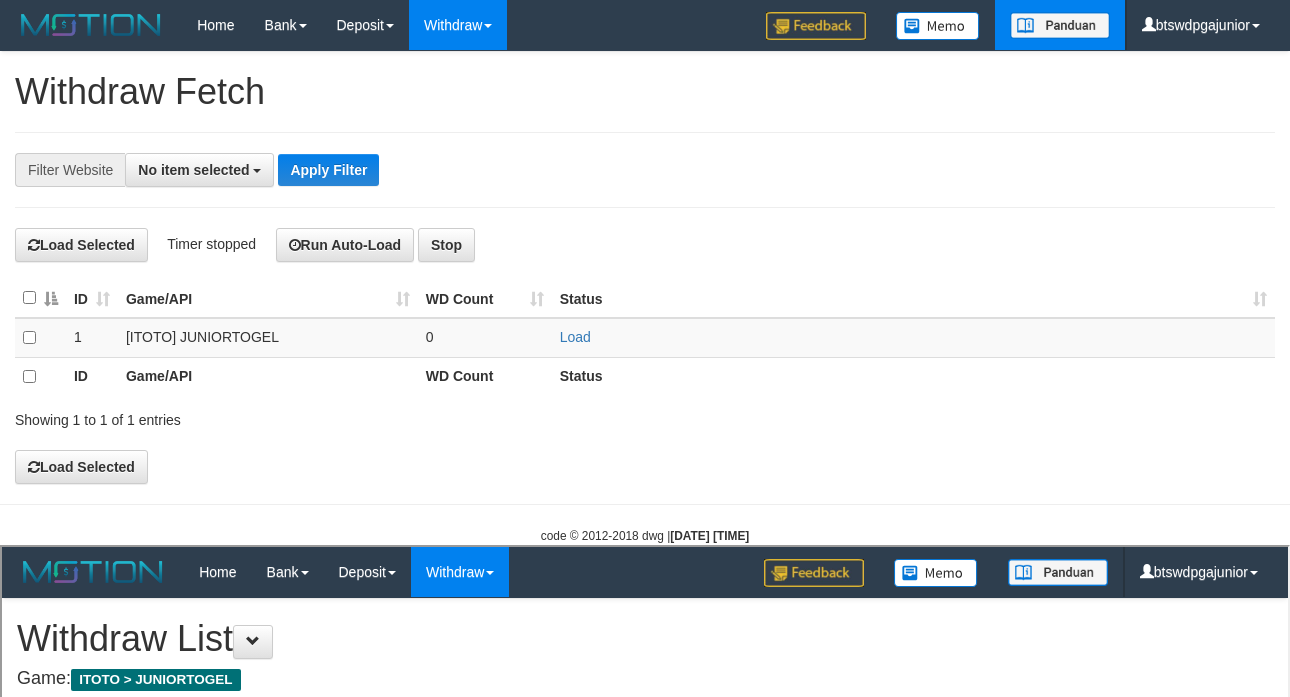 select on "**" 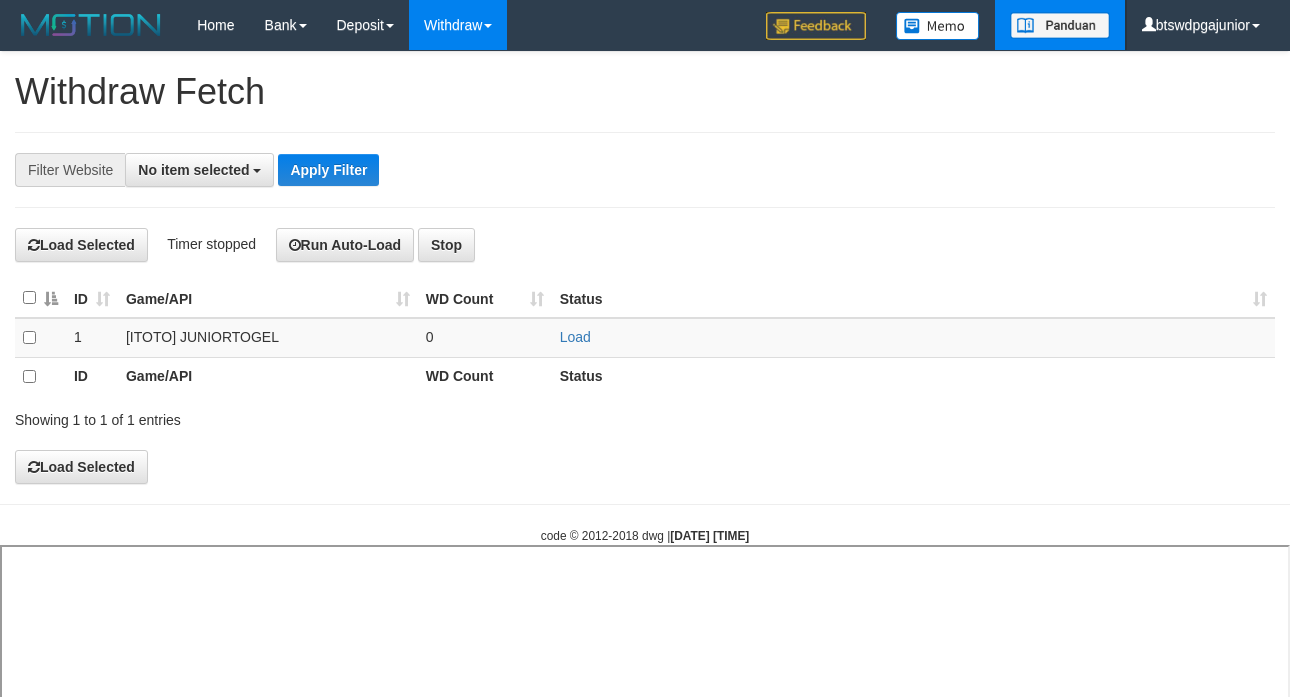 select 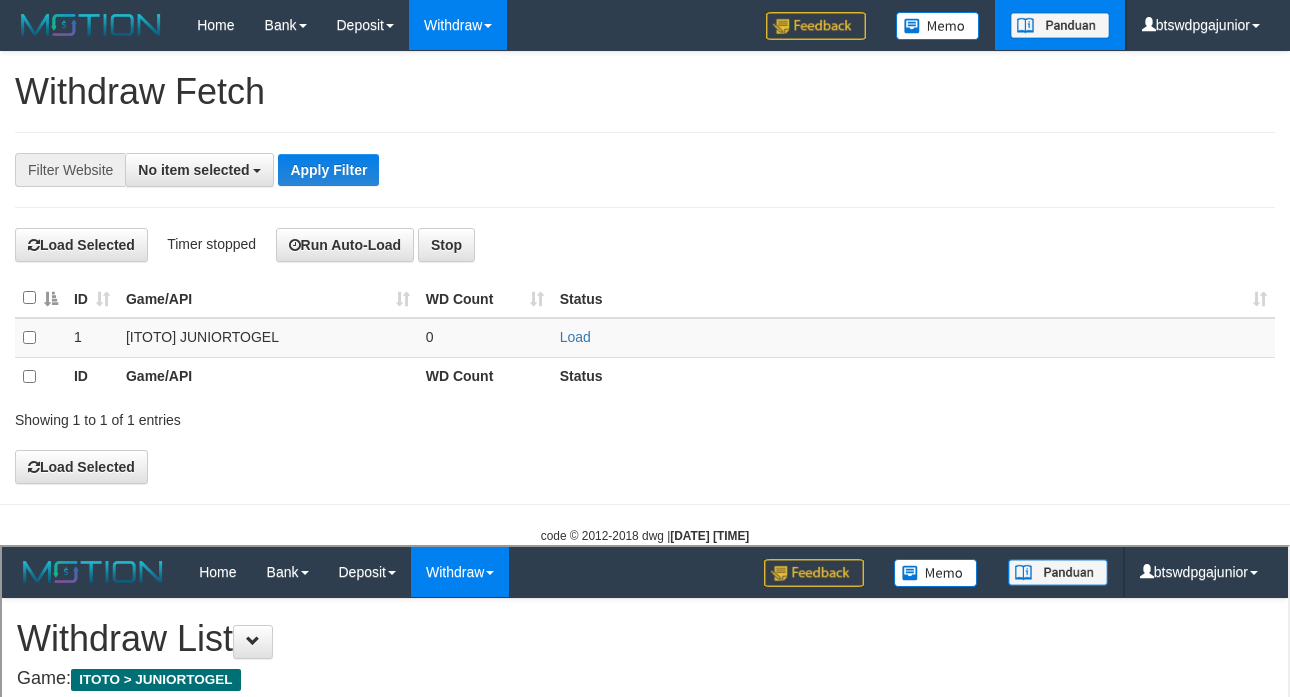 select on "**" 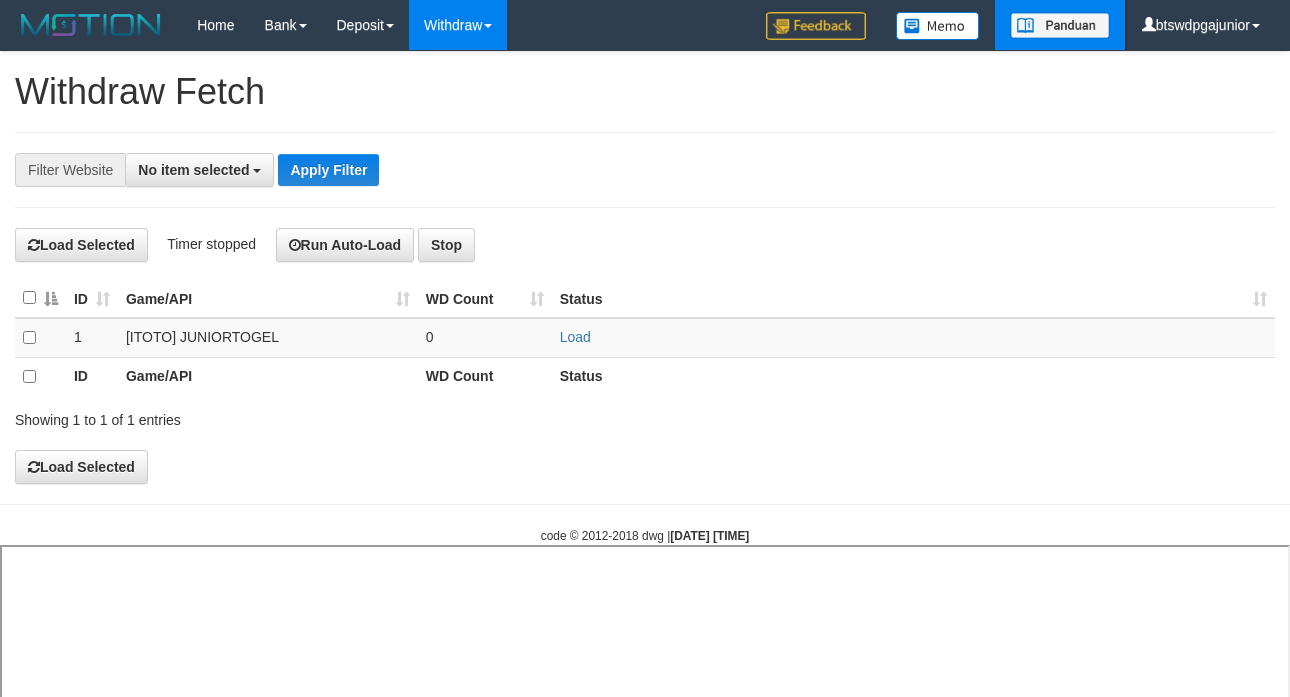 select 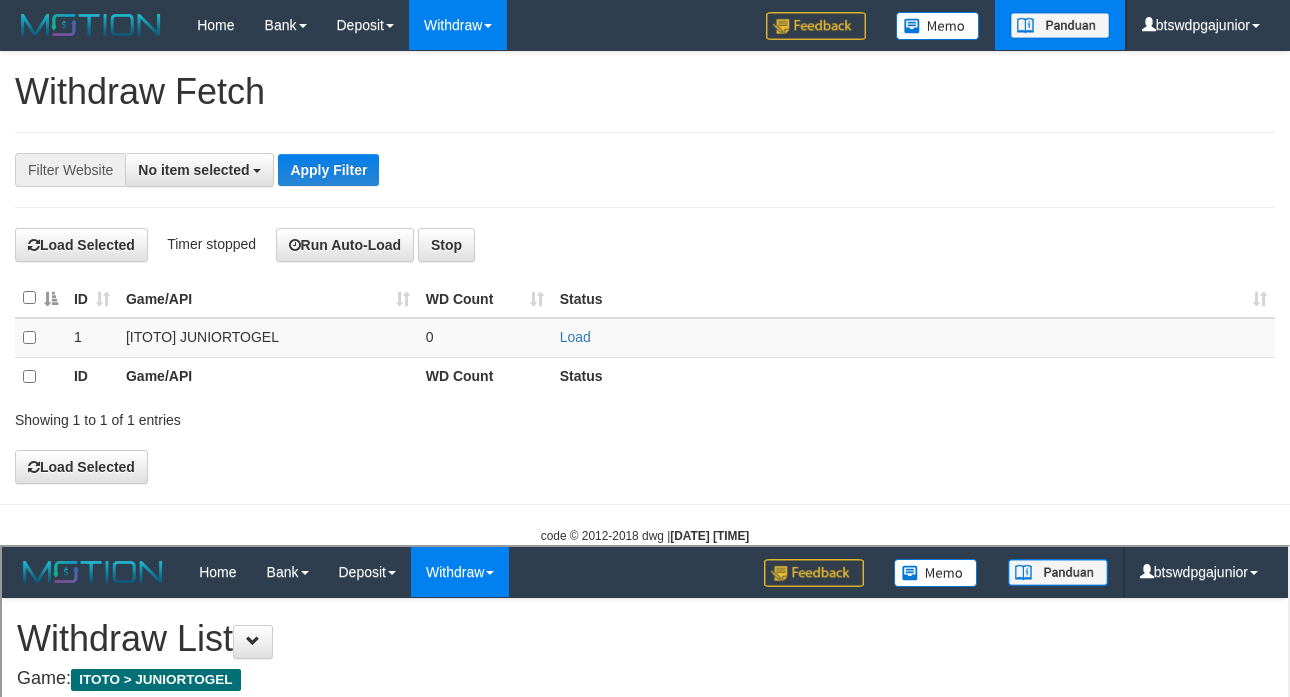 select on "**" 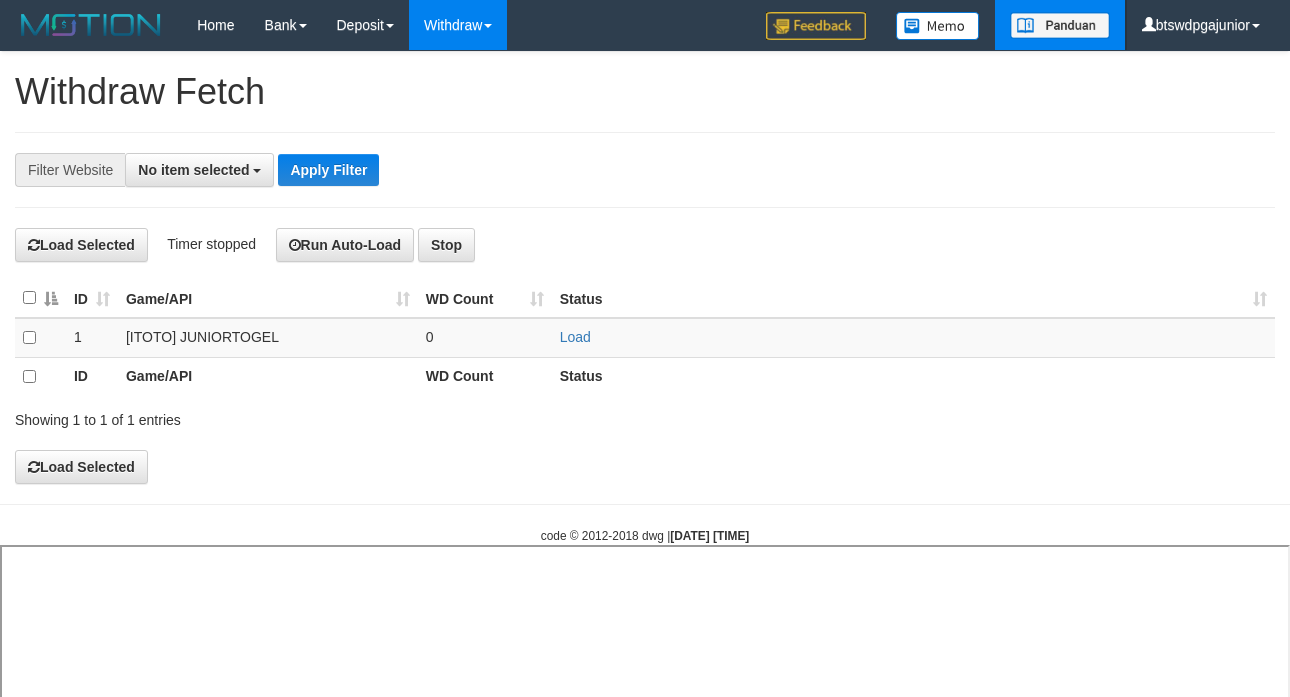 select 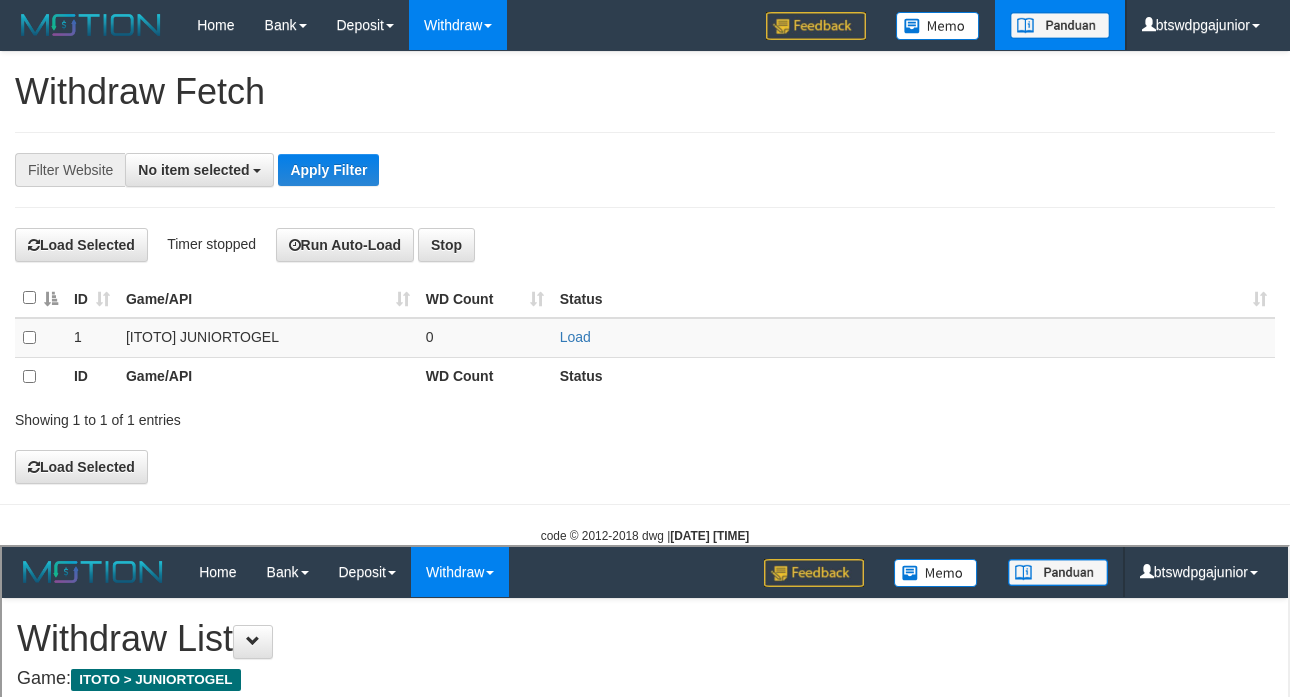 select on "**" 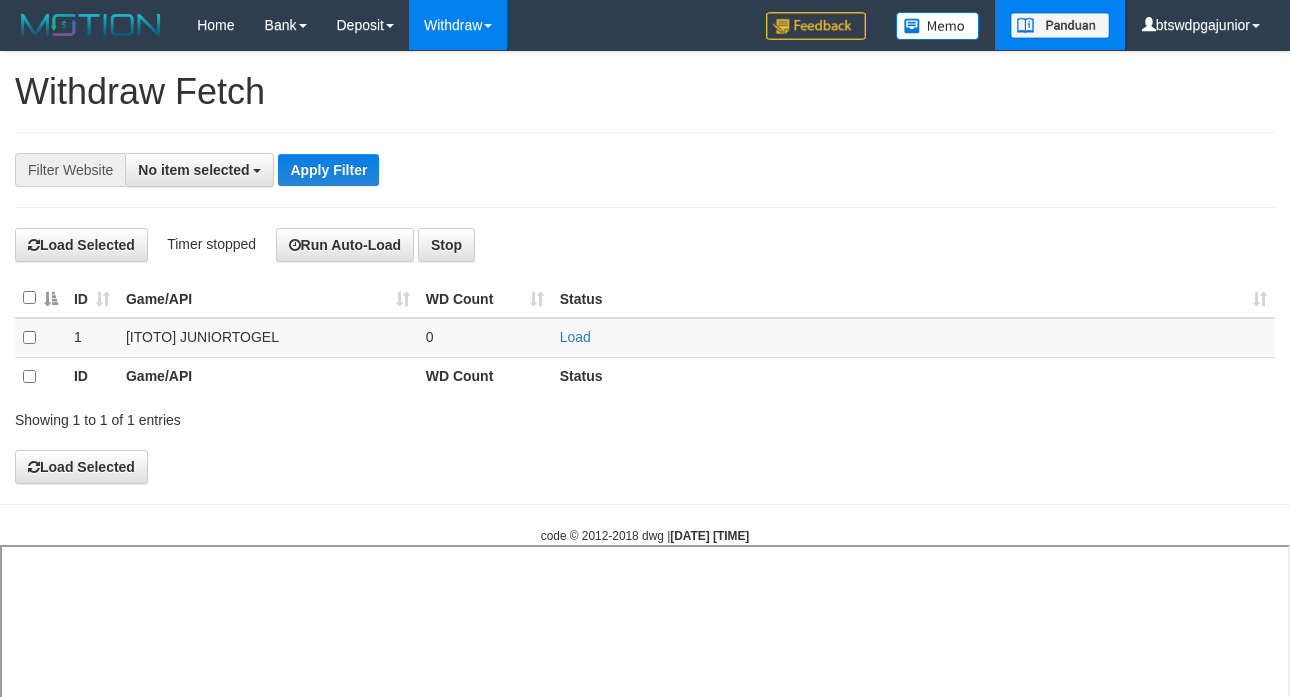 select 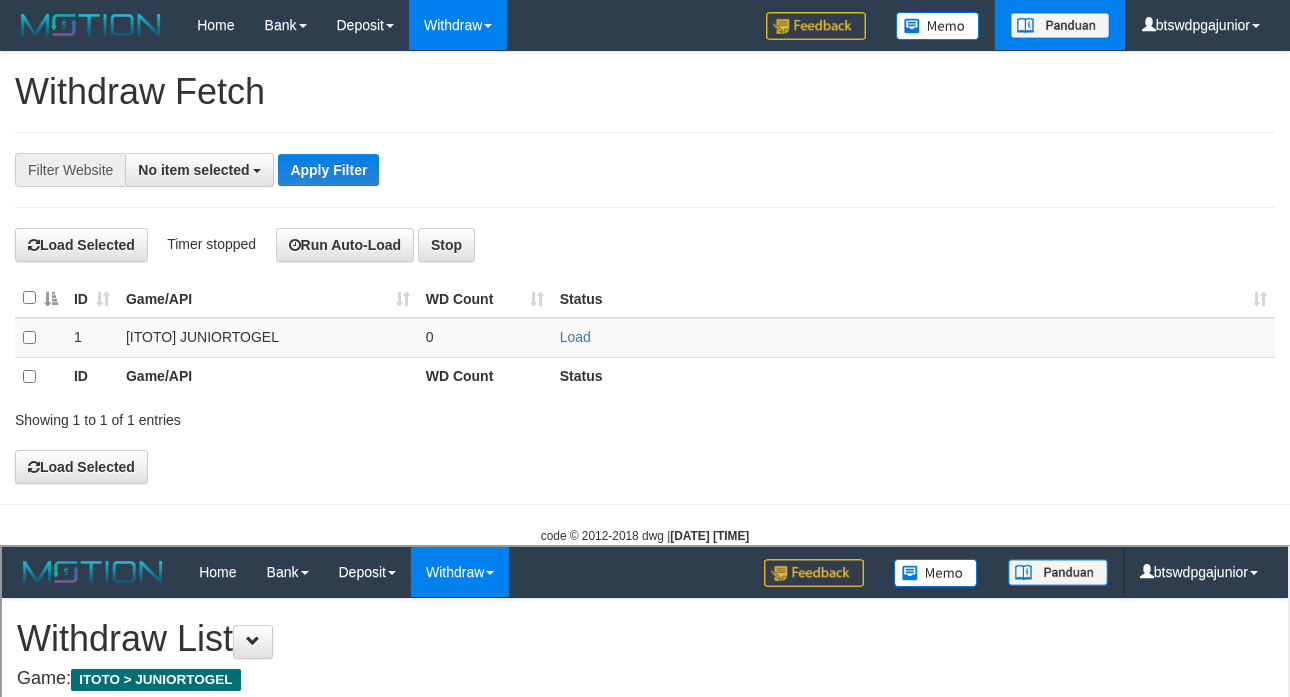 select on "**" 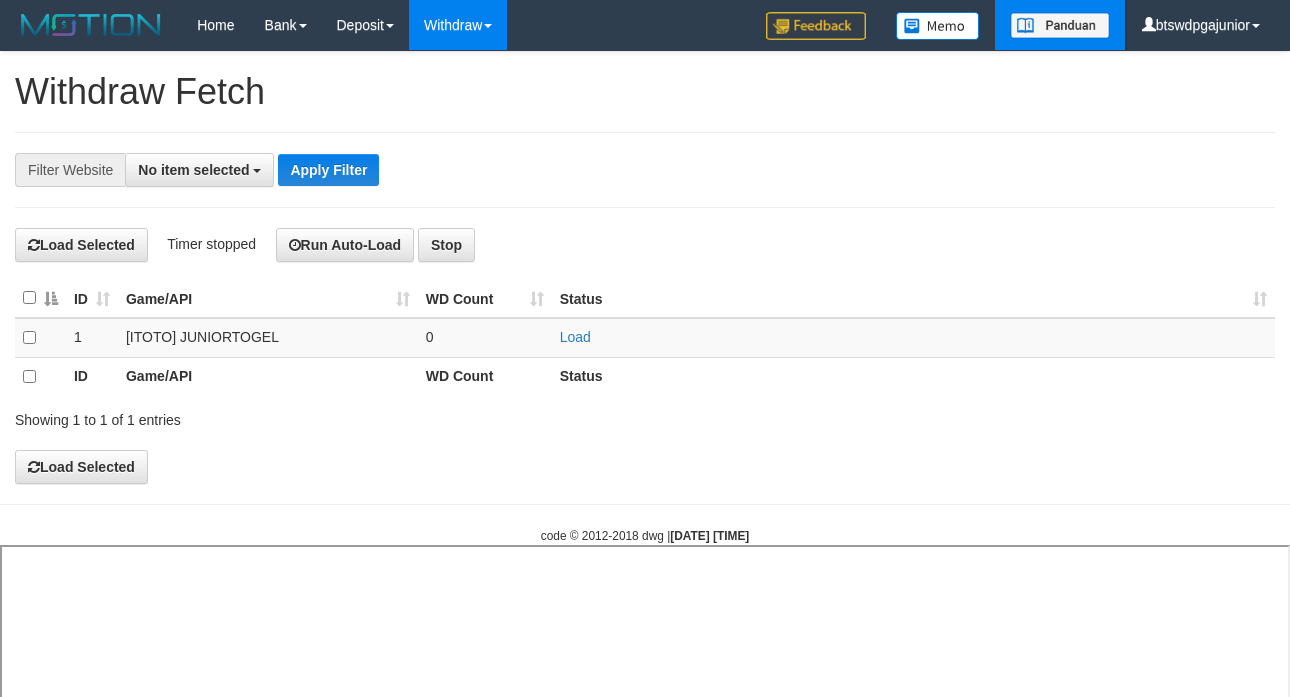 select 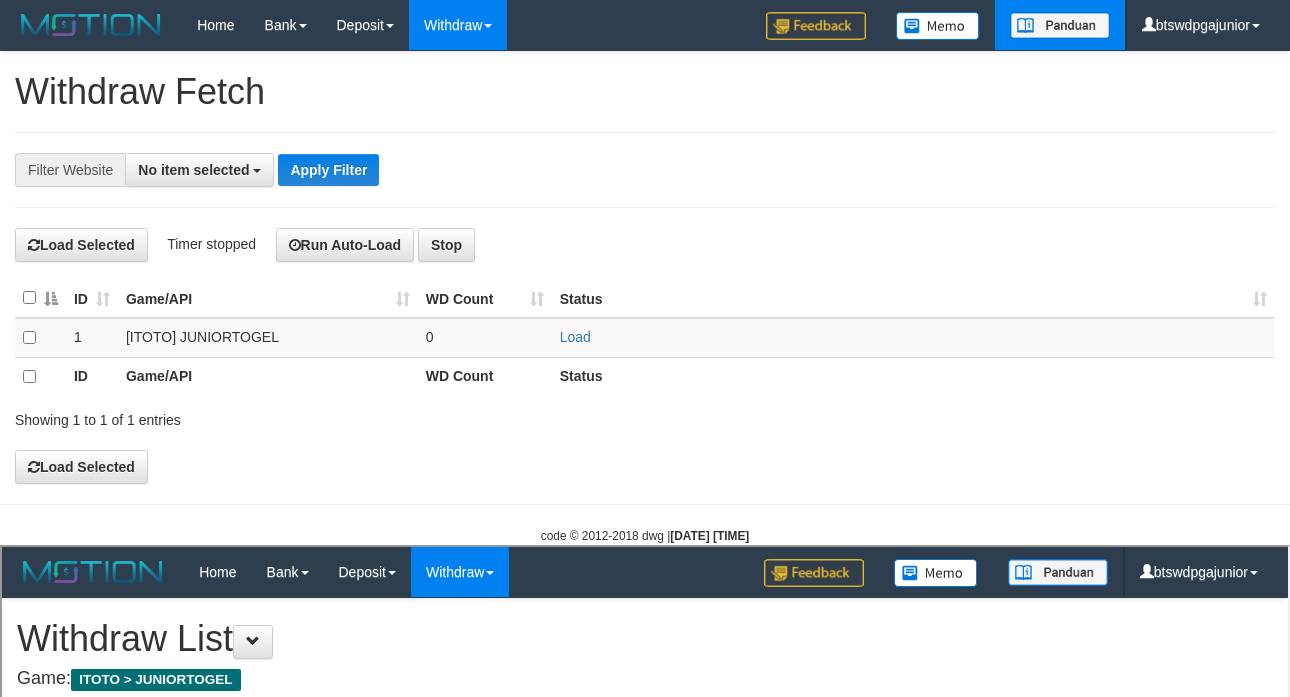 select on "**" 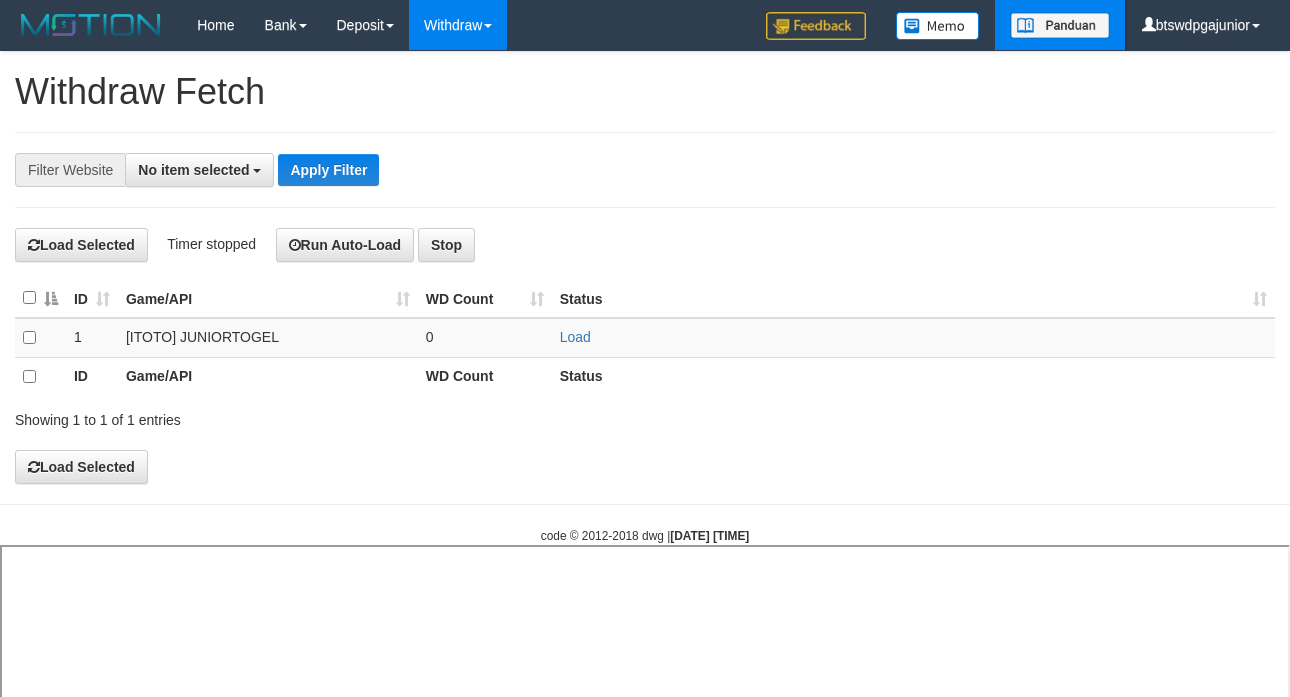 select 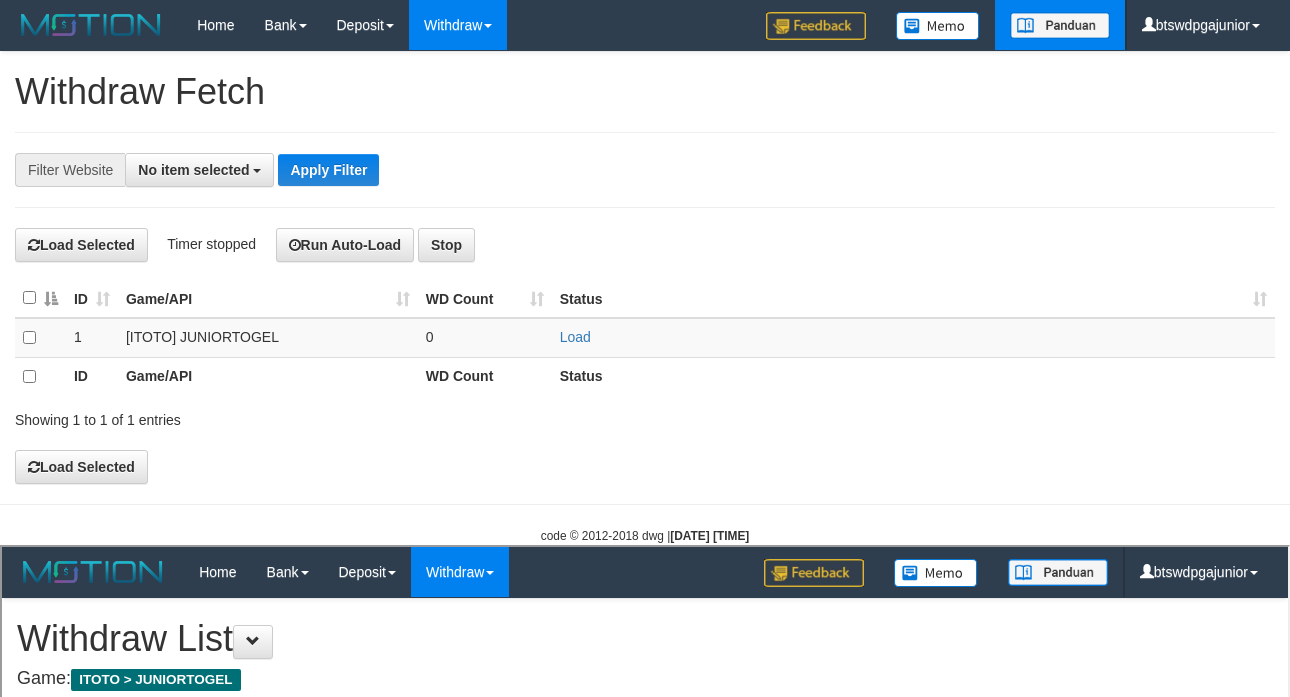 scroll, scrollTop: 0, scrollLeft: 0, axis: both 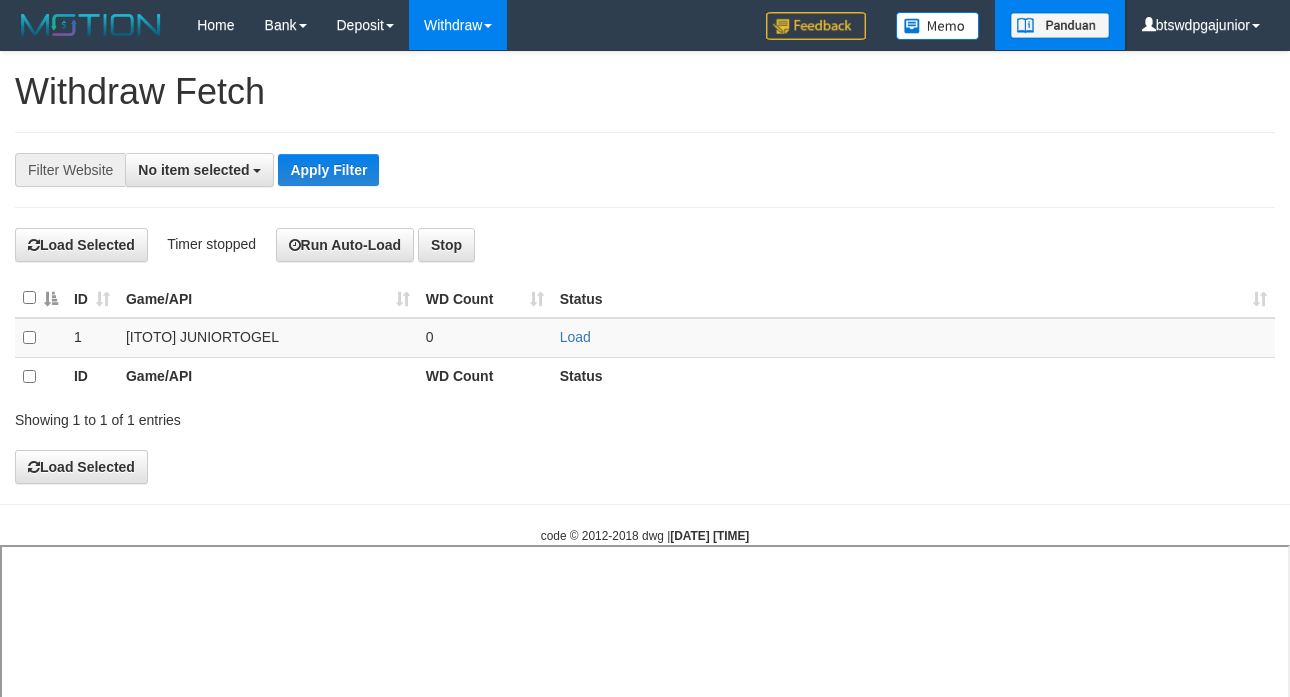 select 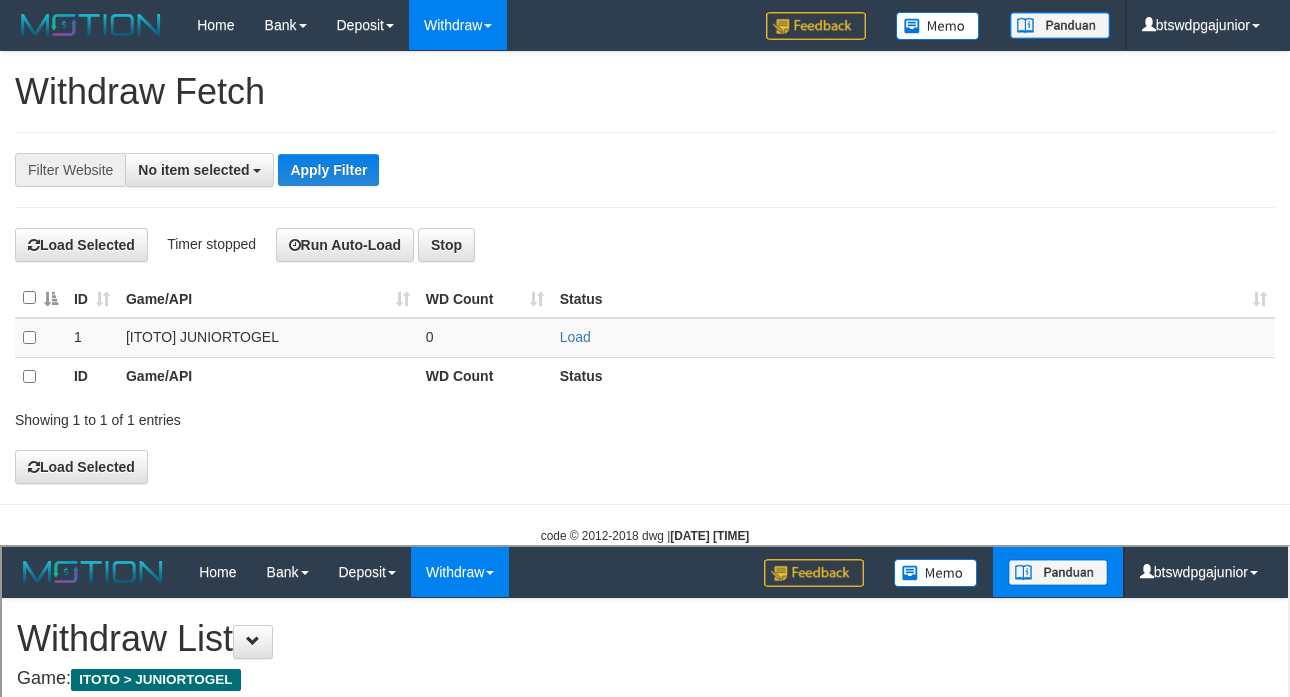 scroll, scrollTop: 0, scrollLeft: 0, axis: both 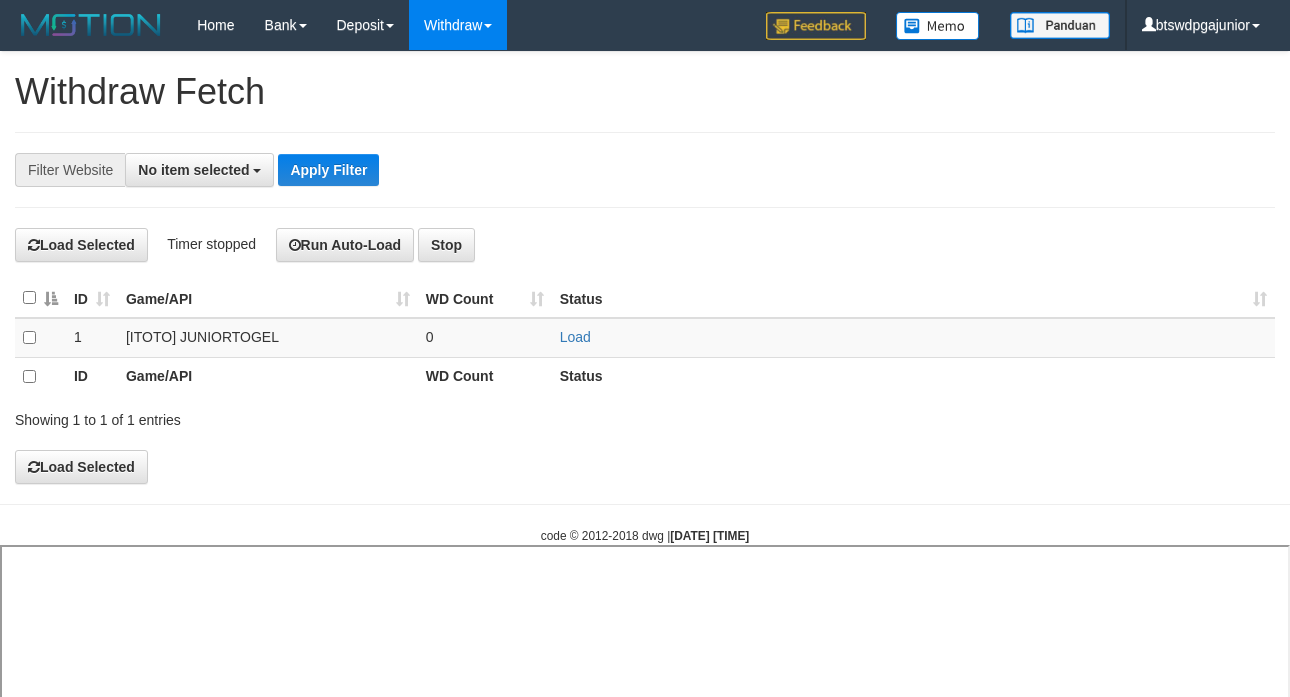 select 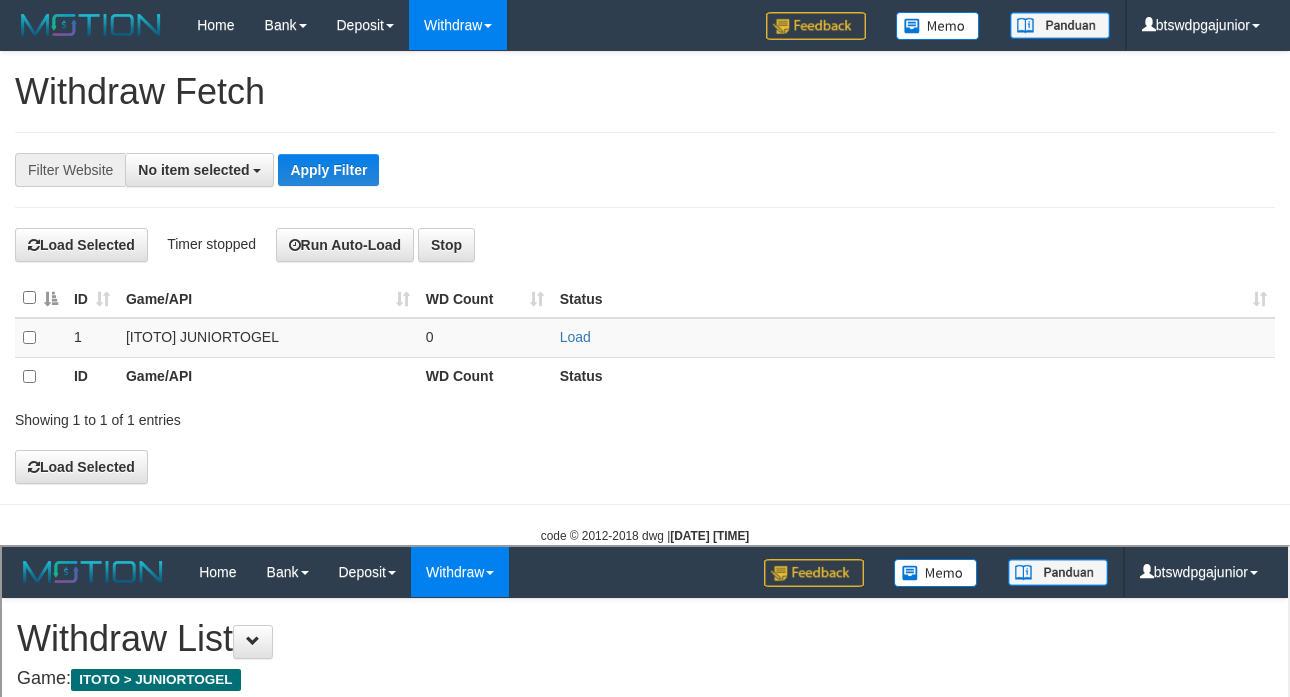 scroll, scrollTop: 0, scrollLeft: 0, axis: both 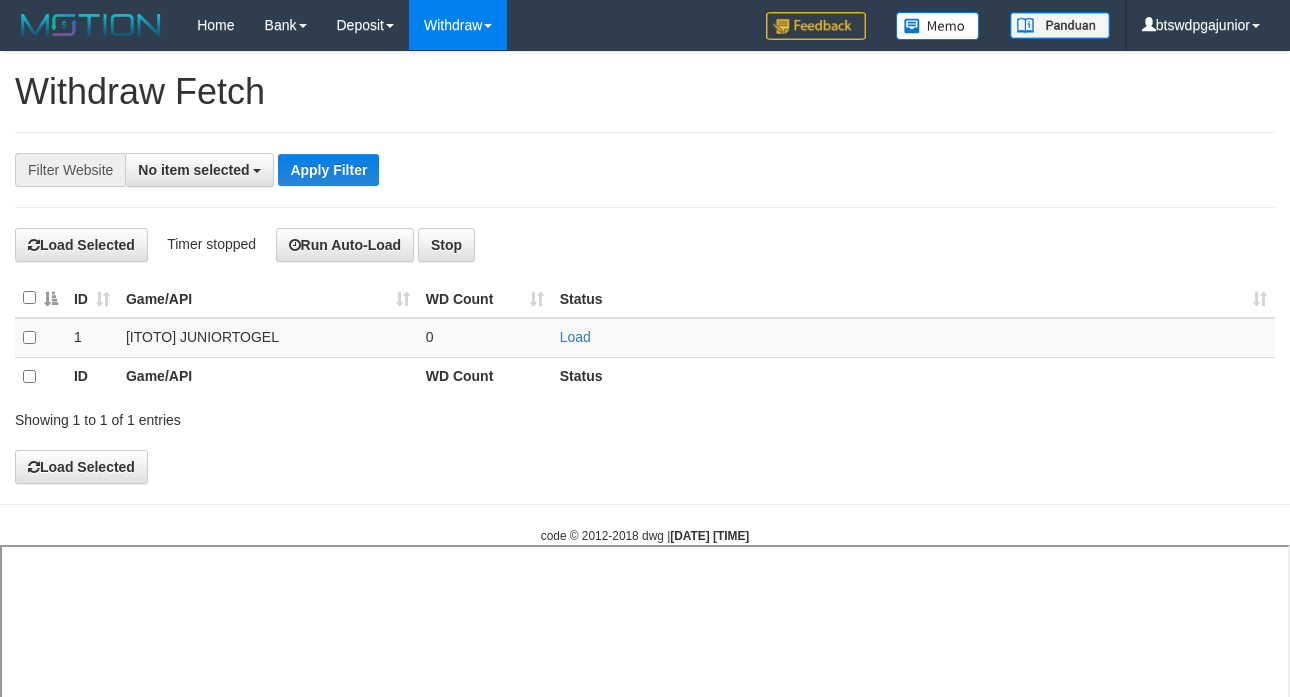 select 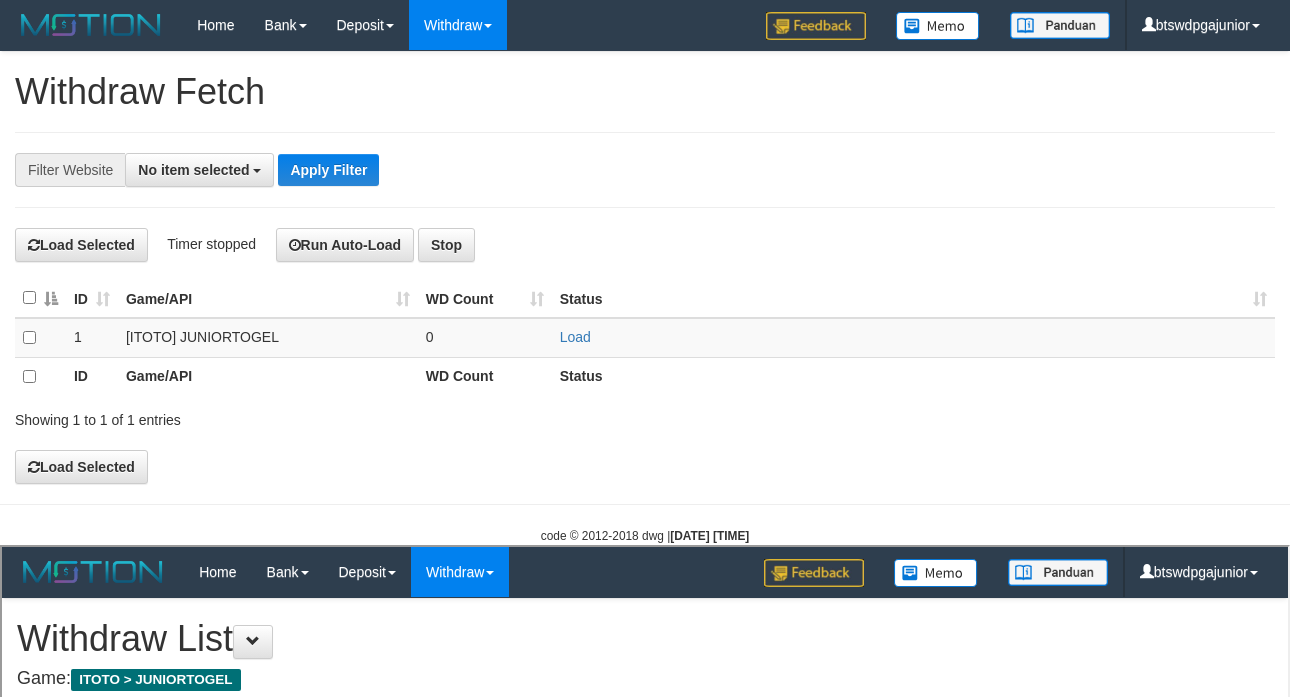 scroll, scrollTop: 0, scrollLeft: 0, axis: both 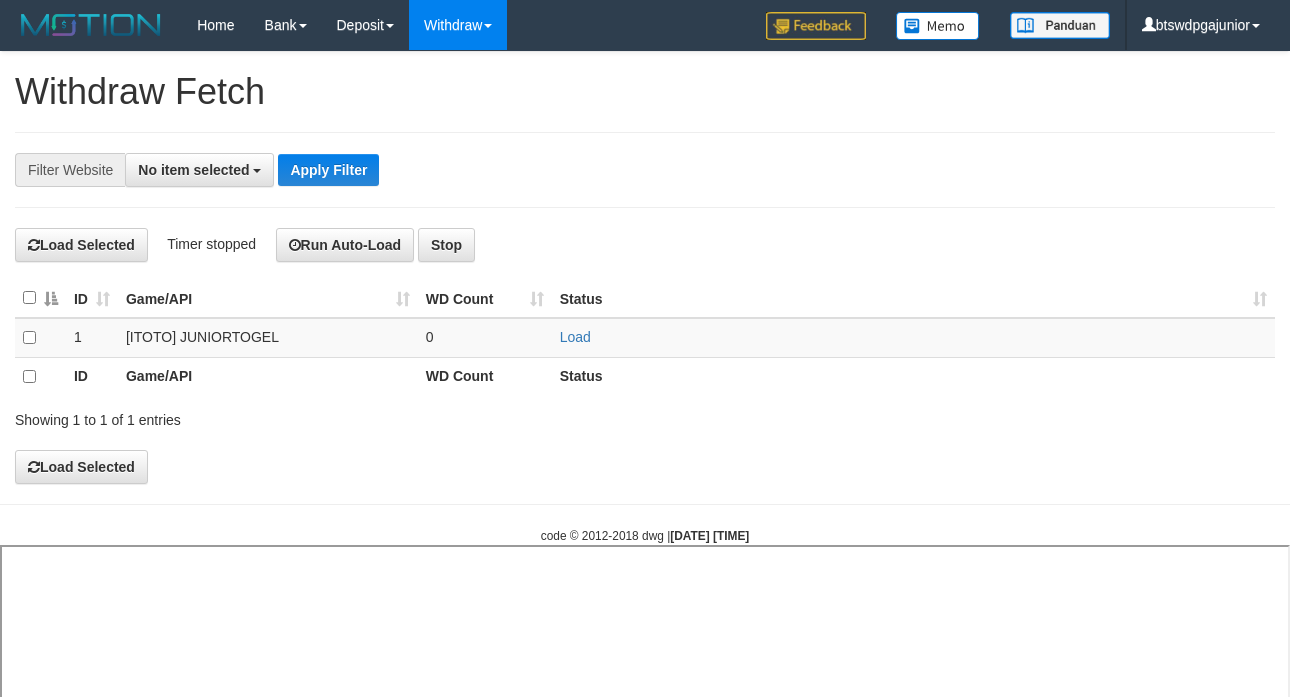 select 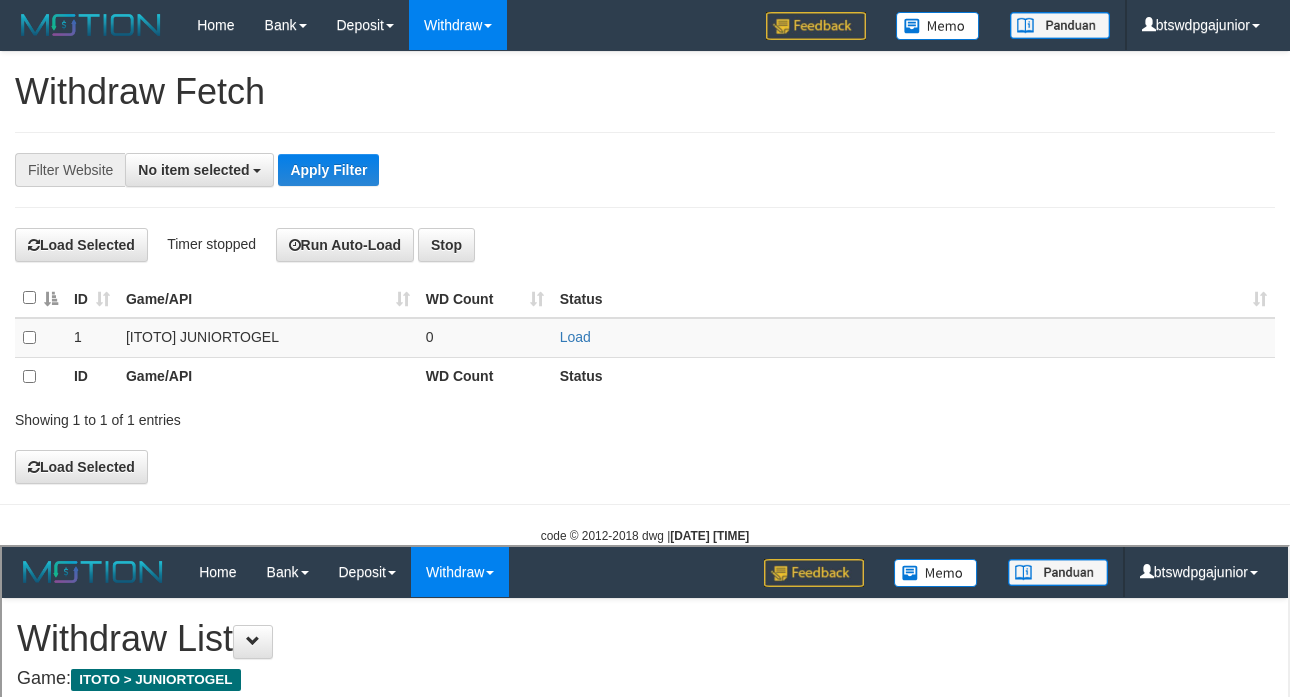scroll, scrollTop: 0, scrollLeft: 0, axis: both 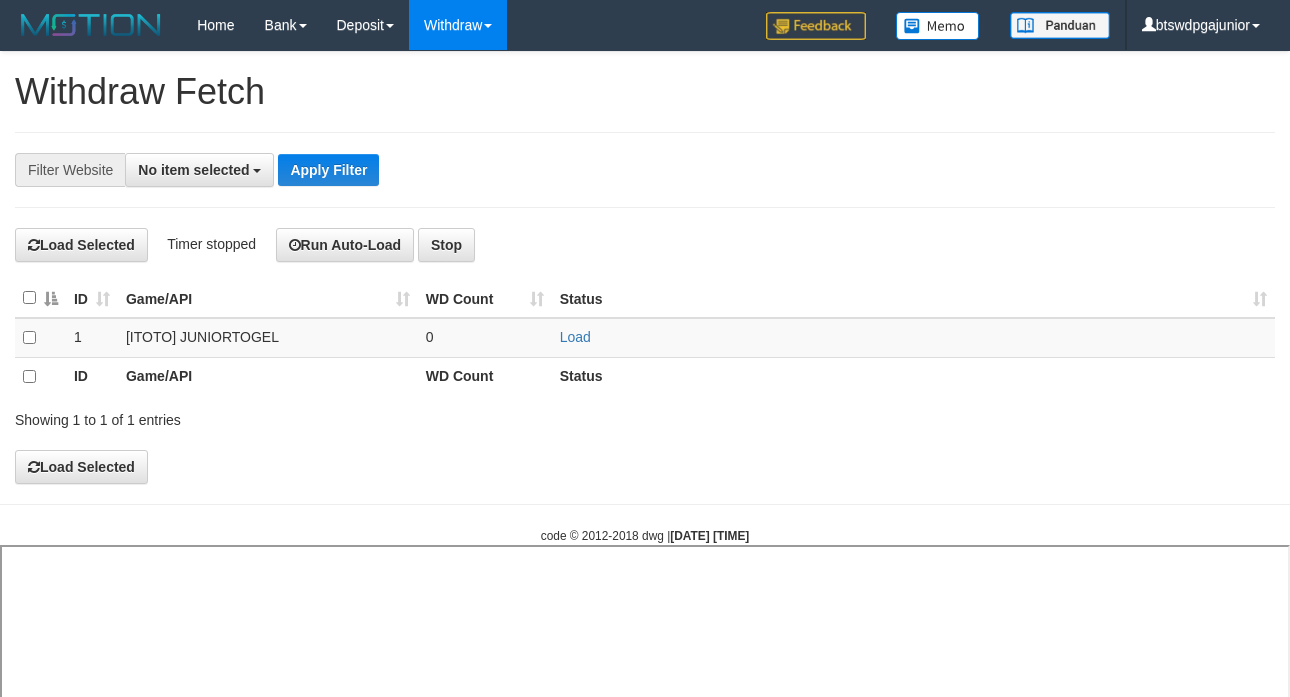 select 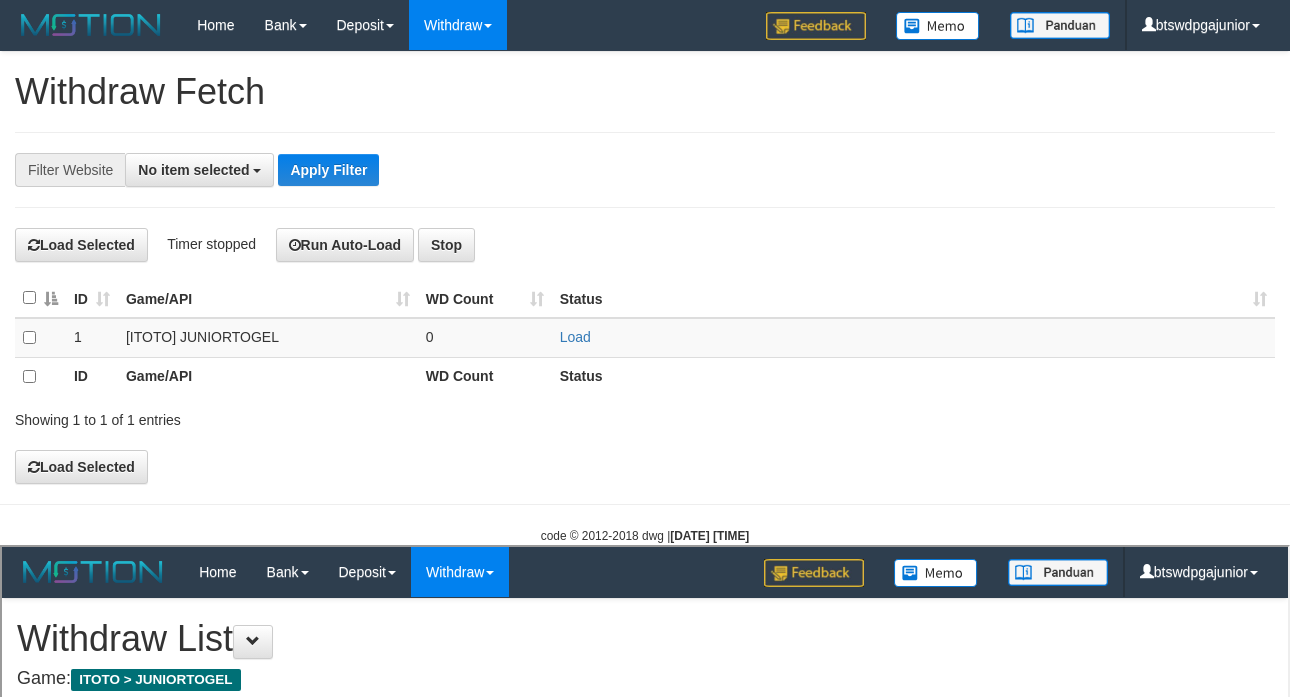 scroll, scrollTop: 0, scrollLeft: 0, axis: both 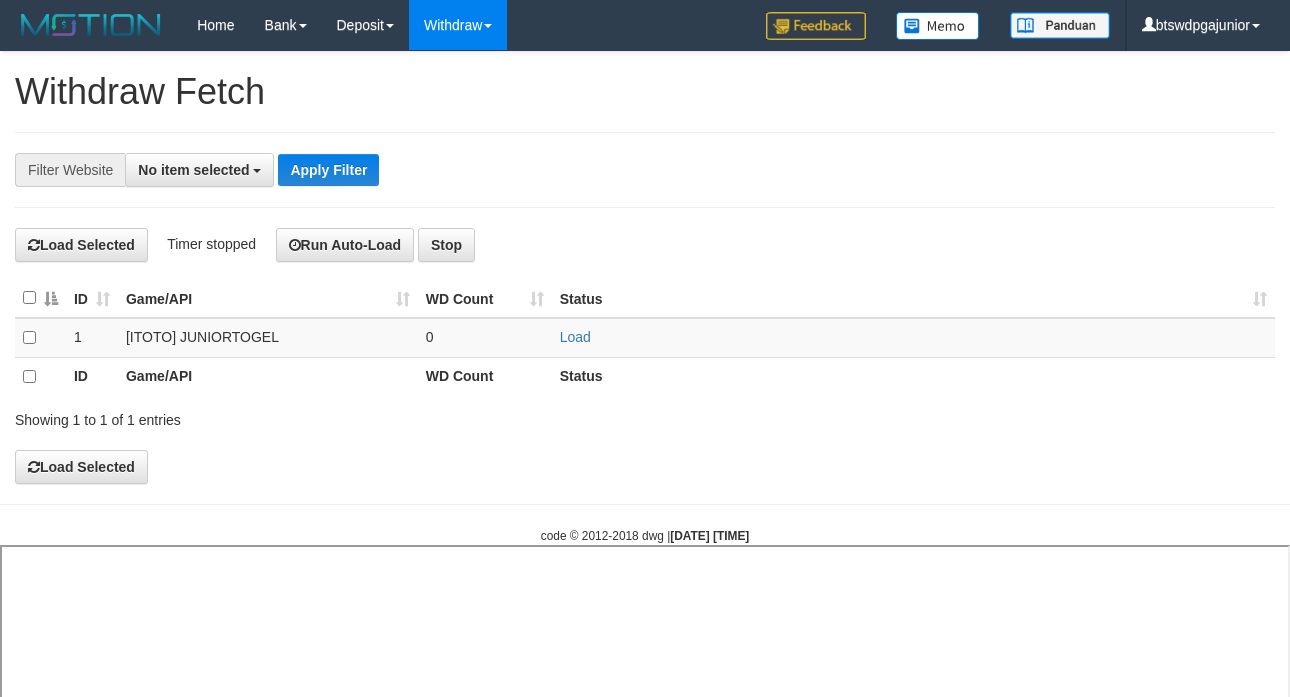 select 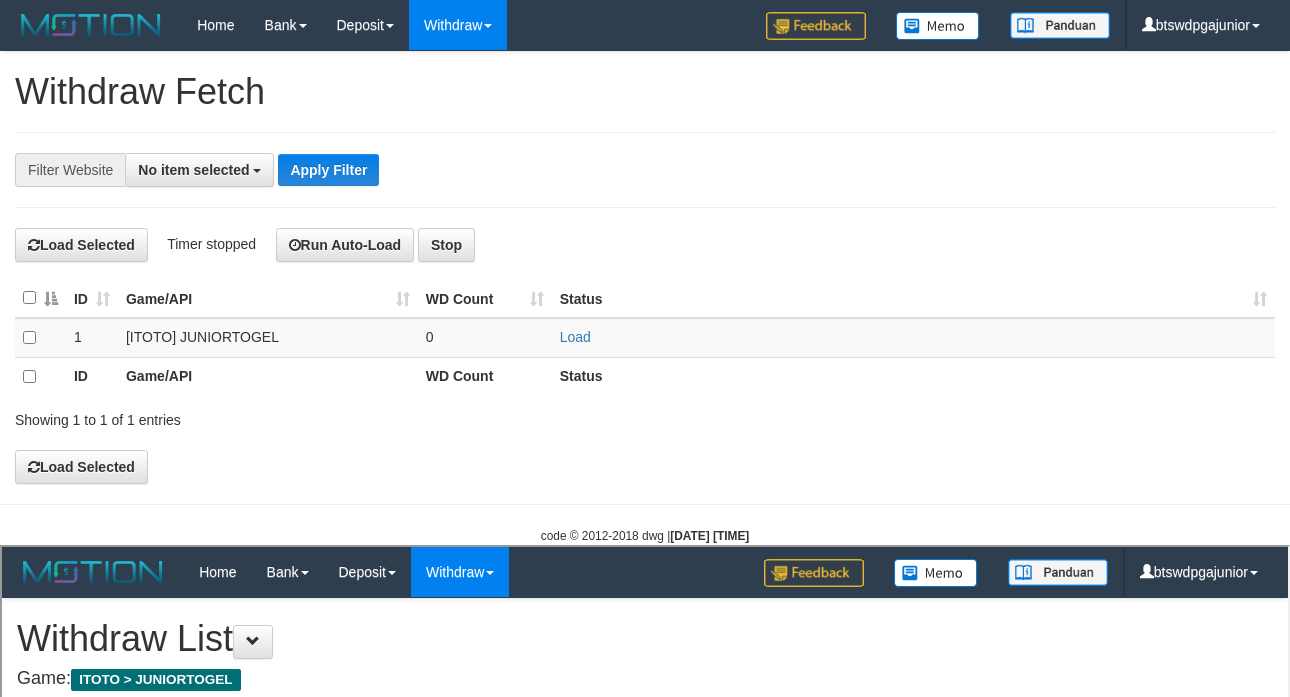 scroll, scrollTop: 0, scrollLeft: 0, axis: both 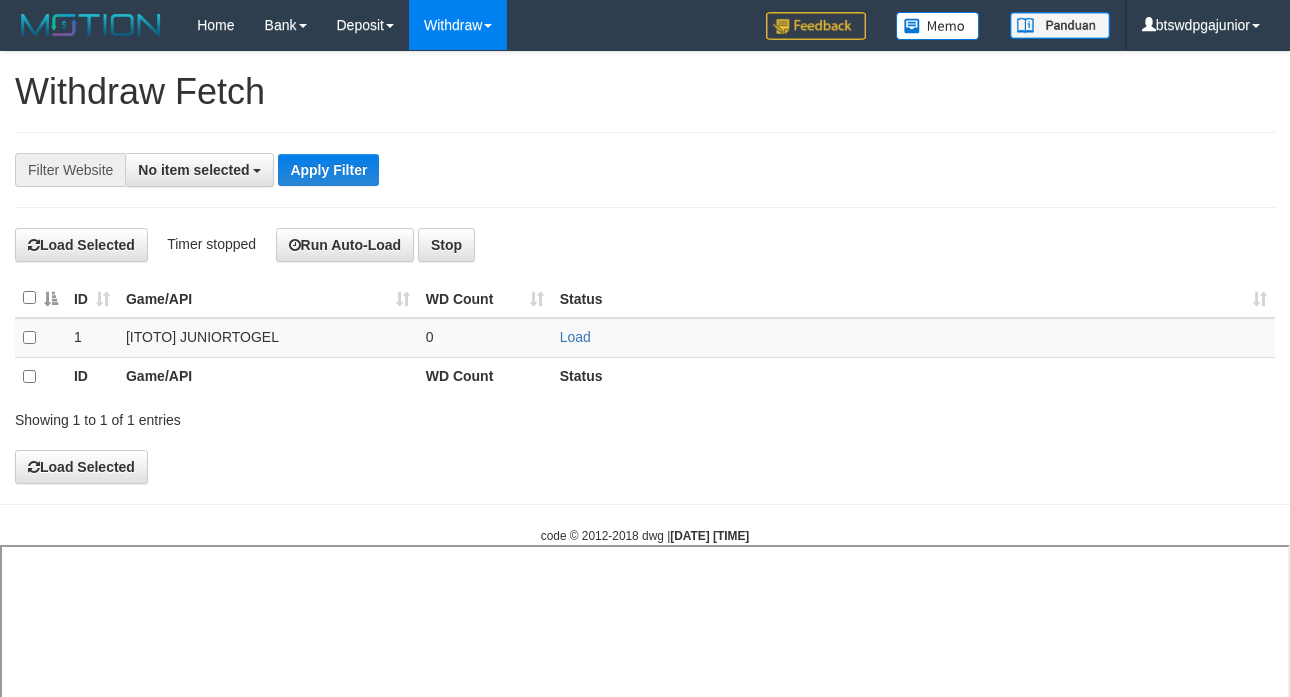 select 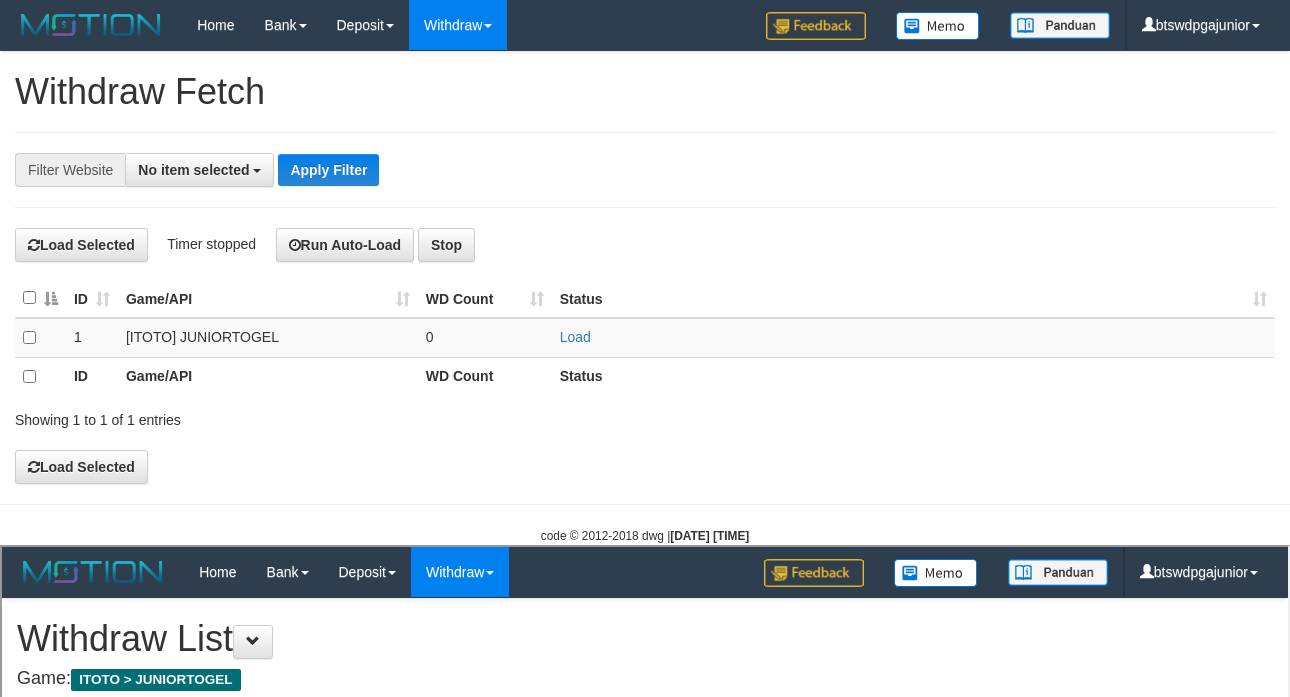 scroll, scrollTop: 0, scrollLeft: 0, axis: both 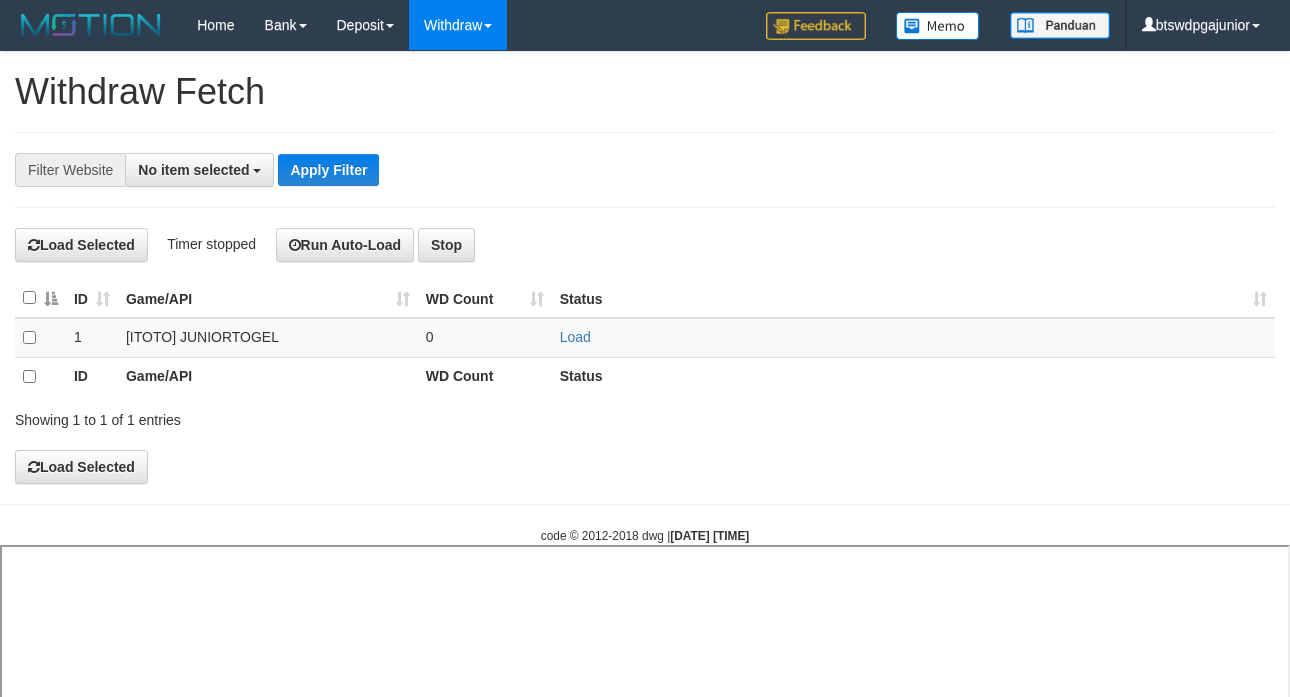 select 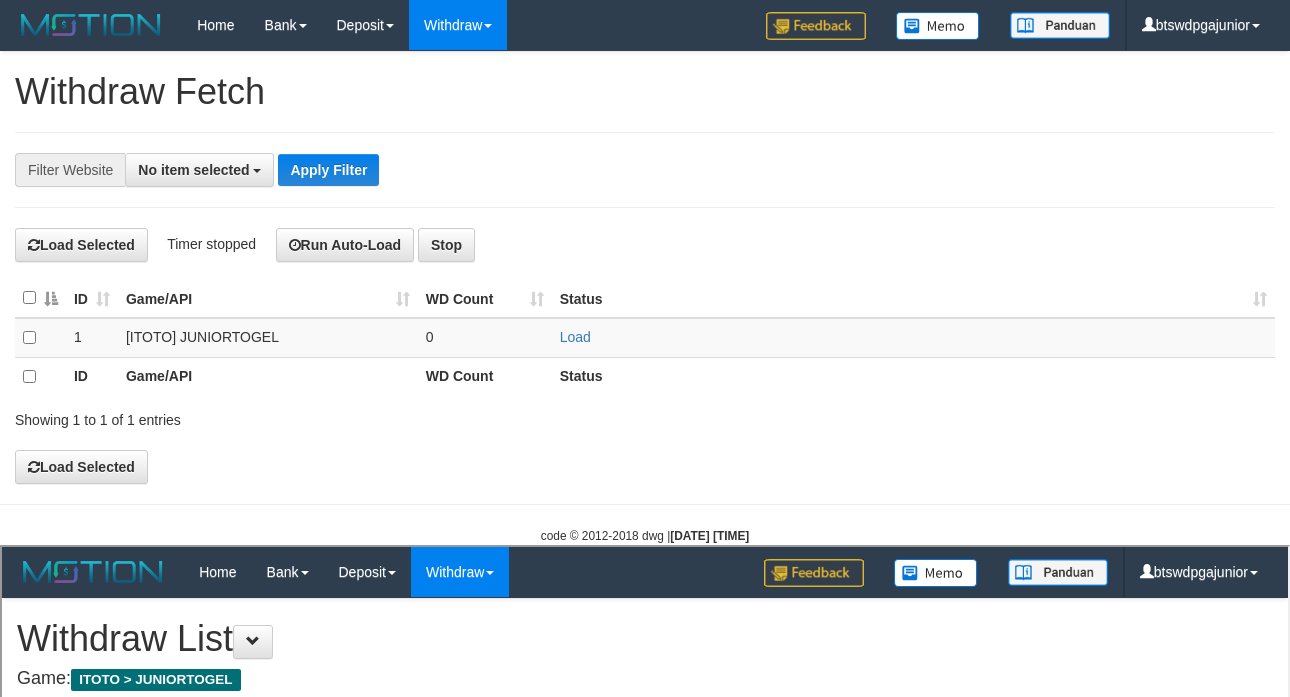 select on "**" 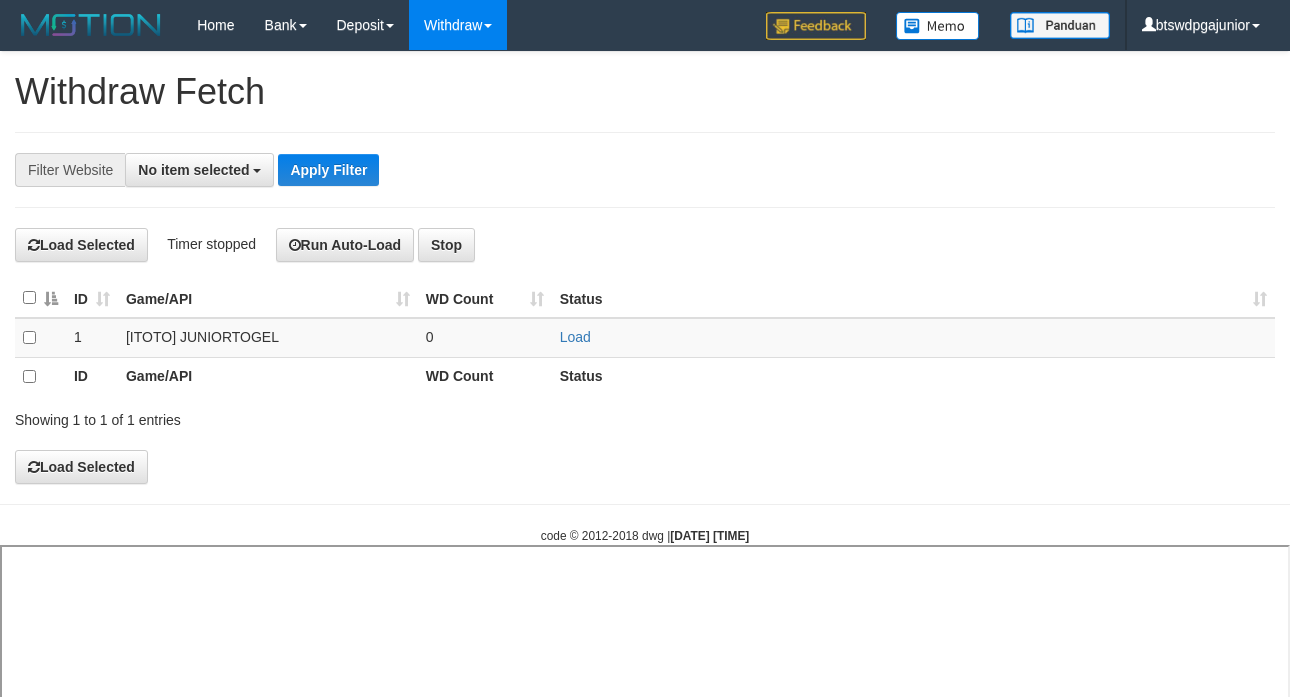 select 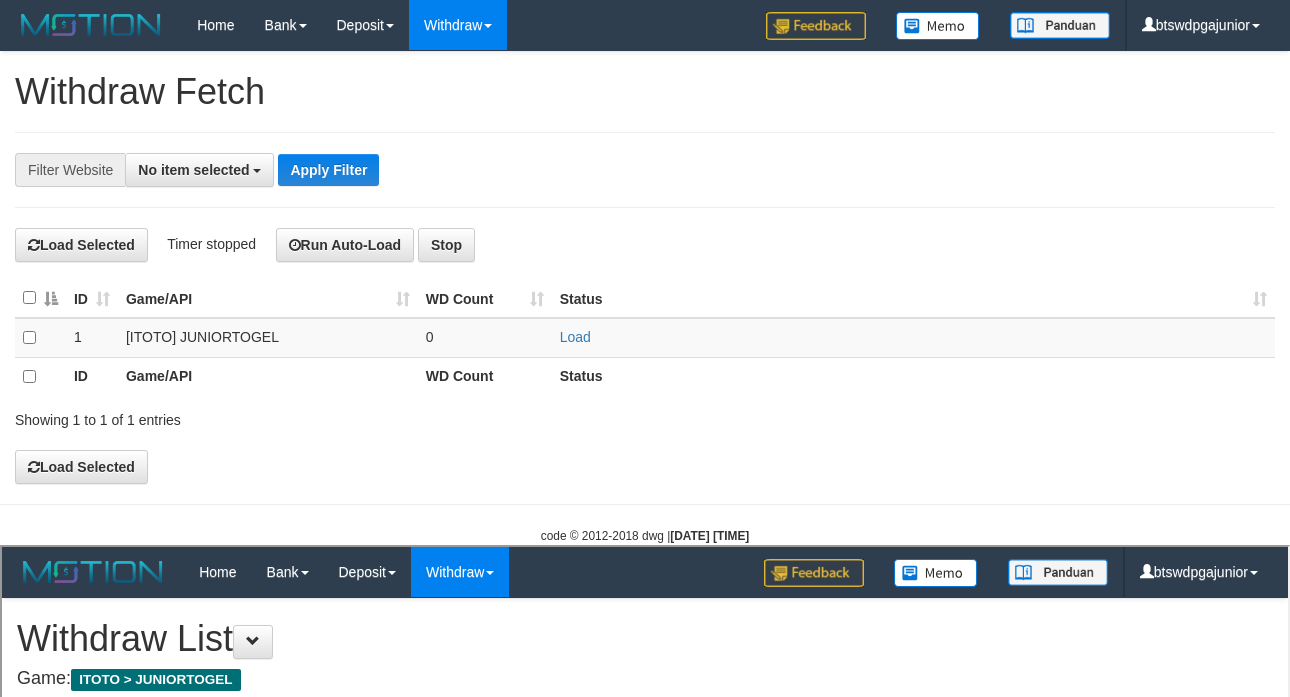 select on "**" 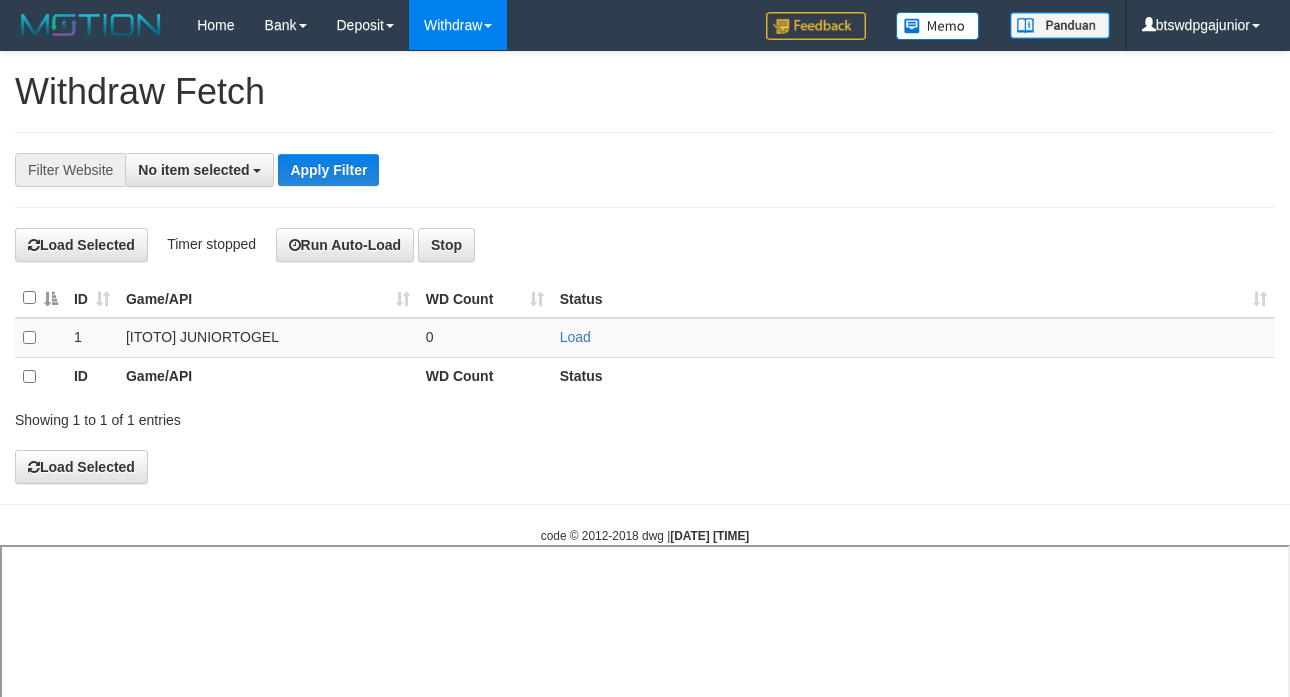 select 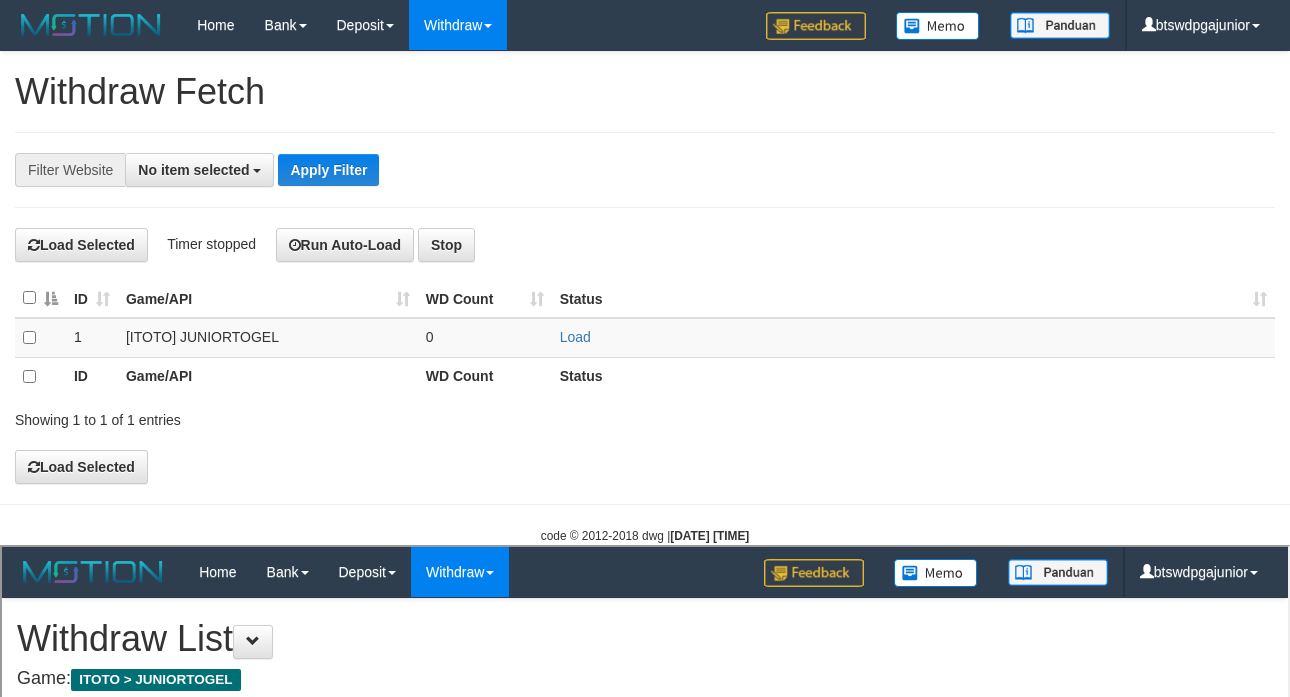 select on "**" 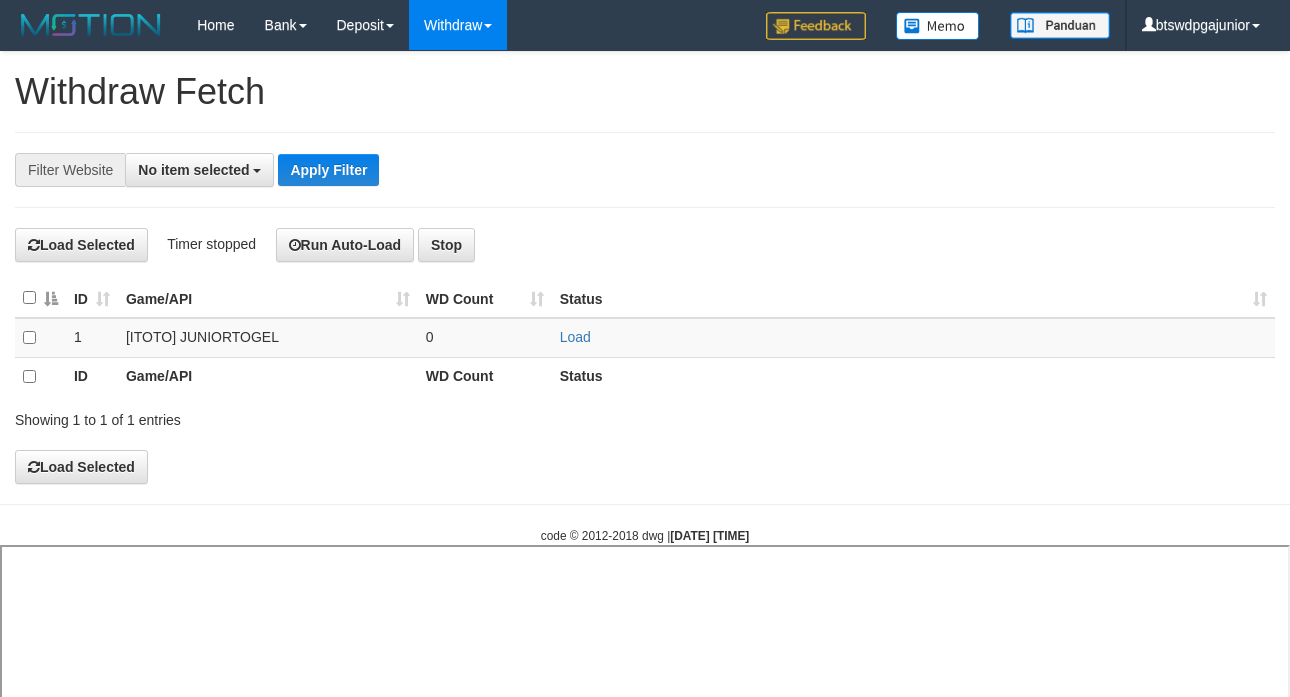 select 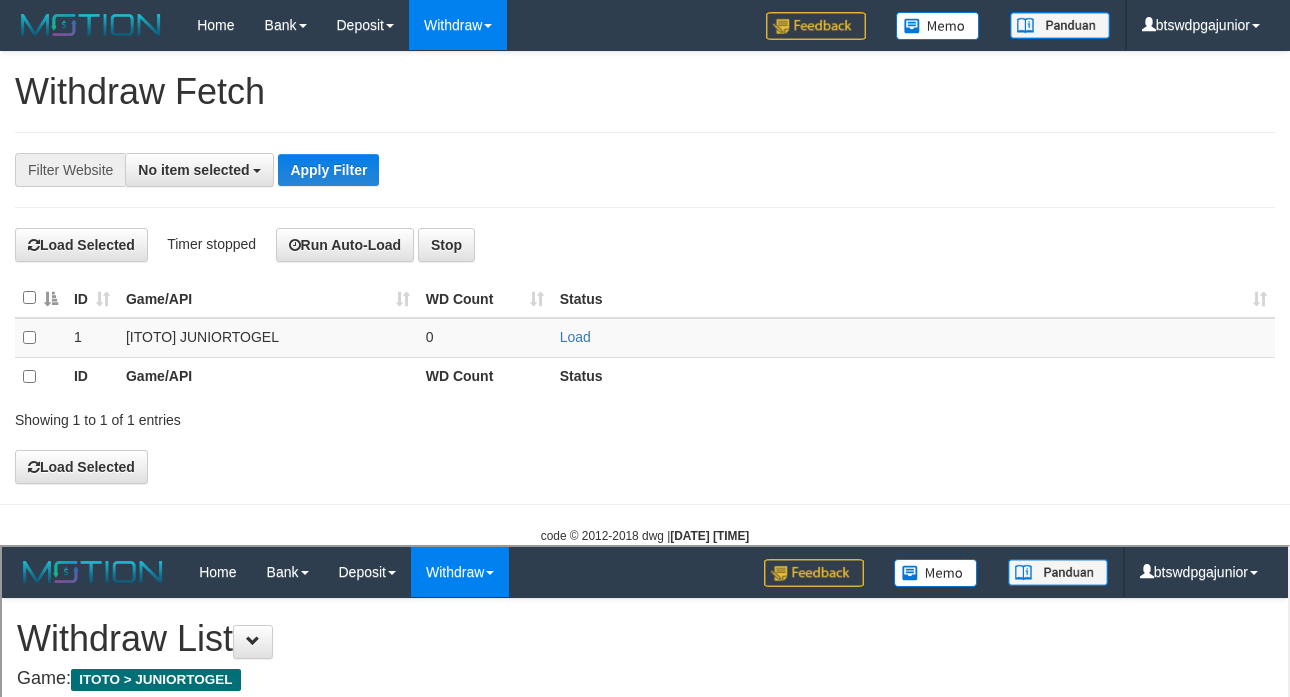 select on "**" 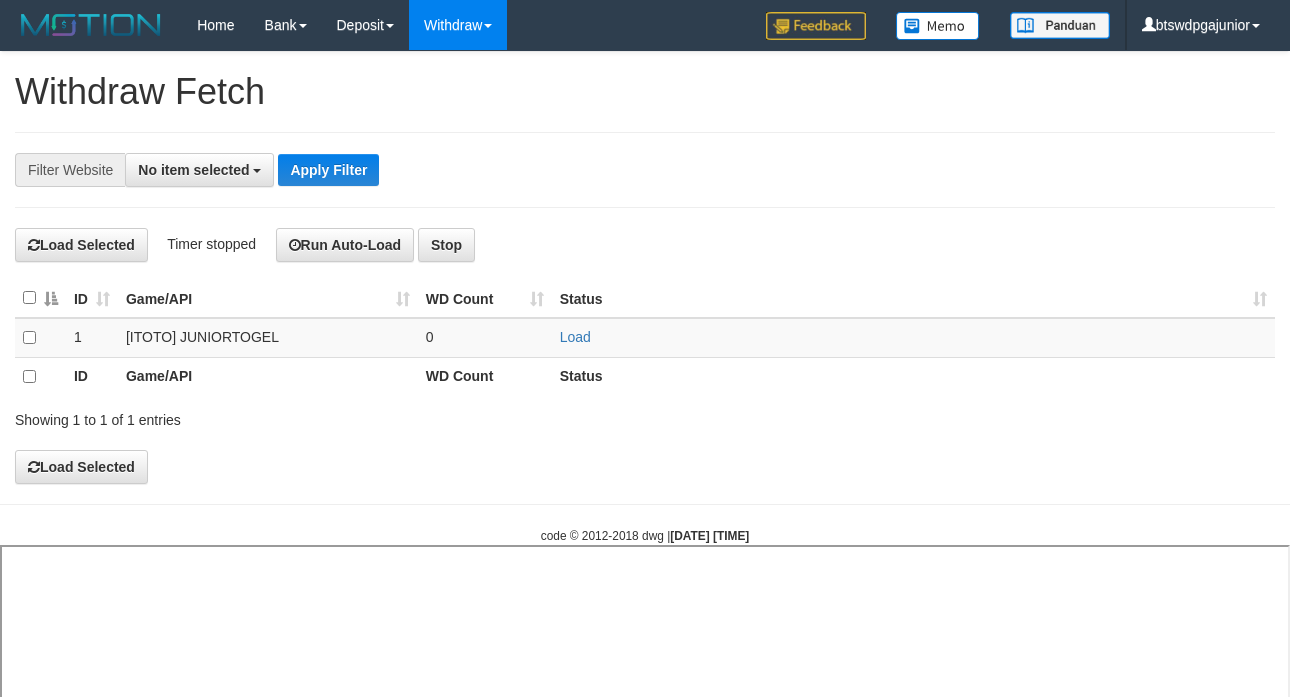 select 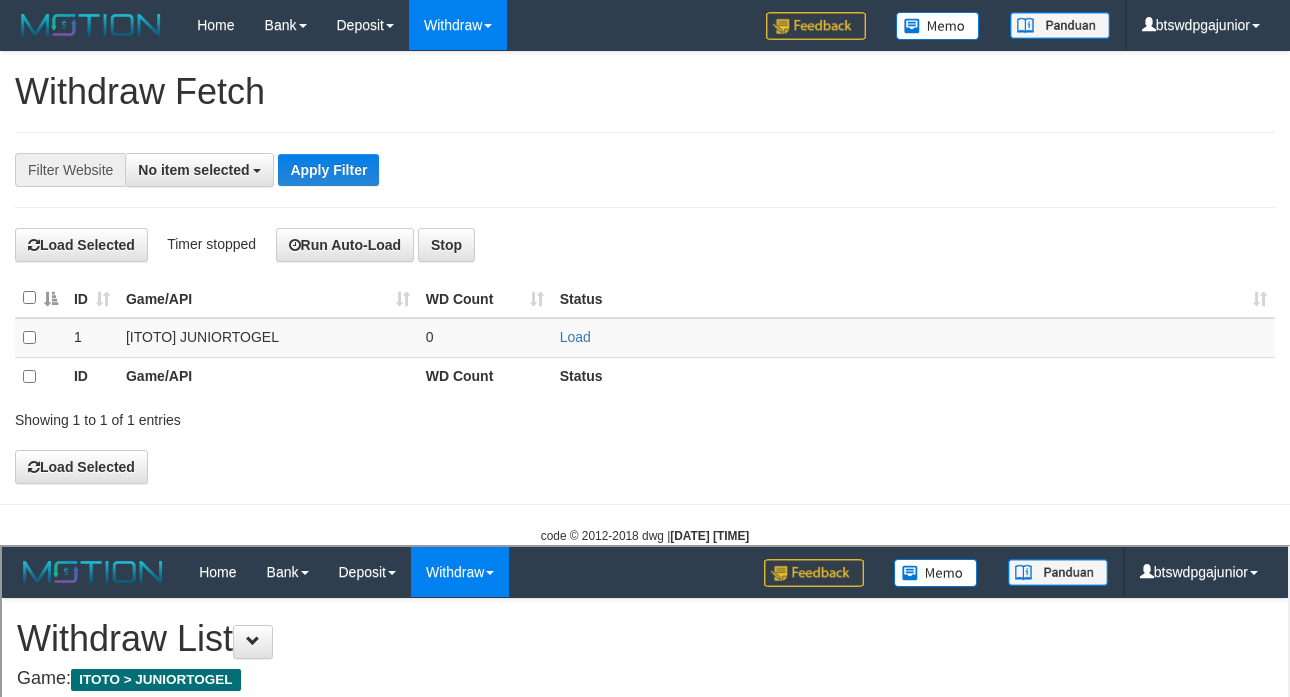 scroll, scrollTop: 0, scrollLeft: 0, axis: both 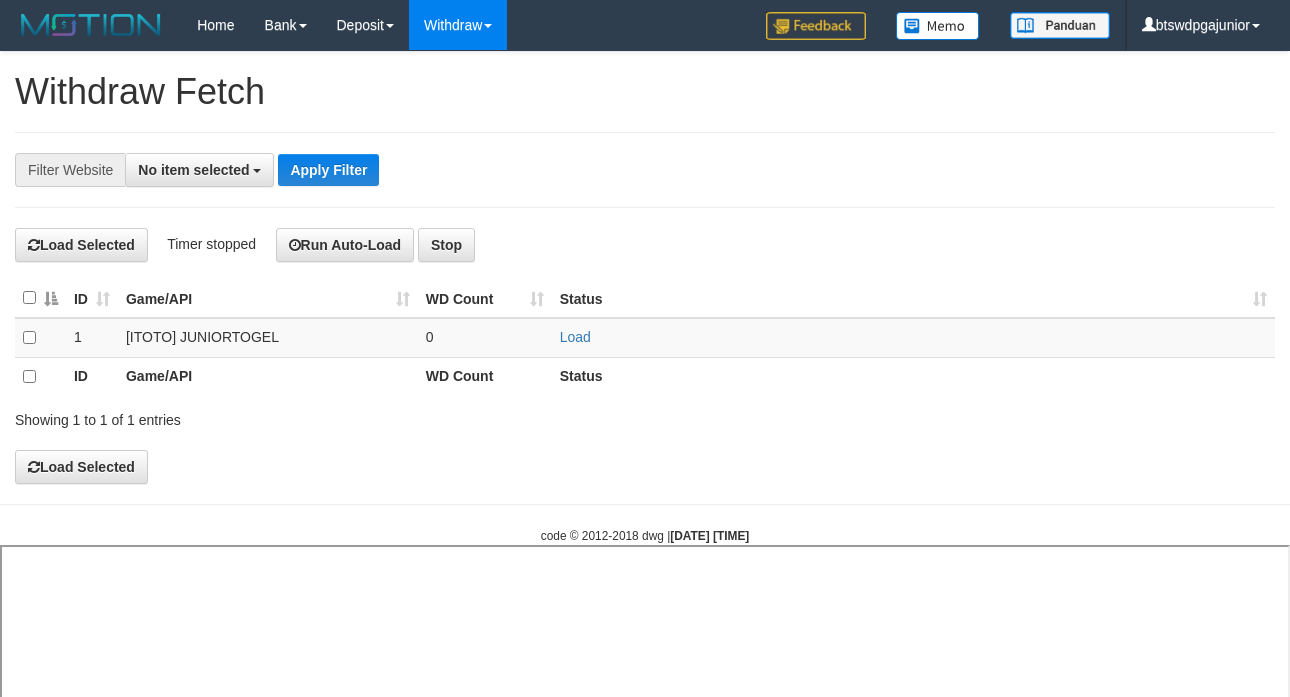 select 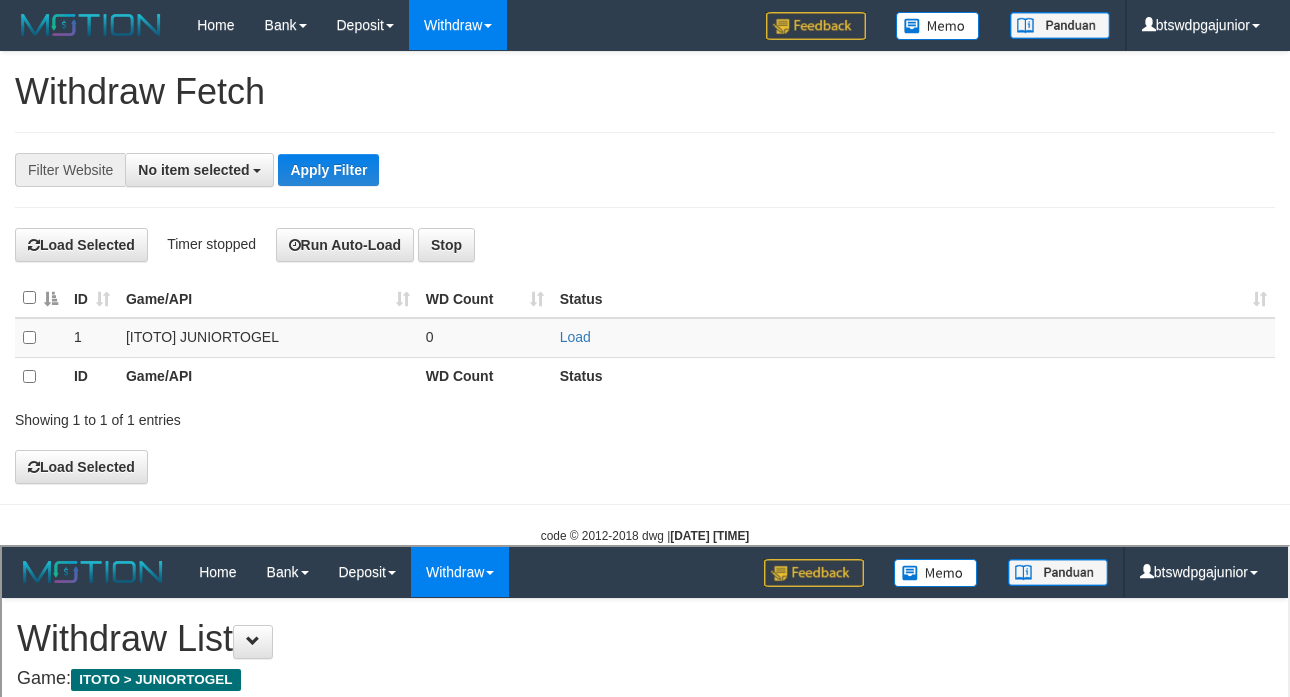scroll, scrollTop: 0, scrollLeft: 0, axis: both 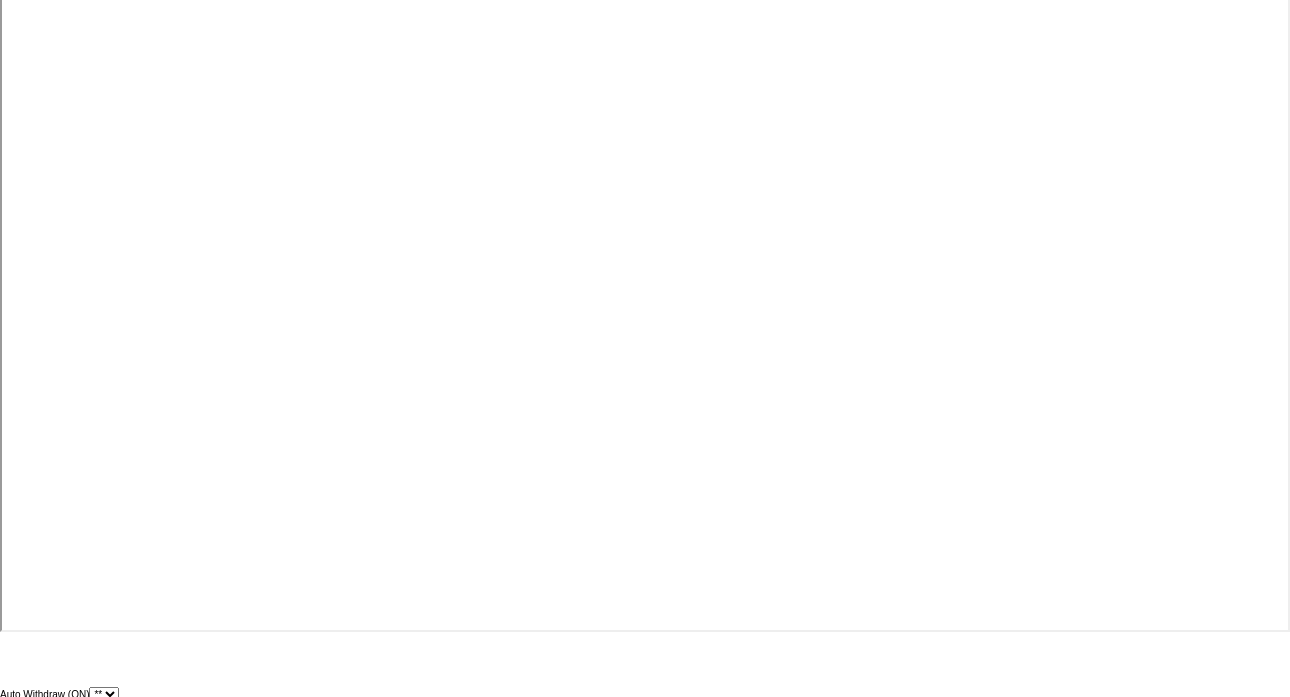 select 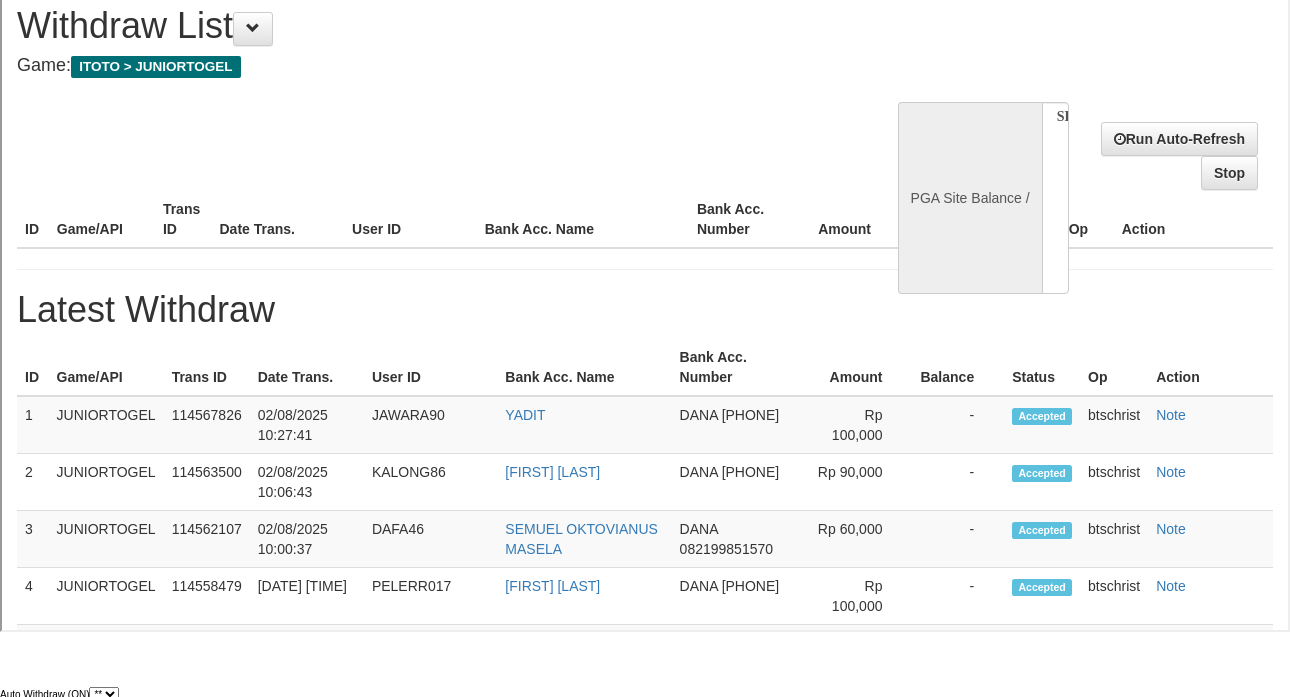 scroll, scrollTop: 0, scrollLeft: 0, axis: both 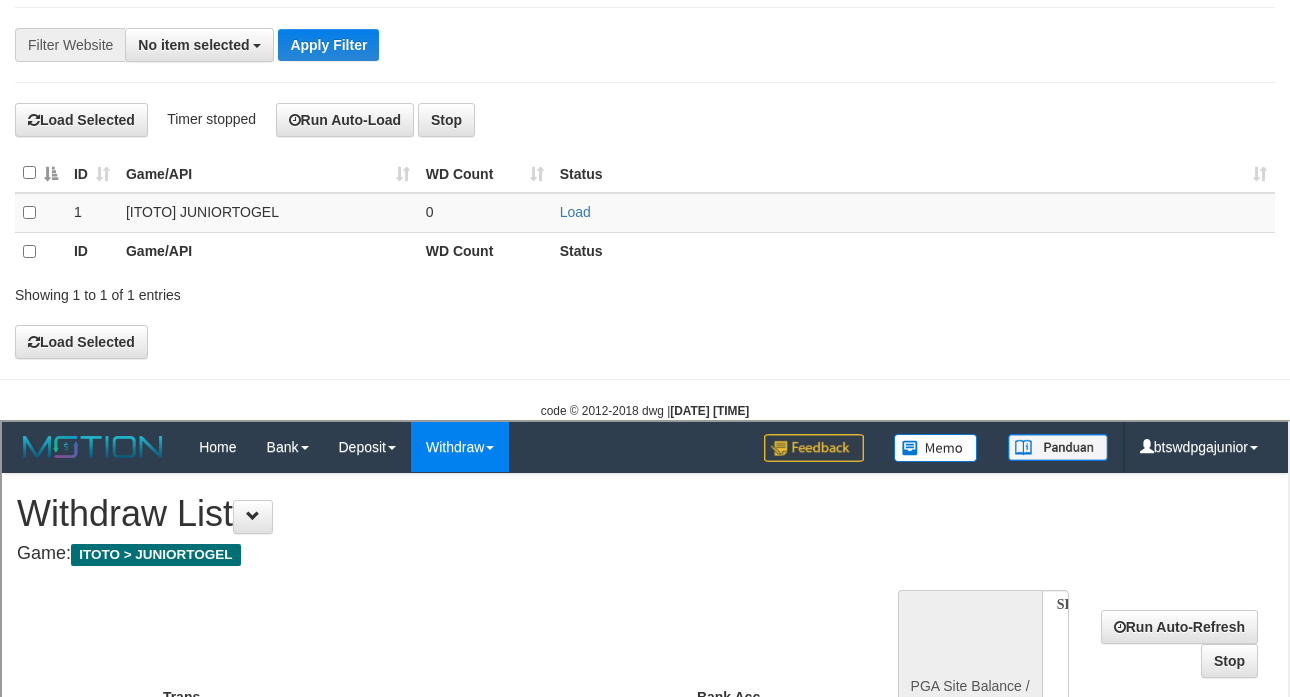 select on "**" 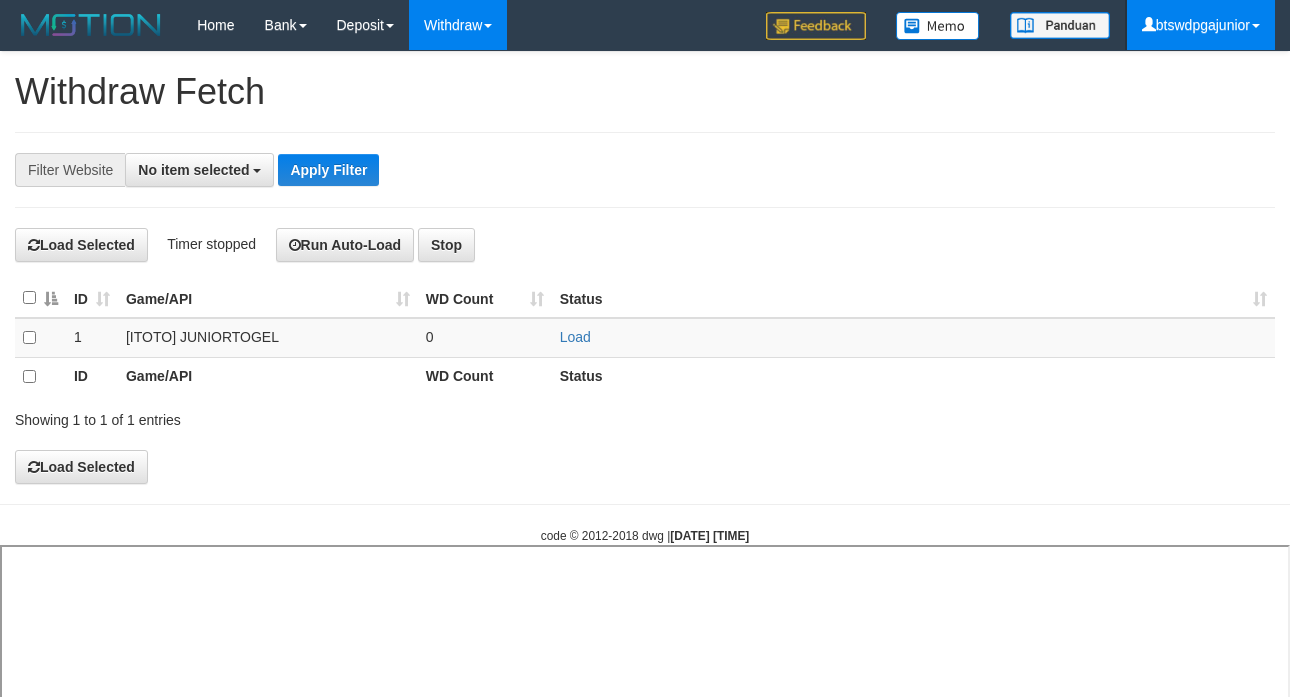 select 